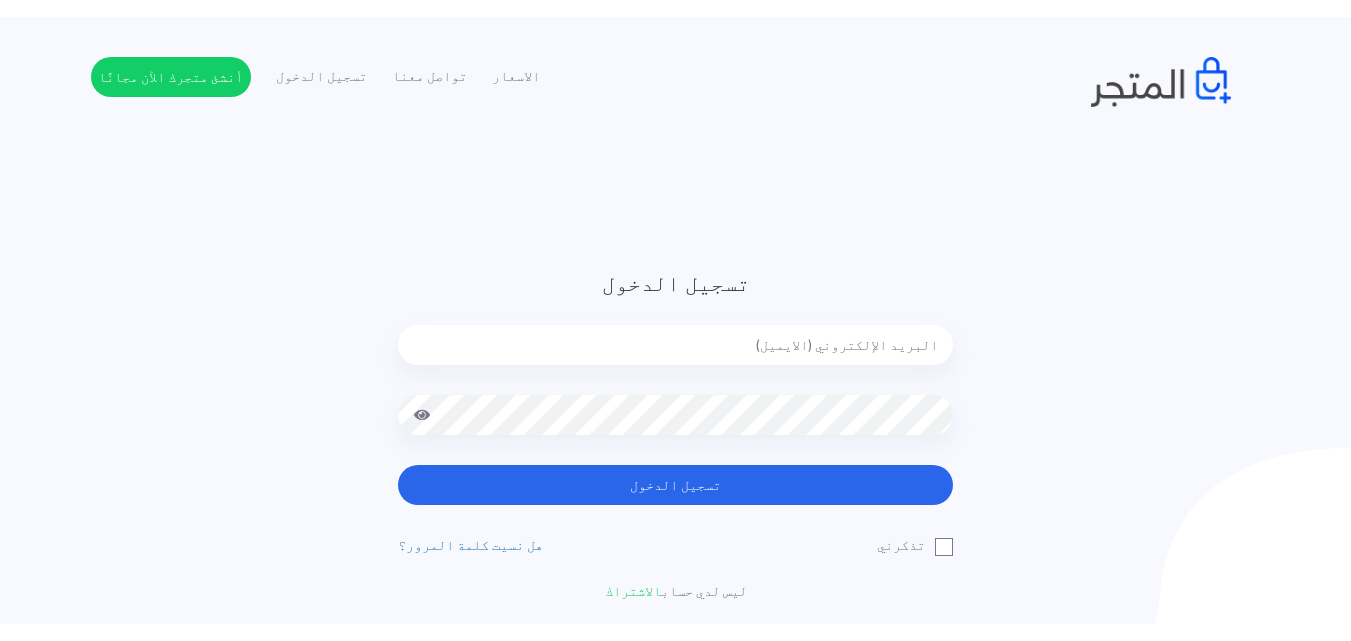 scroll, scrollTop: 0, scrollLeft: 0, axis: both 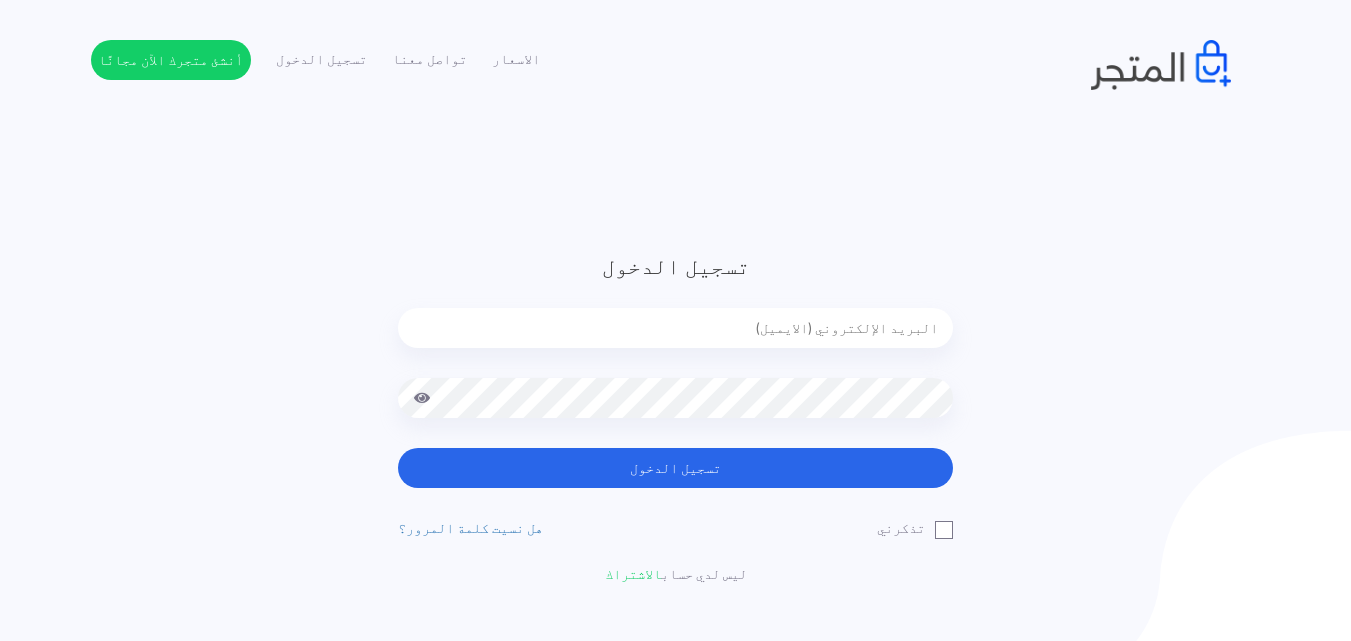 click at bounding box center (675, 328) 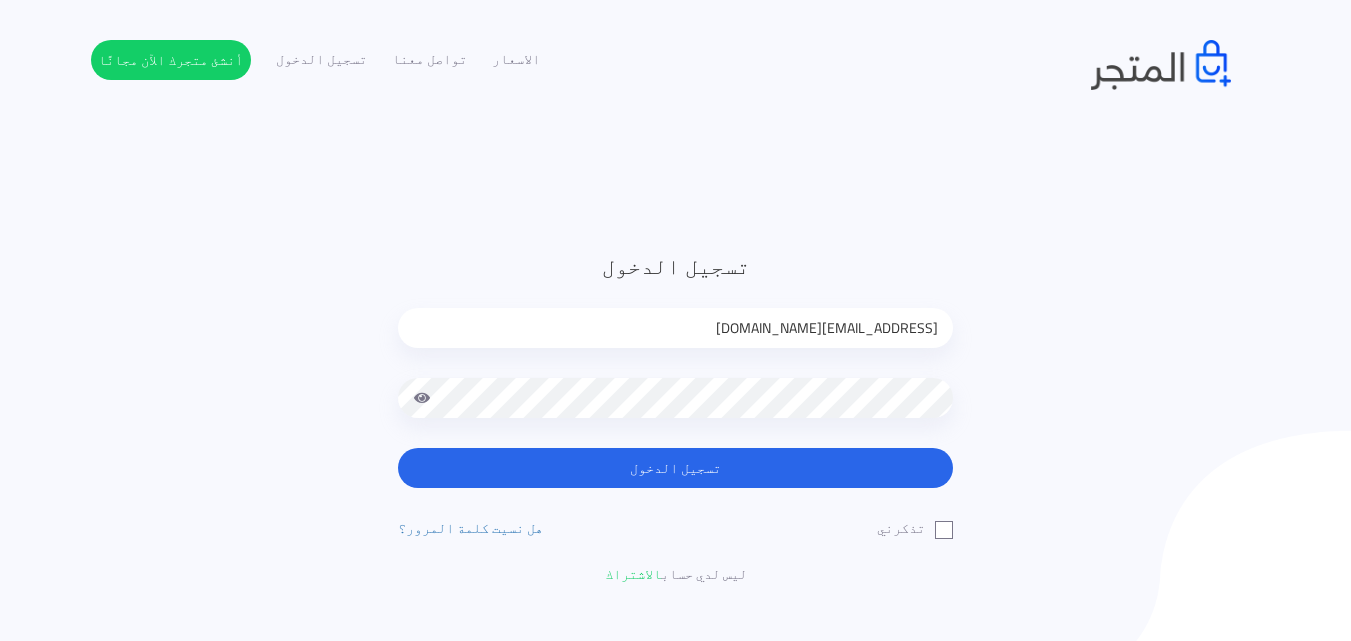 click at bounding box center [422, 398] 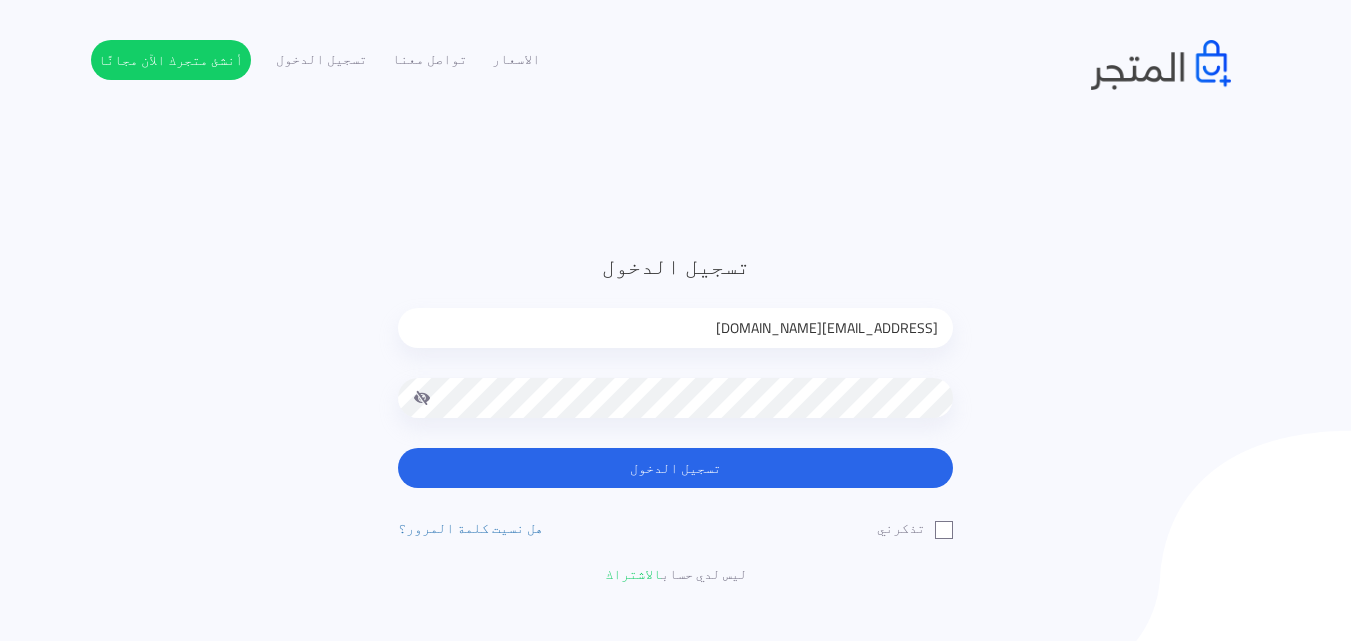 click on "تسجيل الدخول" at bounding box center (675, 468) 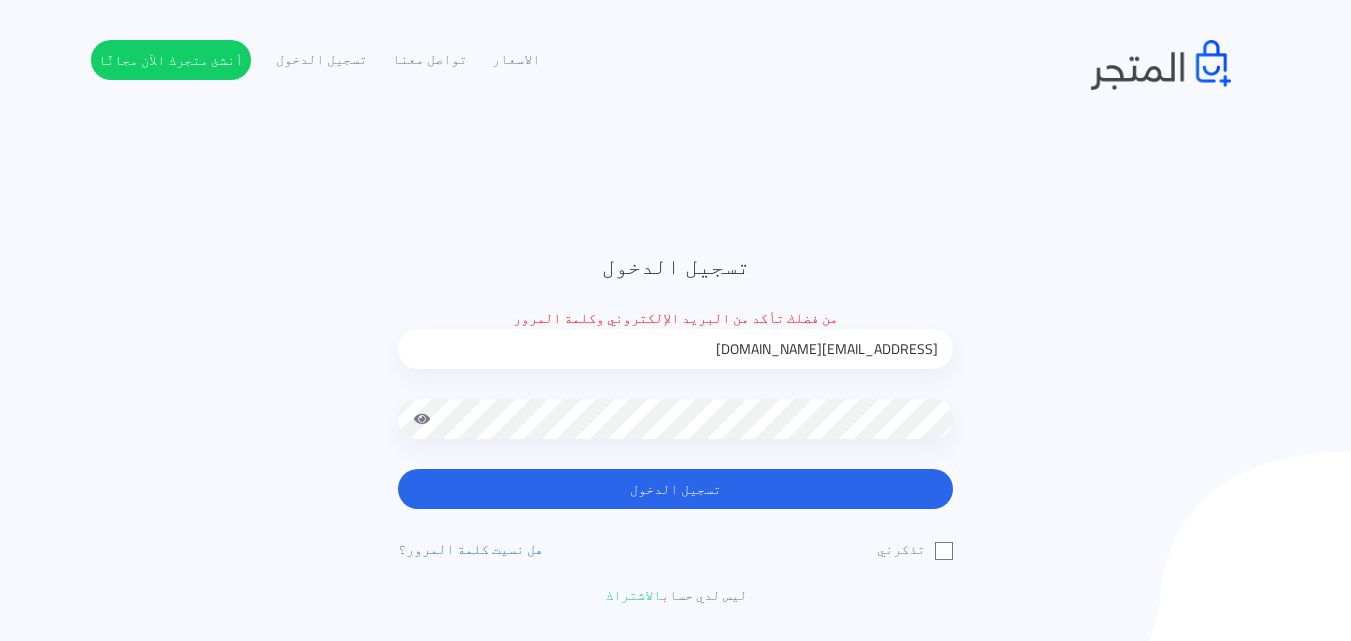 scroll, scrollTop: 0, scrollLeft: 0, axis: both 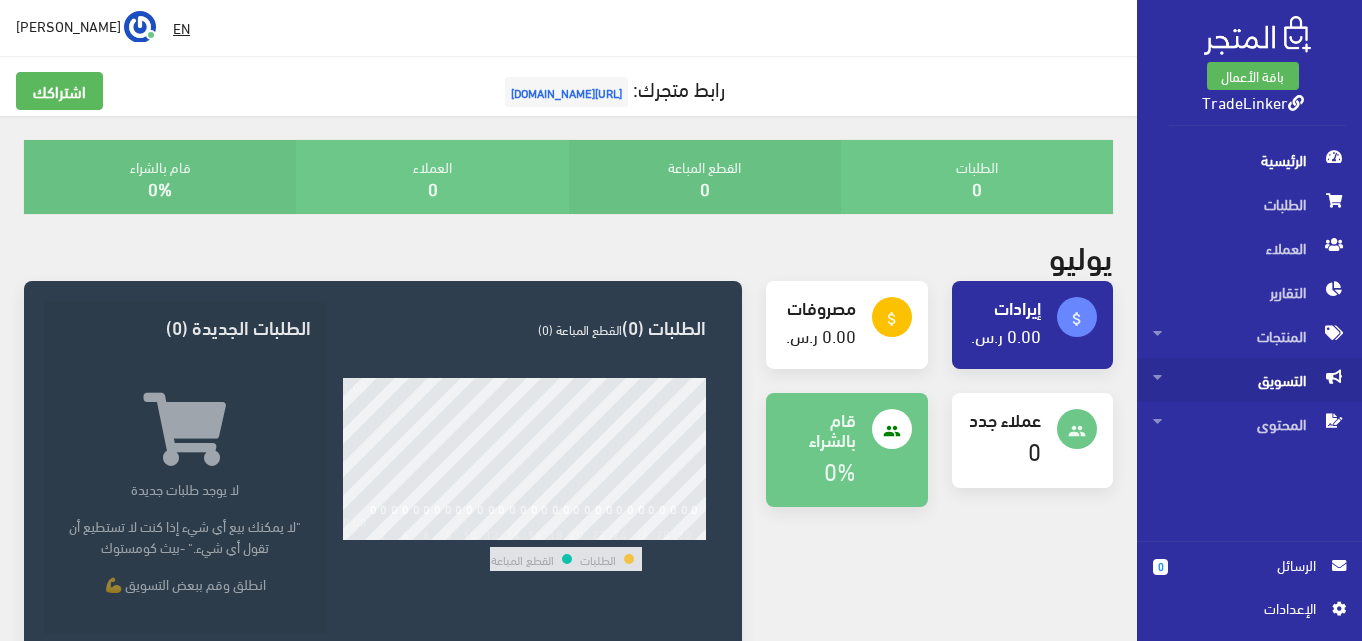 click on "التسويق" at bounding box center (1249, 380) 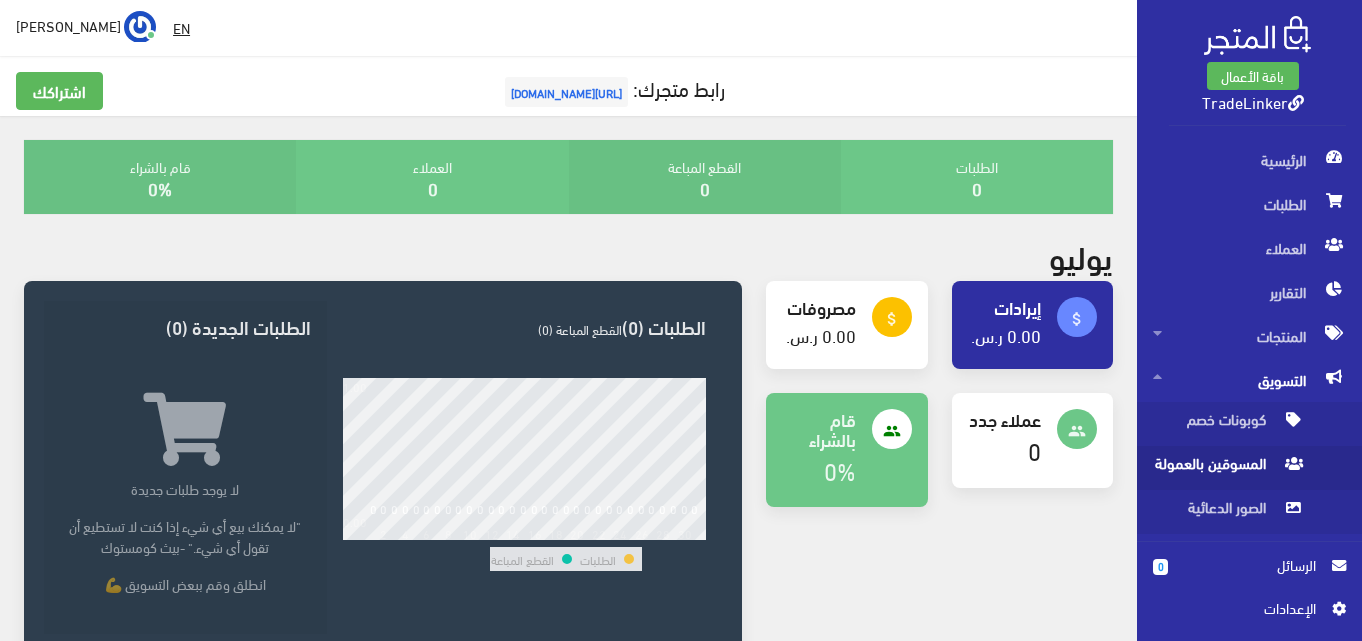 click on "المسوقين بالعمولة" at bounding box center [1229, 468] 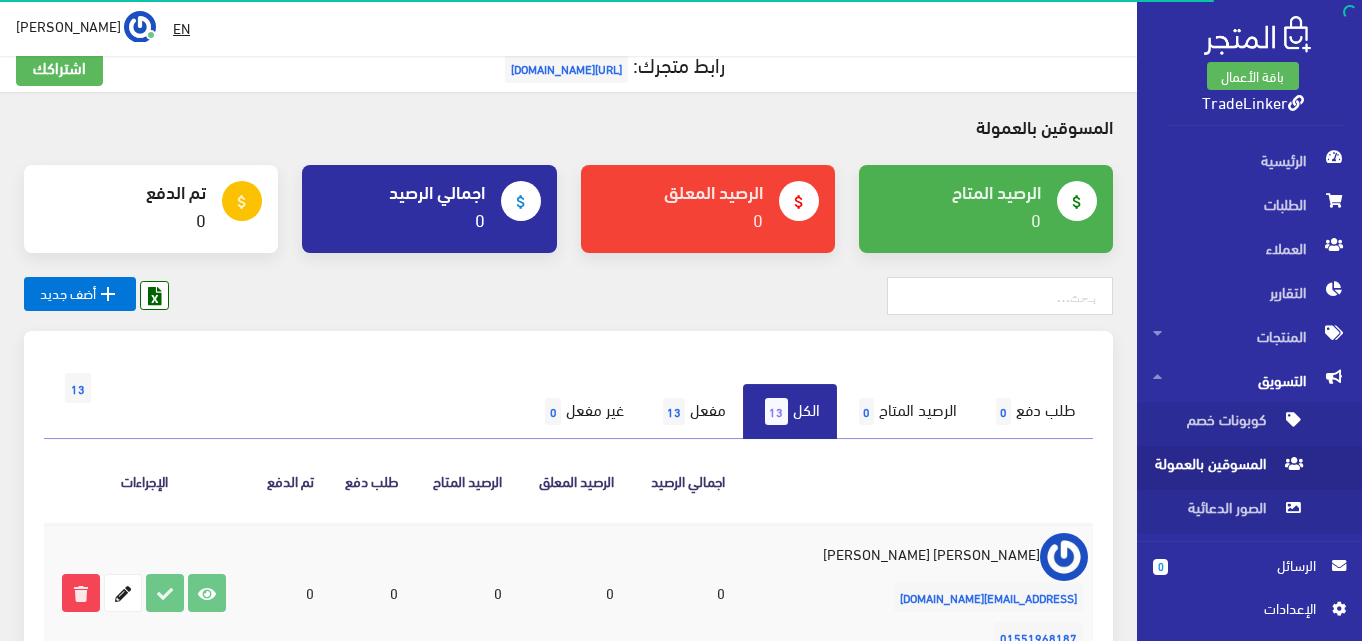 scroll, scrollTop: 200, scrollLeft: 0, axis: vertical 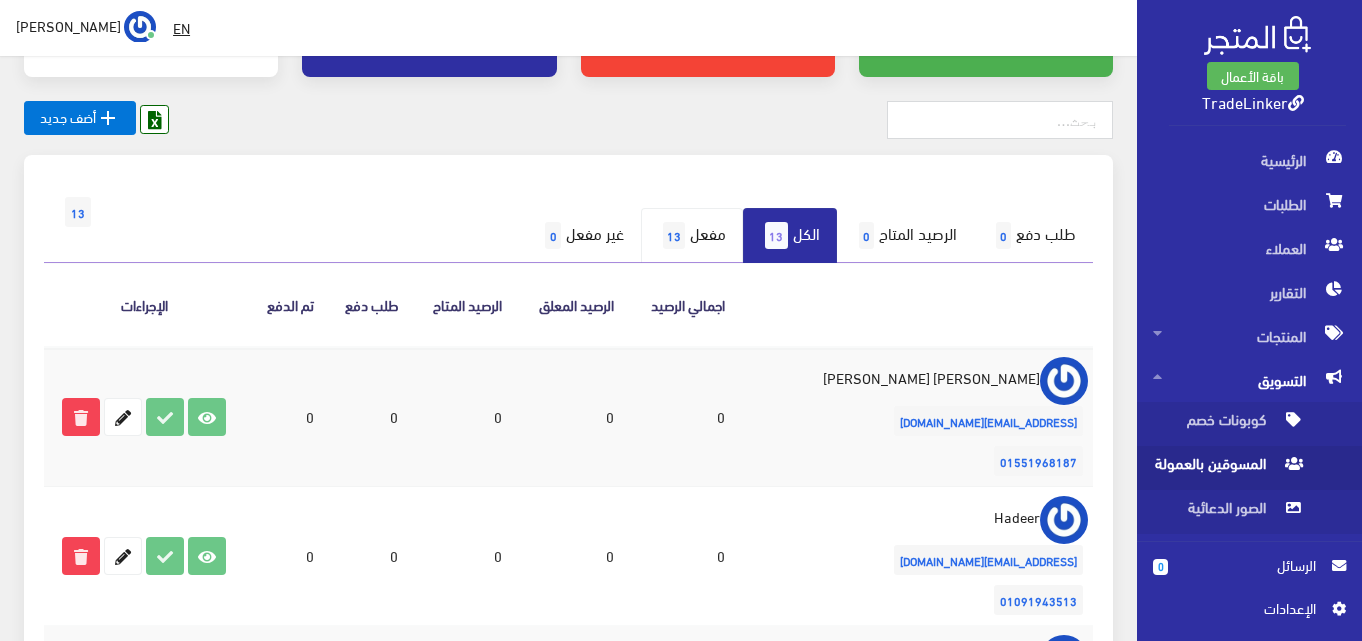 click on "مفعل
13" at bounding box center [692, 236] 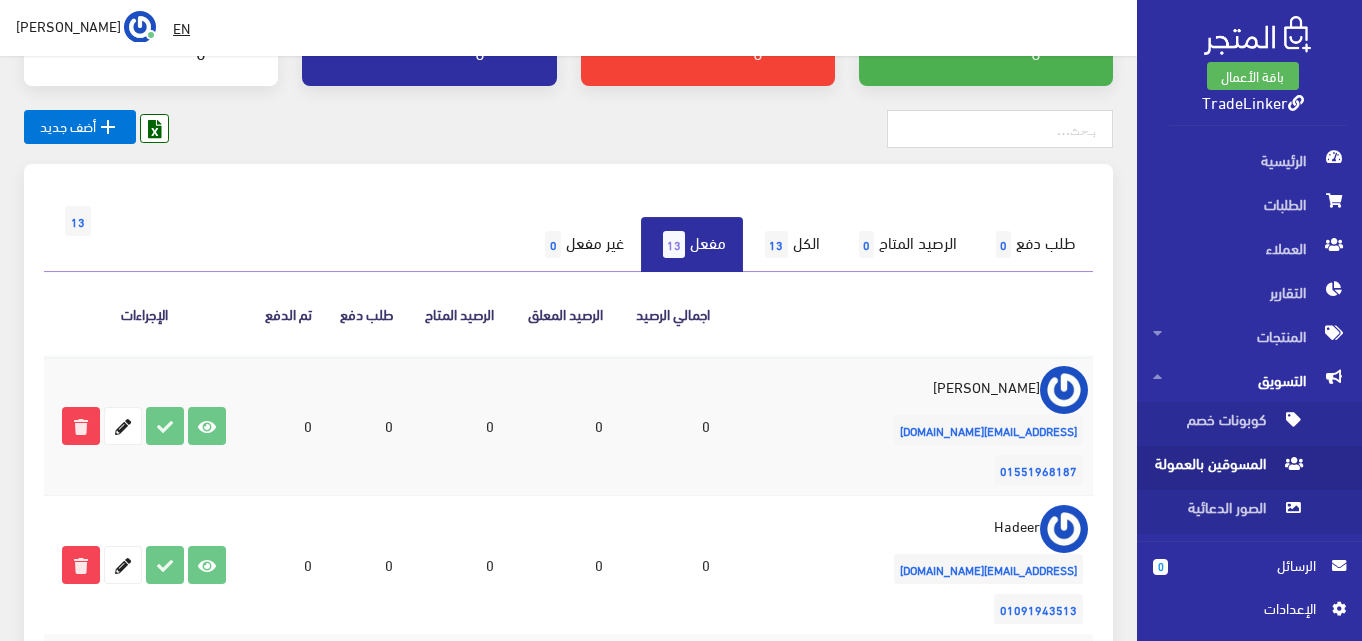 scroll, scrollTop: 0, scrollLeft: 0, axis: both 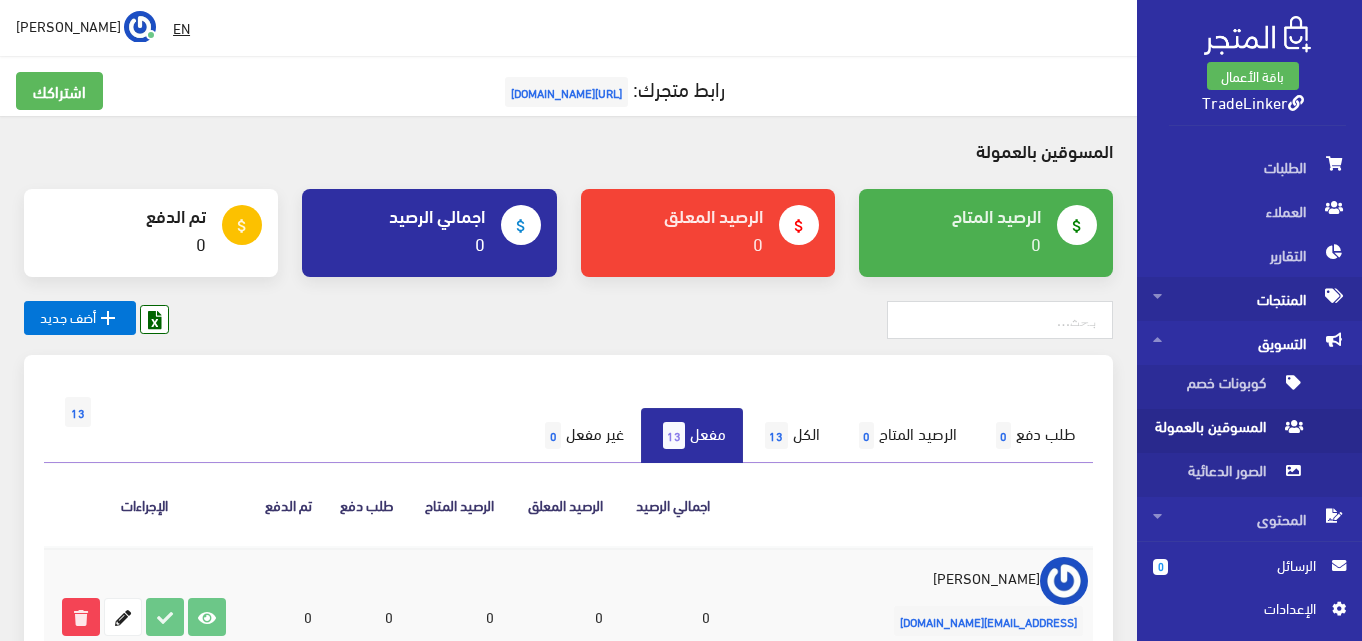 click on "المنتجات" at bounding box center (1249, 299) 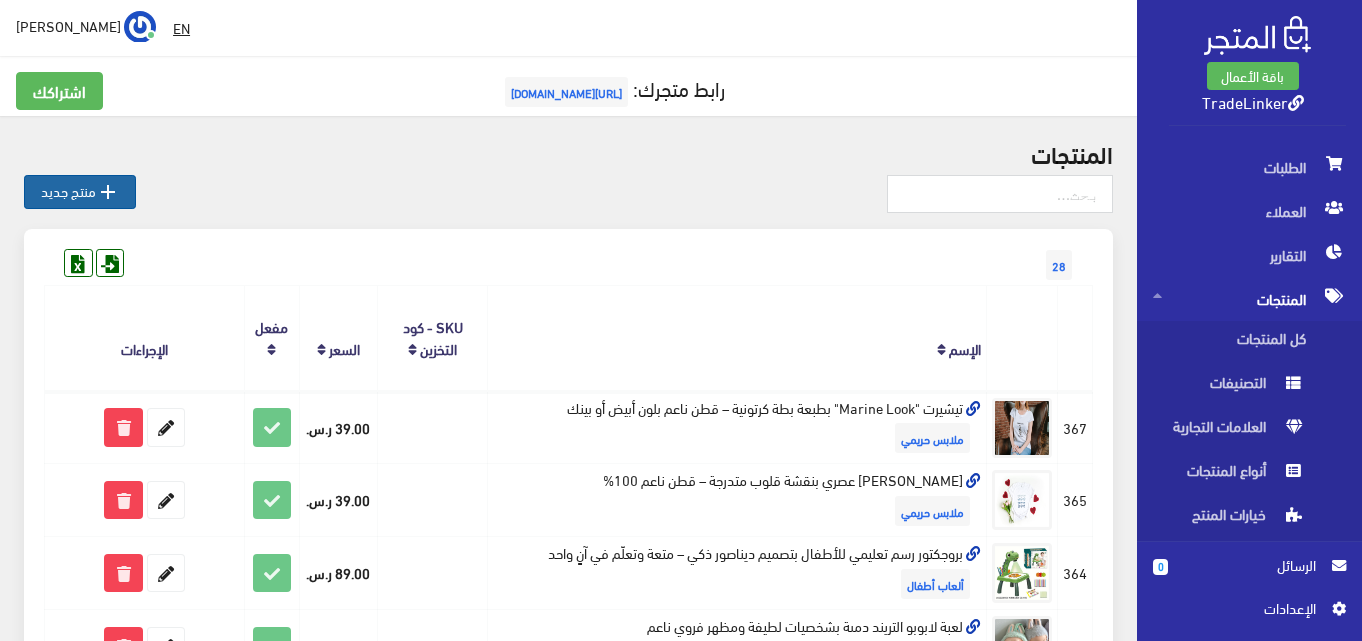 click on "" at bounding box center (108, 192) 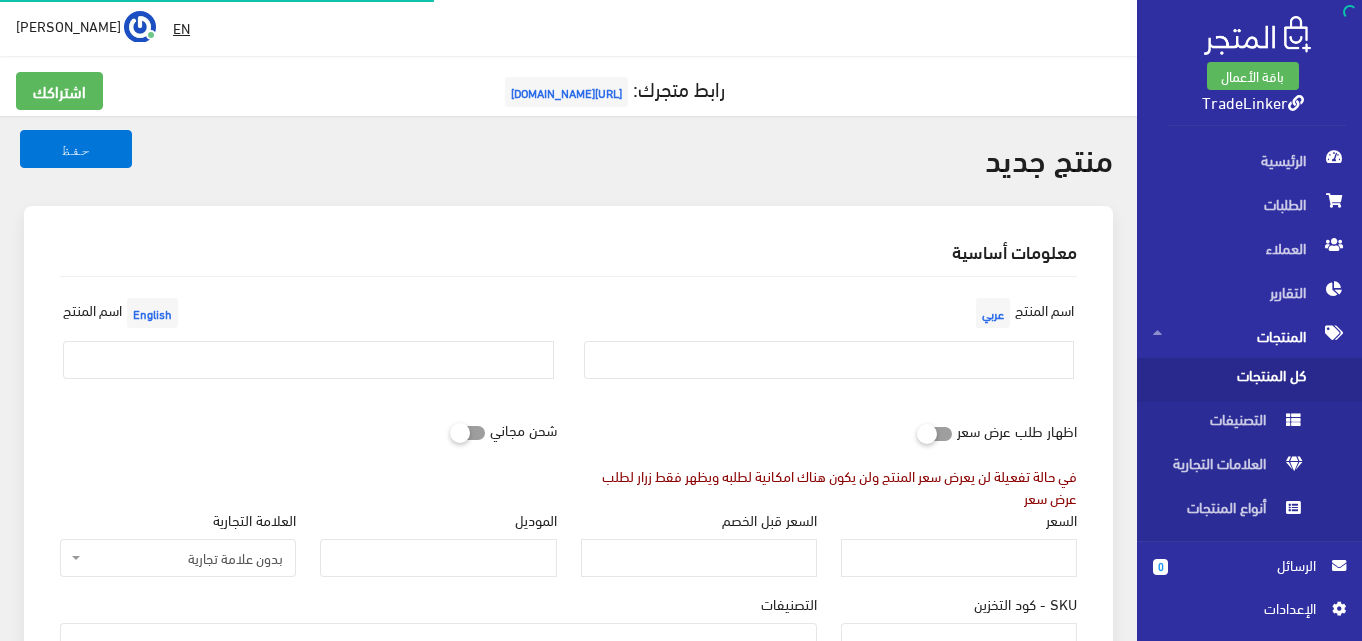 select 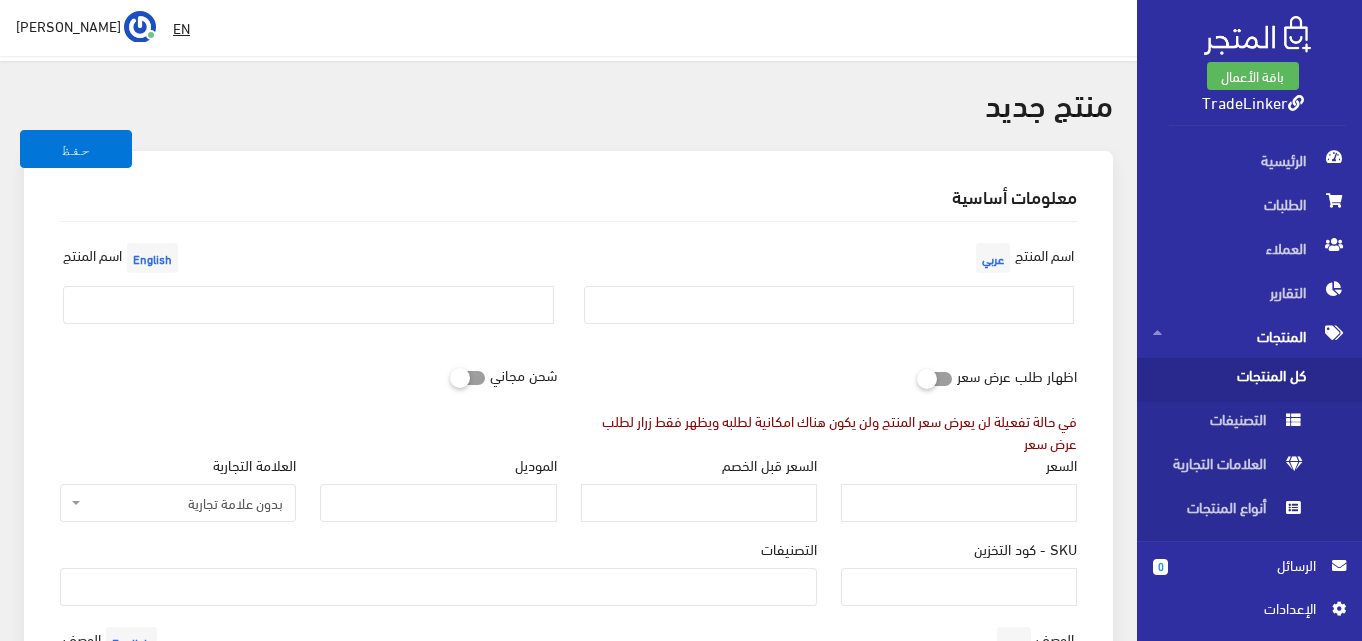 scroll, scrollTop: 100, scrollLeft: 0, axis: vertical 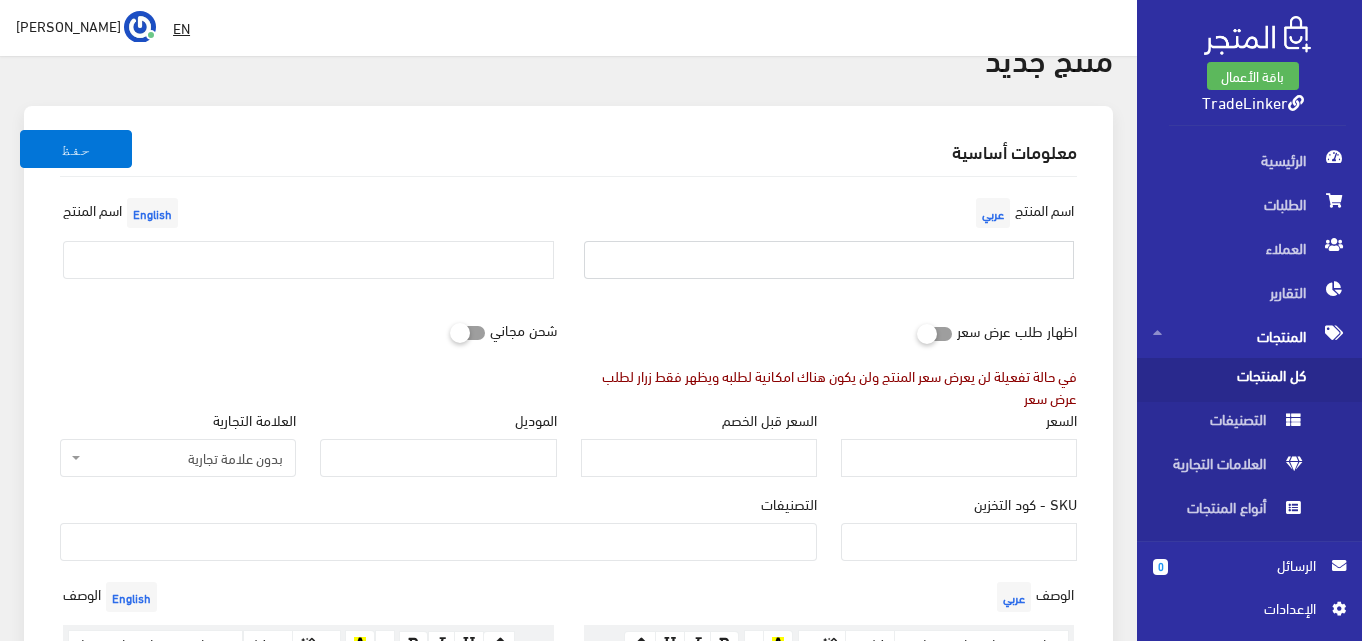 click at bounding box center [829, 260] 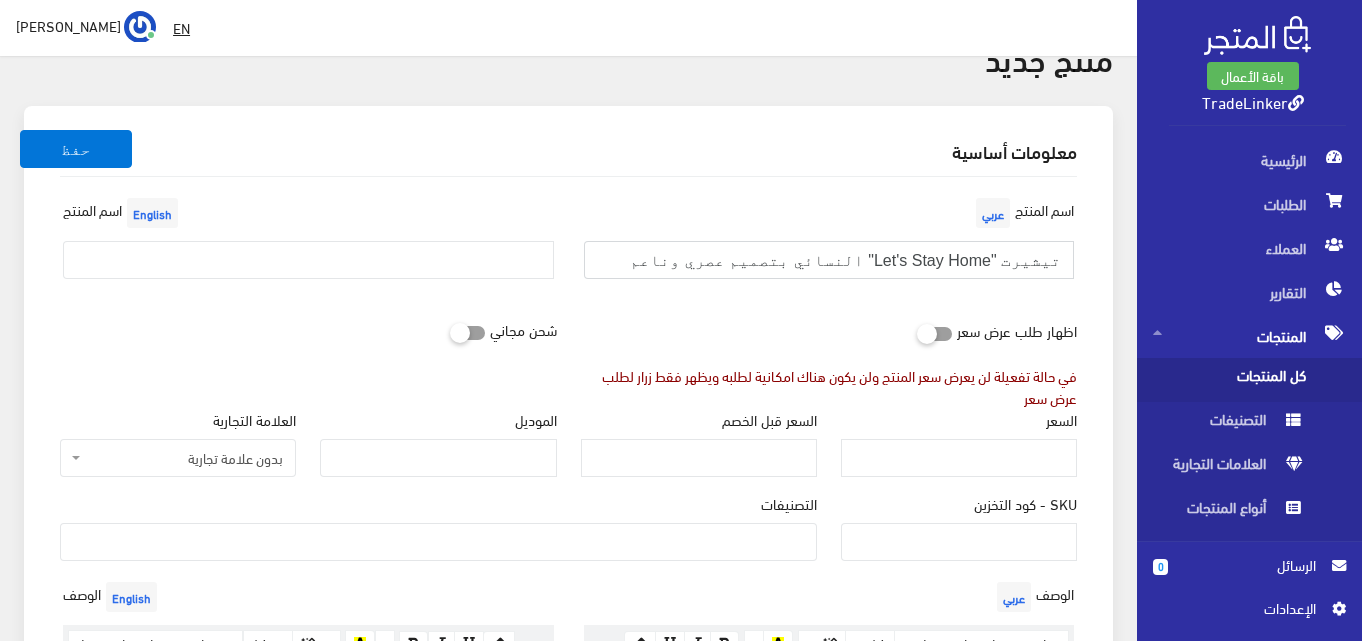 type on "تيشيرت "Let's Stay Home" النسائي بتصميم عصري وناعم" 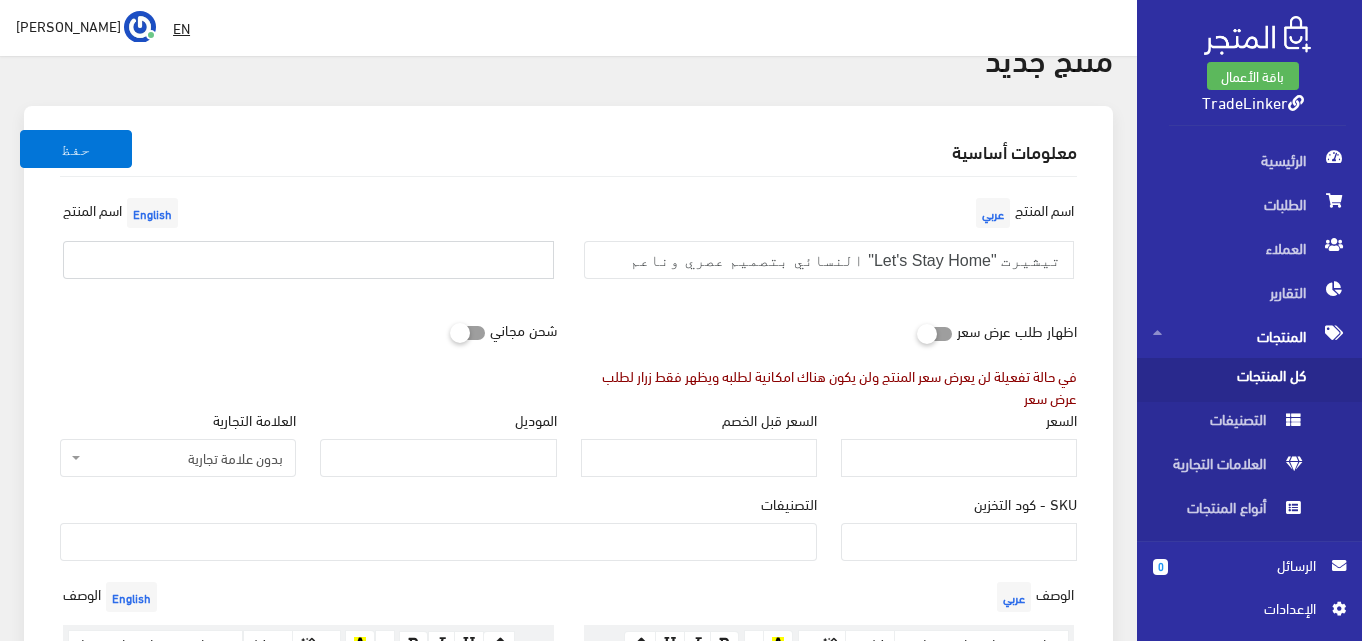 drag, startPoint x: 491, startPoint y: 291, endPoint x: 476, endPoint y: 259, distance: 35.341194 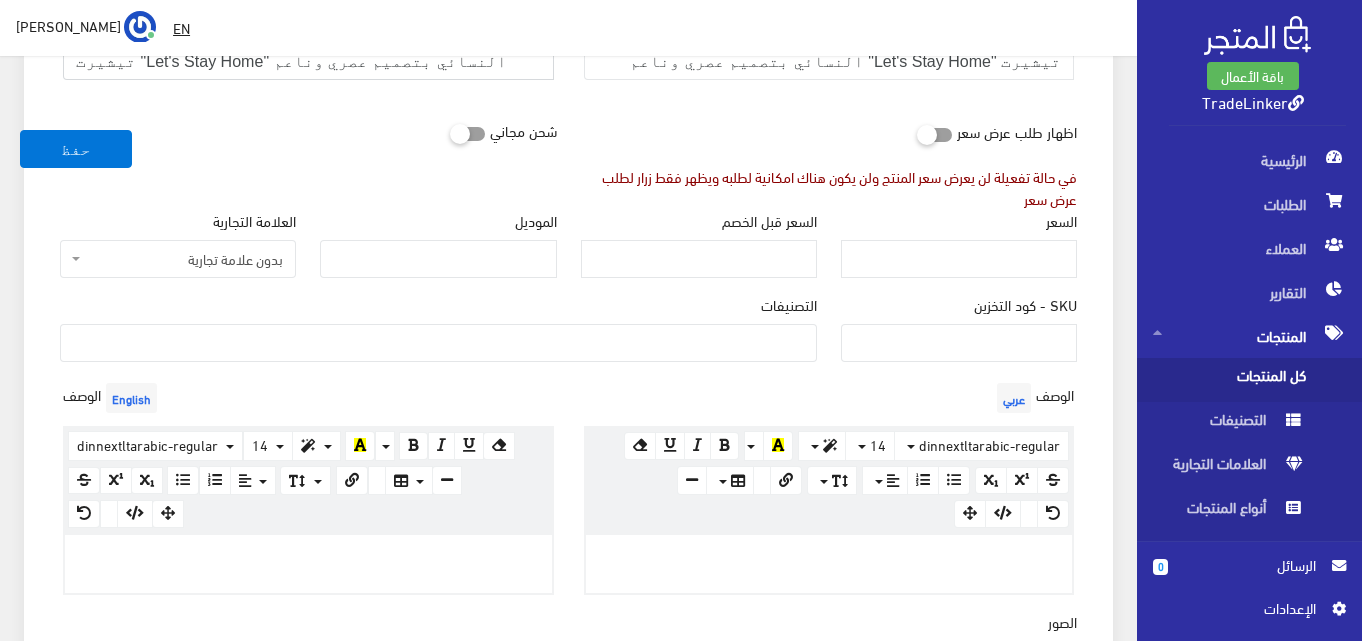 scroll, scrollTop: 300, scrollLeft: 0, axis: vertical 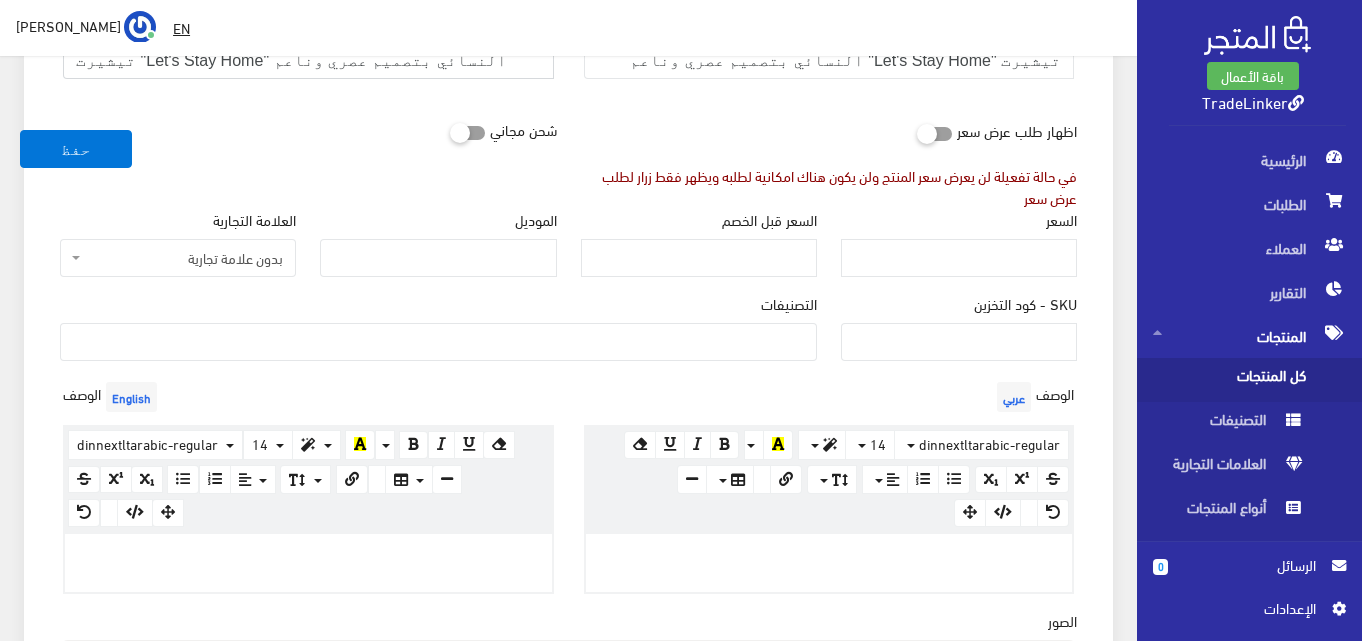 type on "تيشيرت "Let's Stay Home" النسائي بتصميم عصري وناعم" 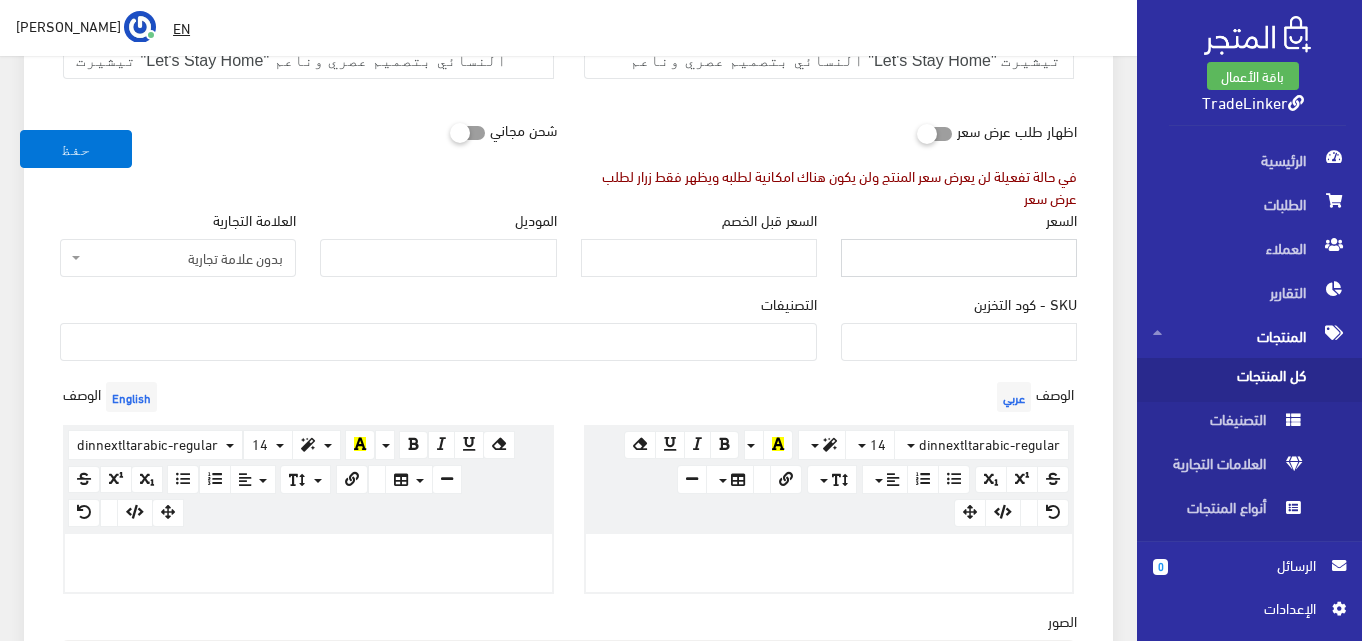 click on "السعر" at bounding box center [959, 258] 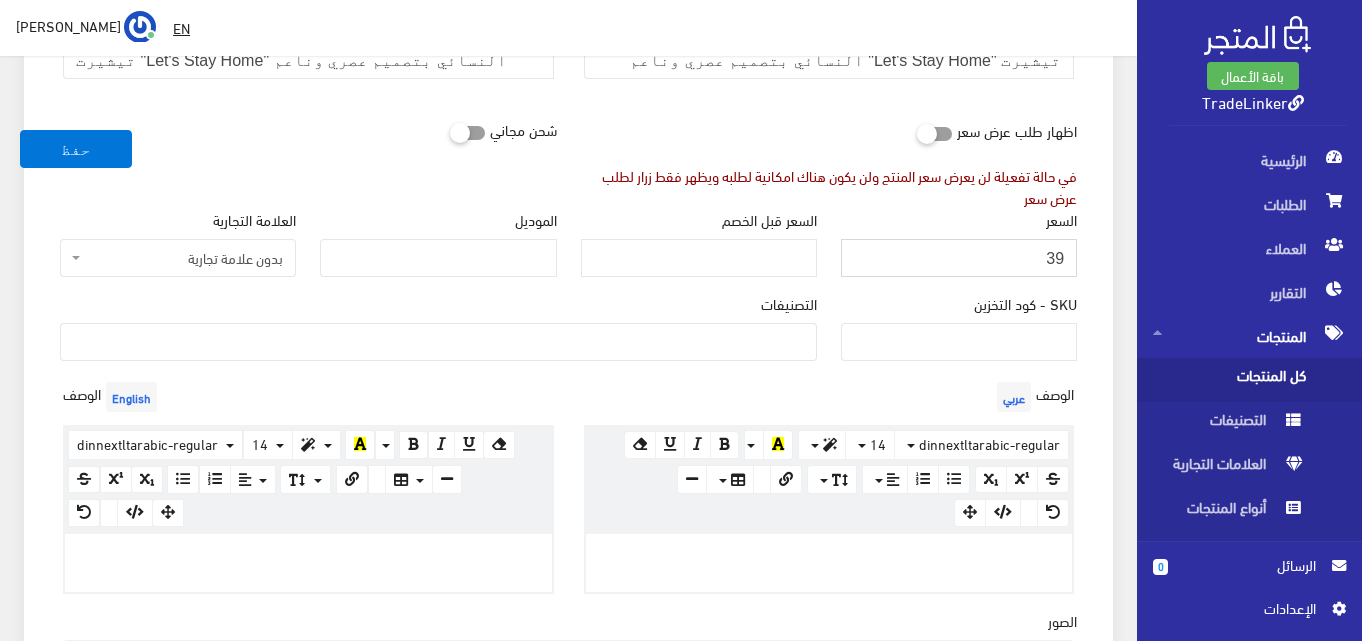 type on "39" 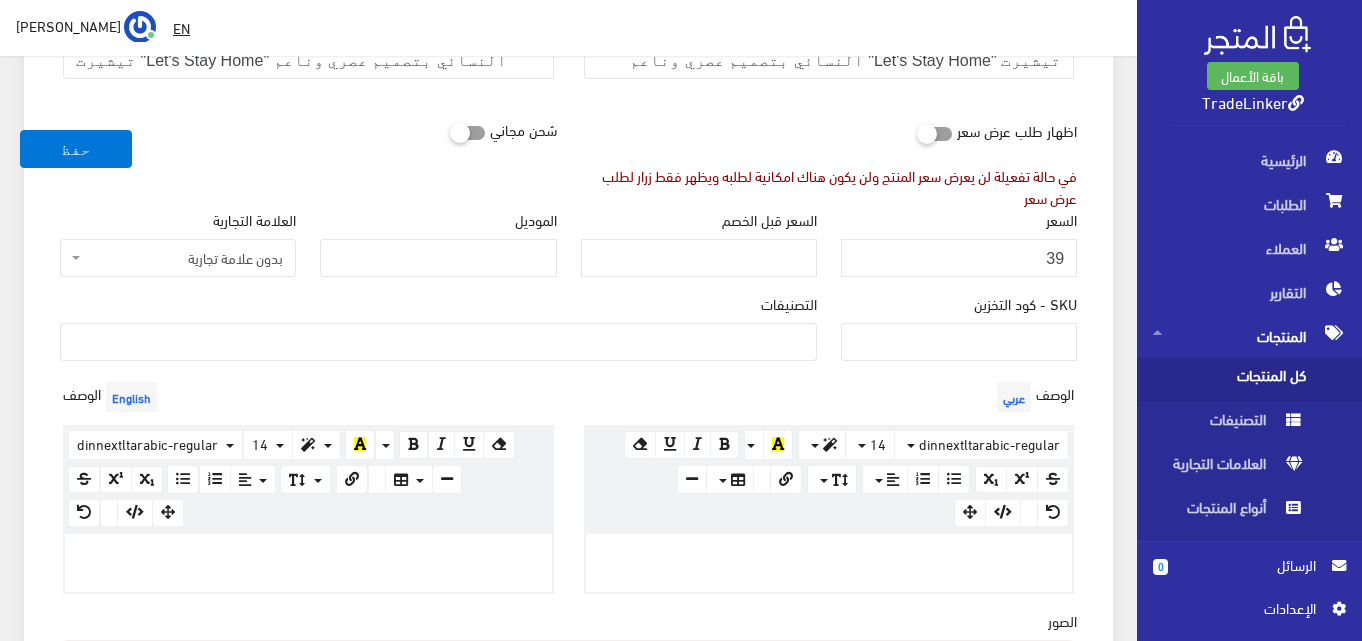 click at bounding box center (438, 340) 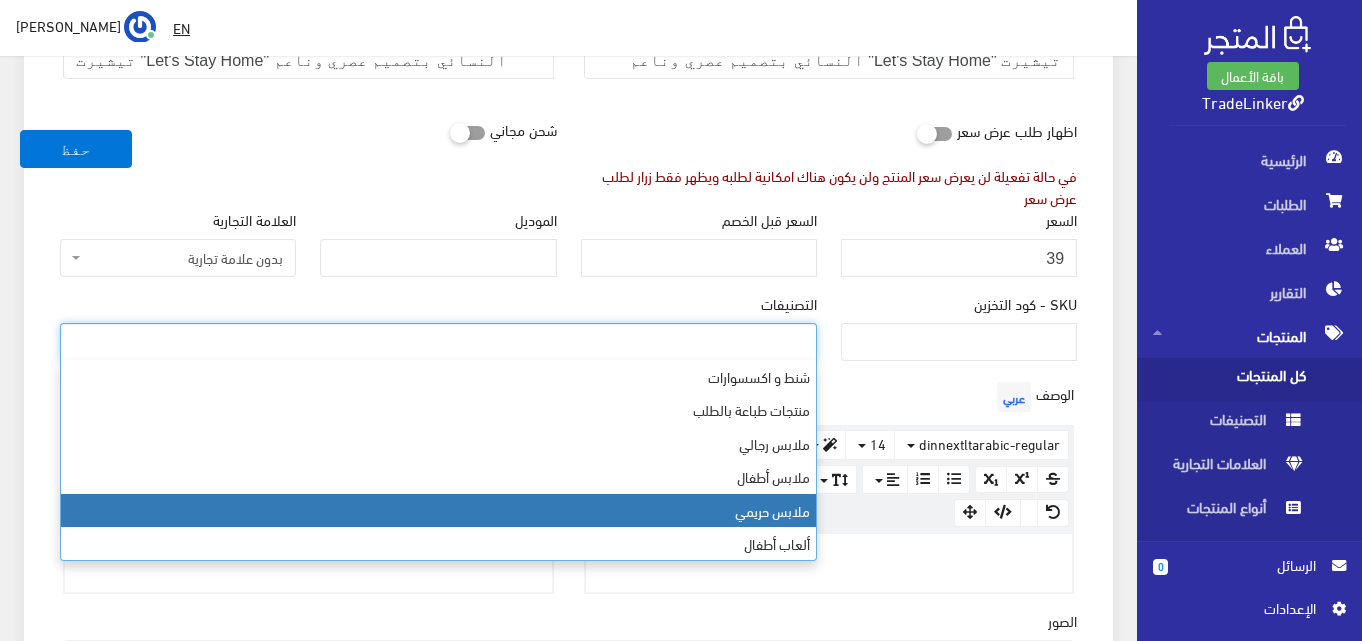 select on "10" 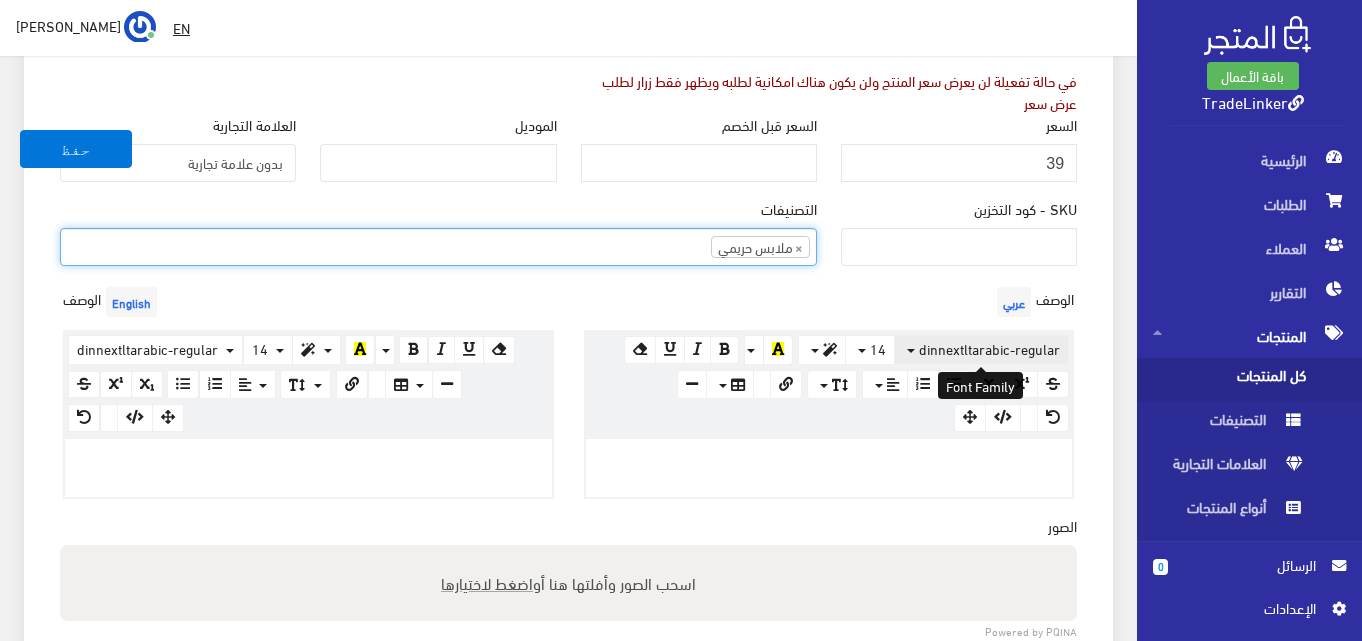 scroll, scrollTop: 500, scrollLeft: 0, axis: vertical 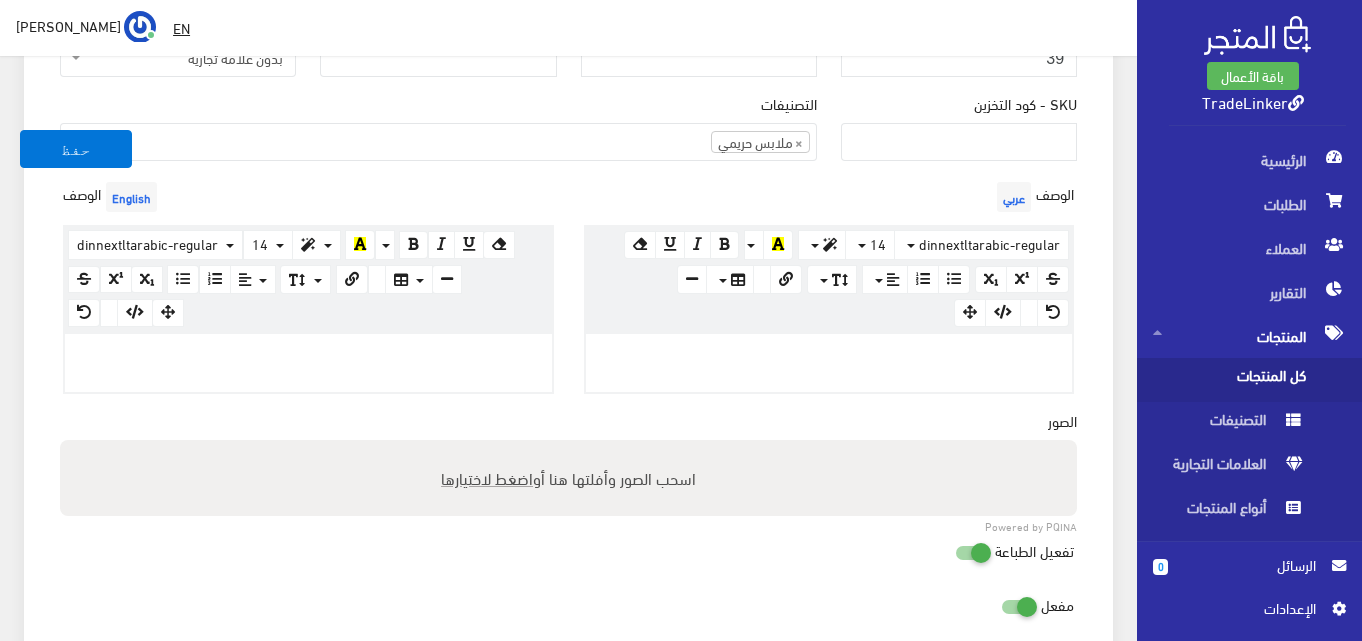 paste 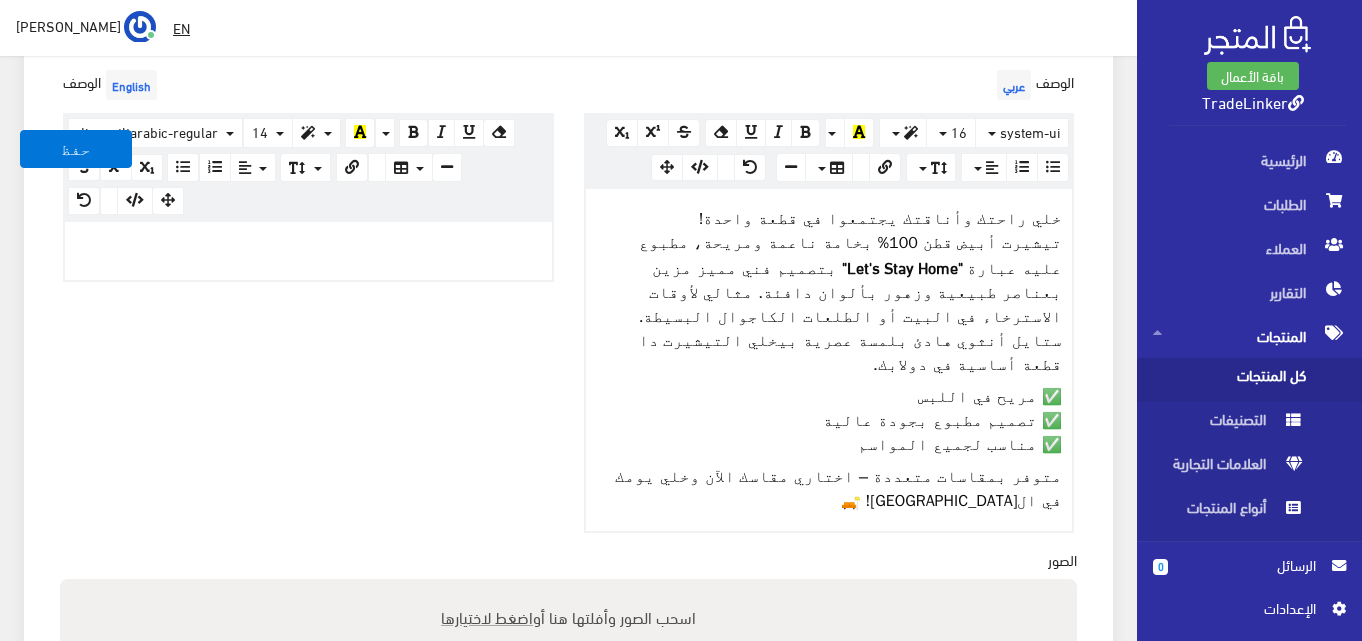 scroll, scrollTop: 579, scrollLeft: 0, axis: vertical 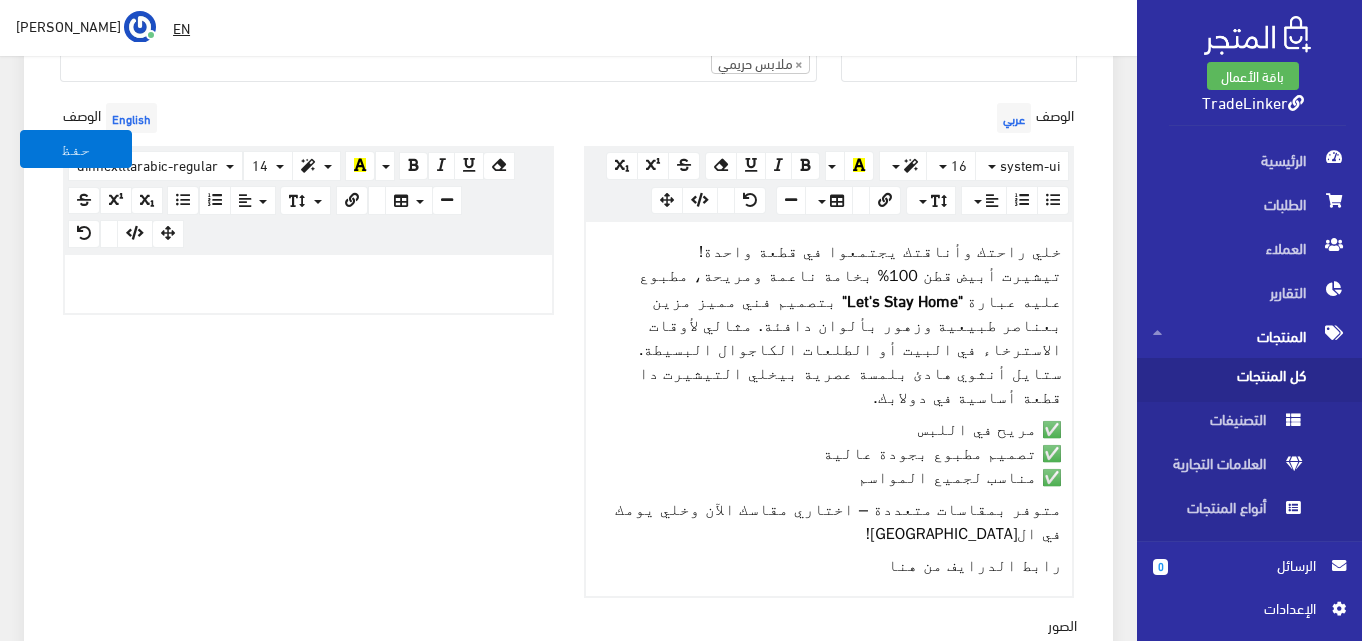 drag, startPoint x: 925, startPoint y: 566, endPoint x: 974, endPoint y: 565, distance: 49.010204 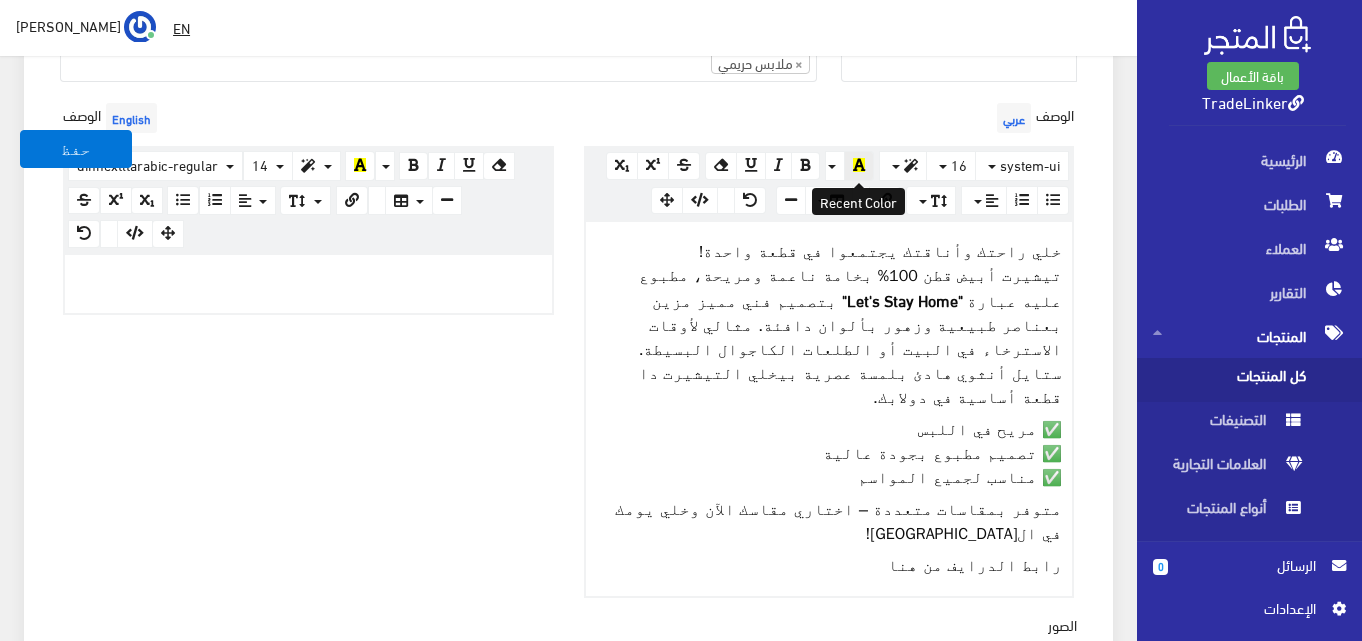 click at bounding box center (859, 165) 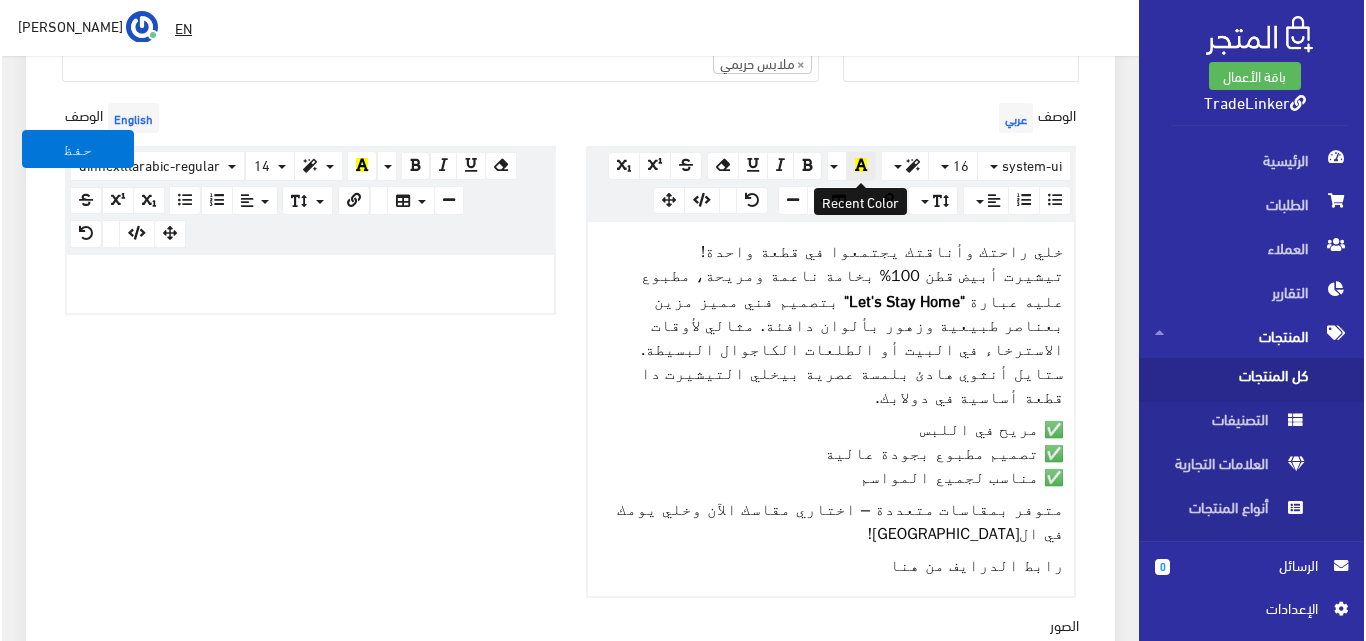 scroll, scrollTop: 612, scrollLeft: 0, axis: vertical 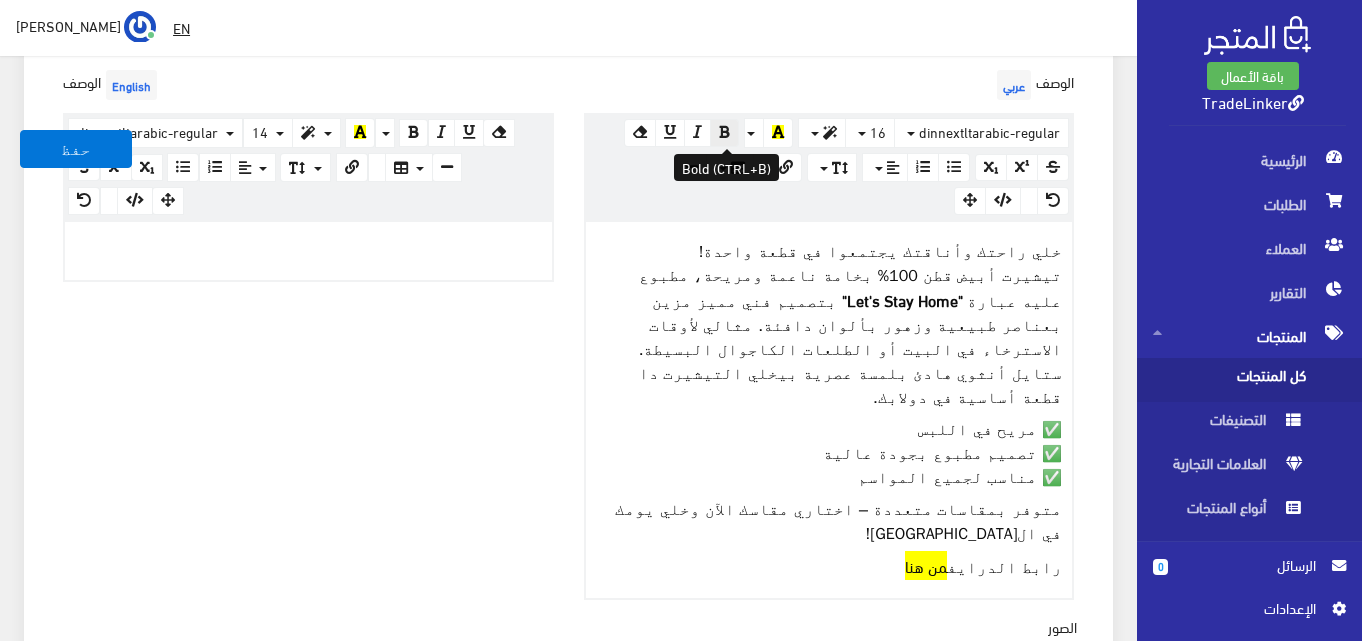 click at bounding box center (724, 132) 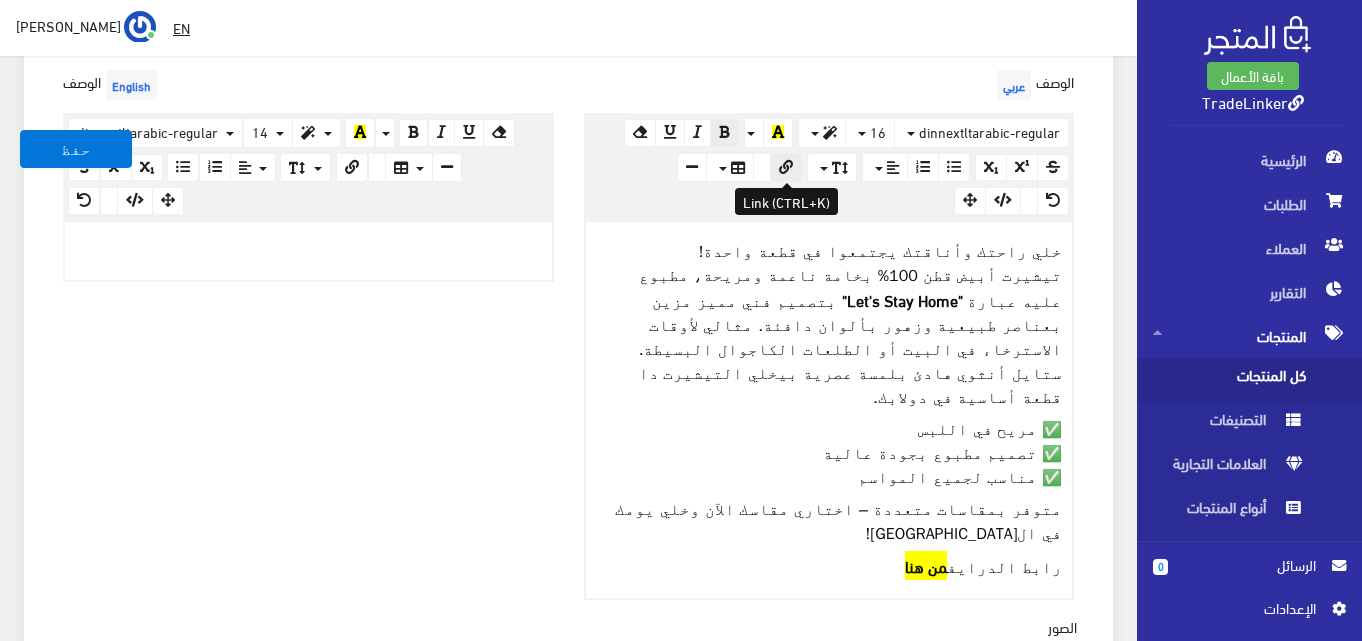 click at bounding box center [786, 167] 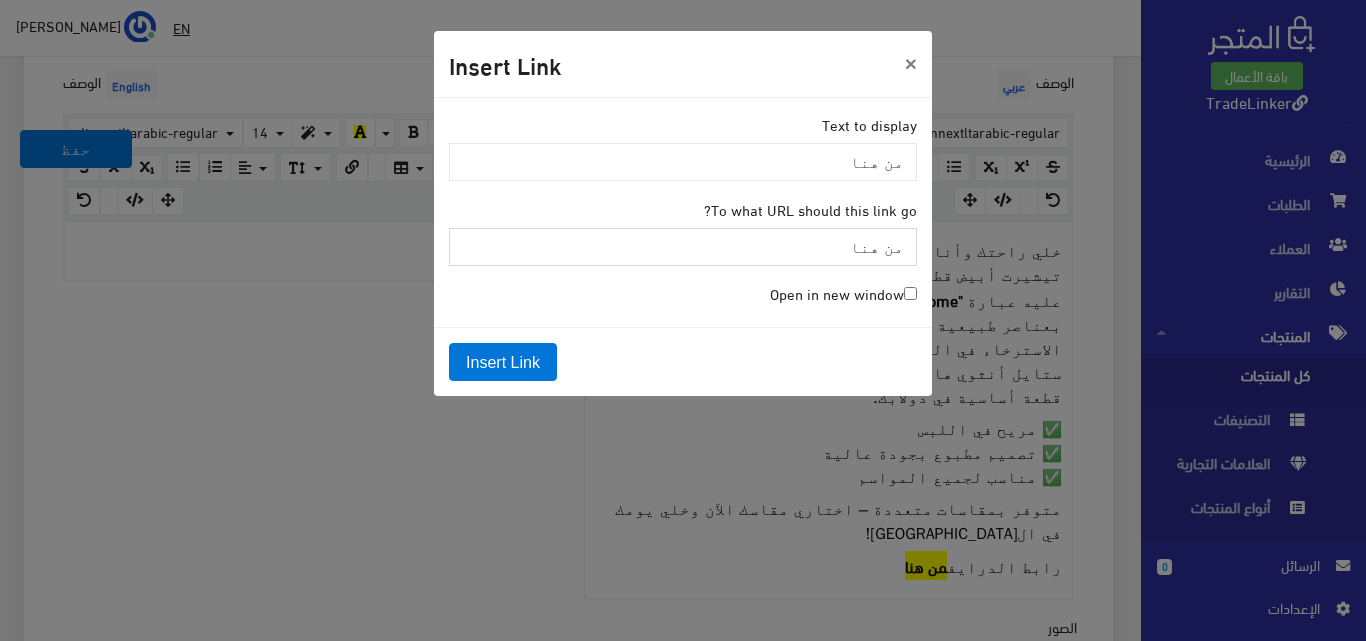 paste on "https://drive.google.com/drive/folders/1jQbPBzeV9qRk7PzCNjJZDNbBTe_i0Fan?usp=drive_link" 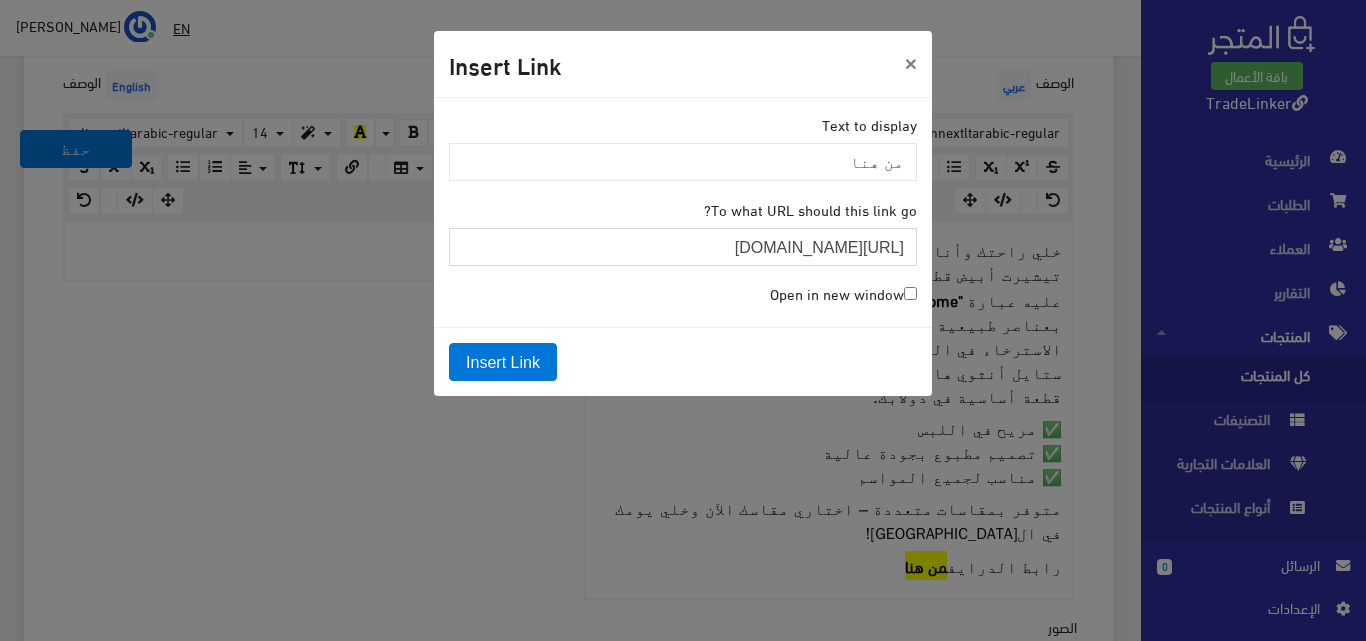 scroll, scrollTop: 0, scrollLeft: -224, axis: horizontal 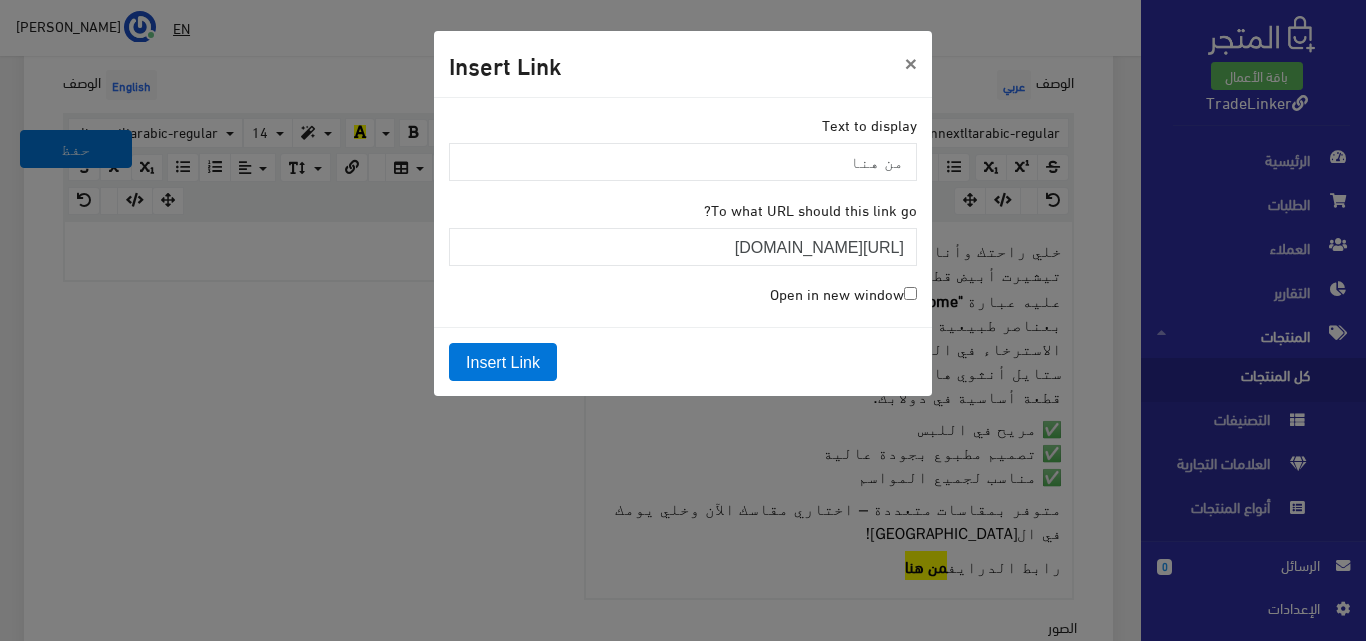 click on "Open in new window" at bounding box center [910, 293] 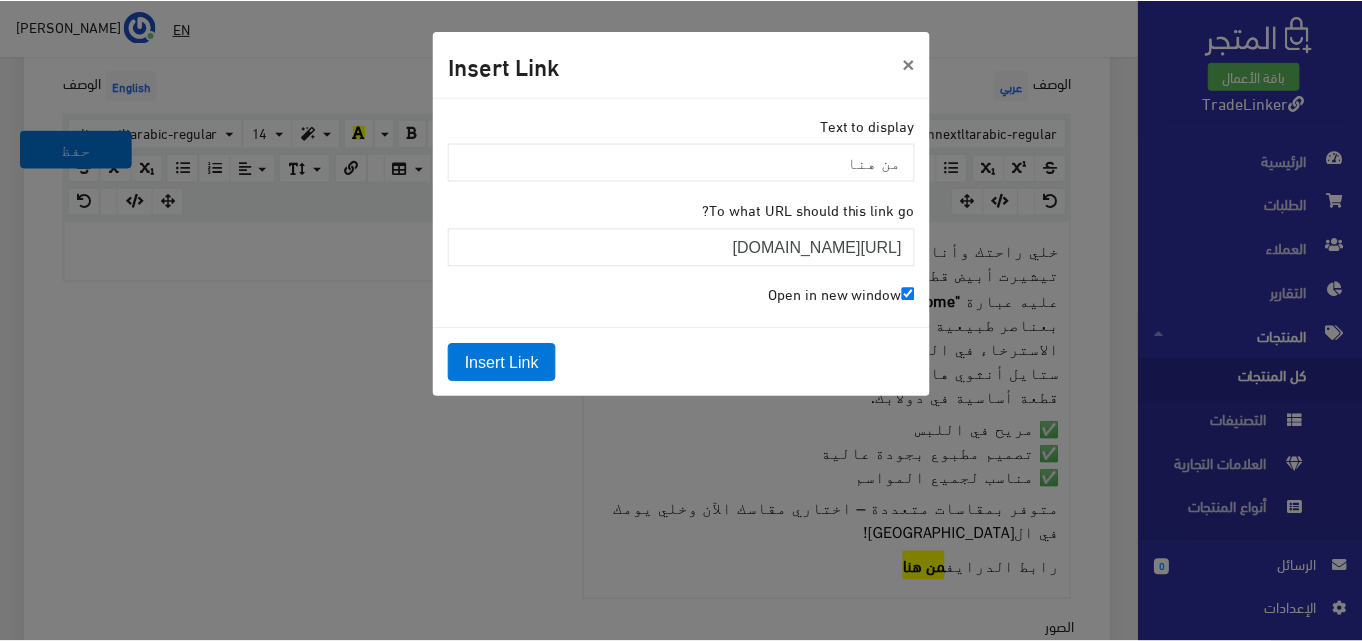 scroll, scrollTop: 0, scrollLeft: 0, axis: both 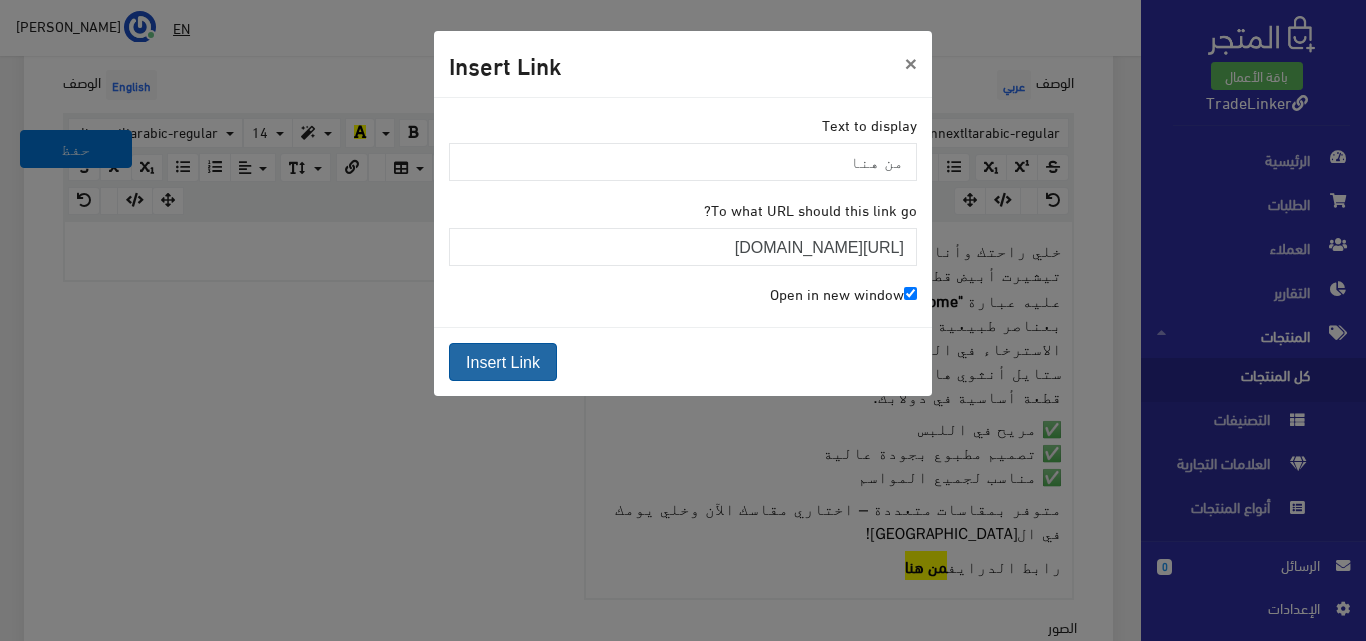 click on "Insert Link" at bounding box center (503, 362) 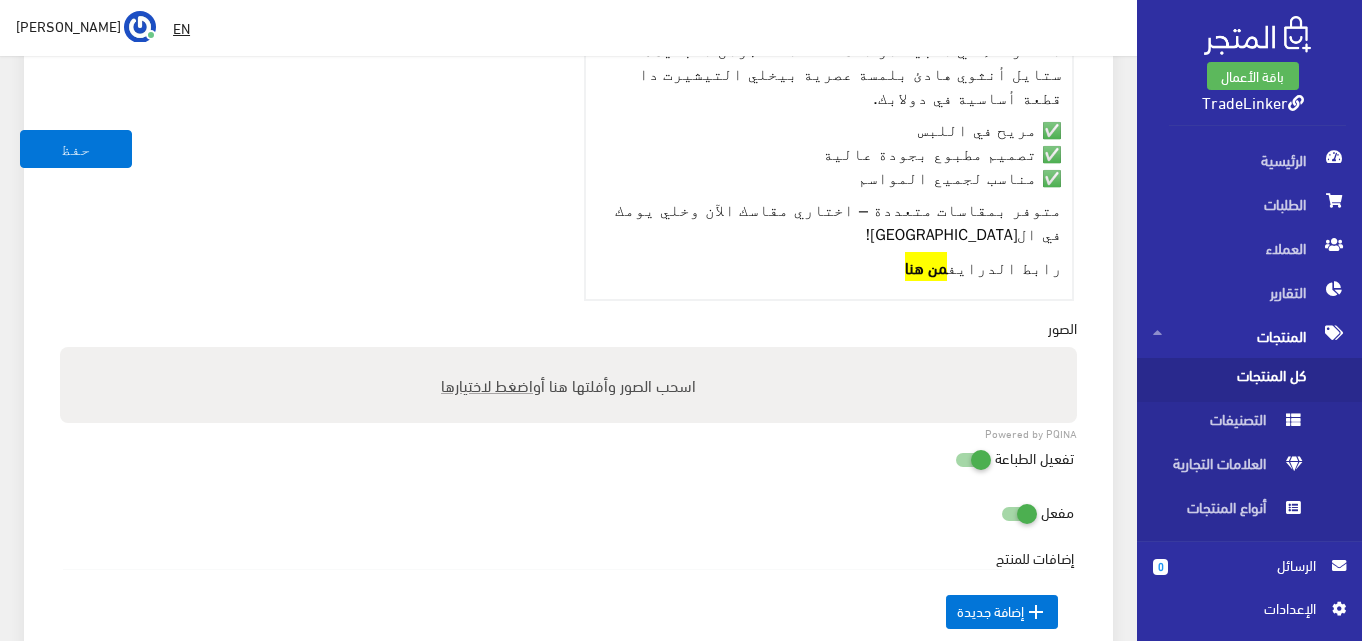 scroll, scrollTop: 1012, scrollLeft: 0, axis: vertical 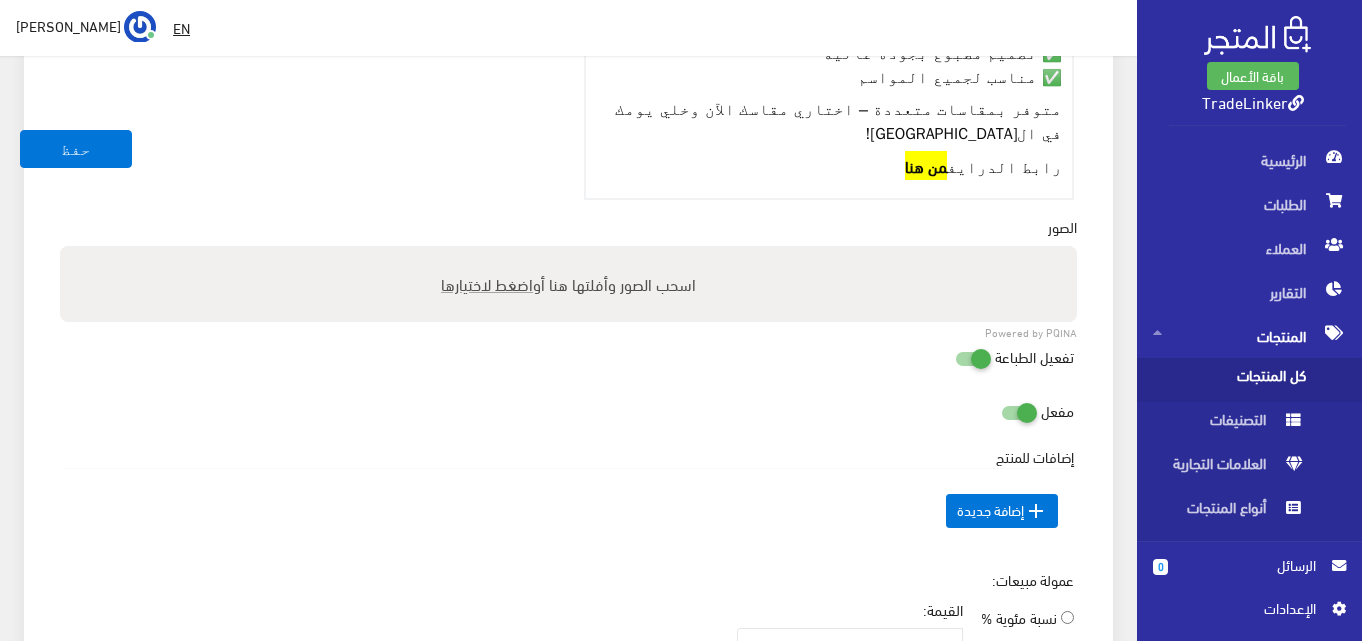 click on "اضغط لاختيارها" at bounding box center (487, 283) 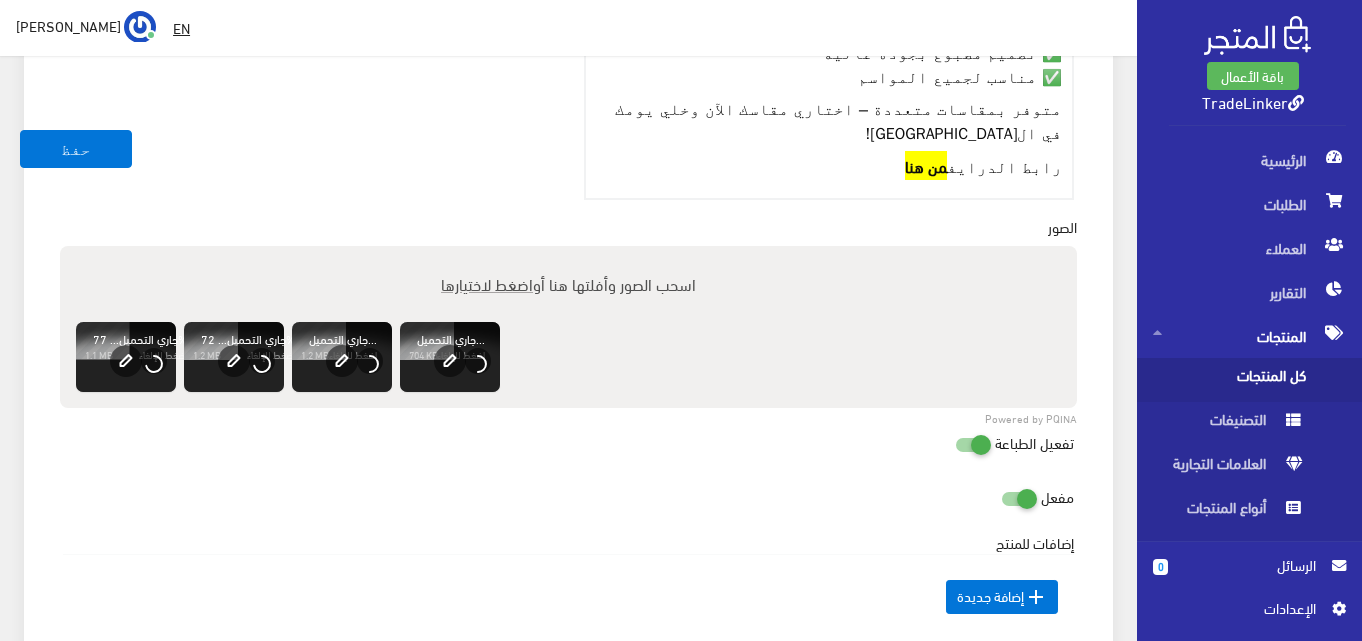 click at bounding box center (955, 444) 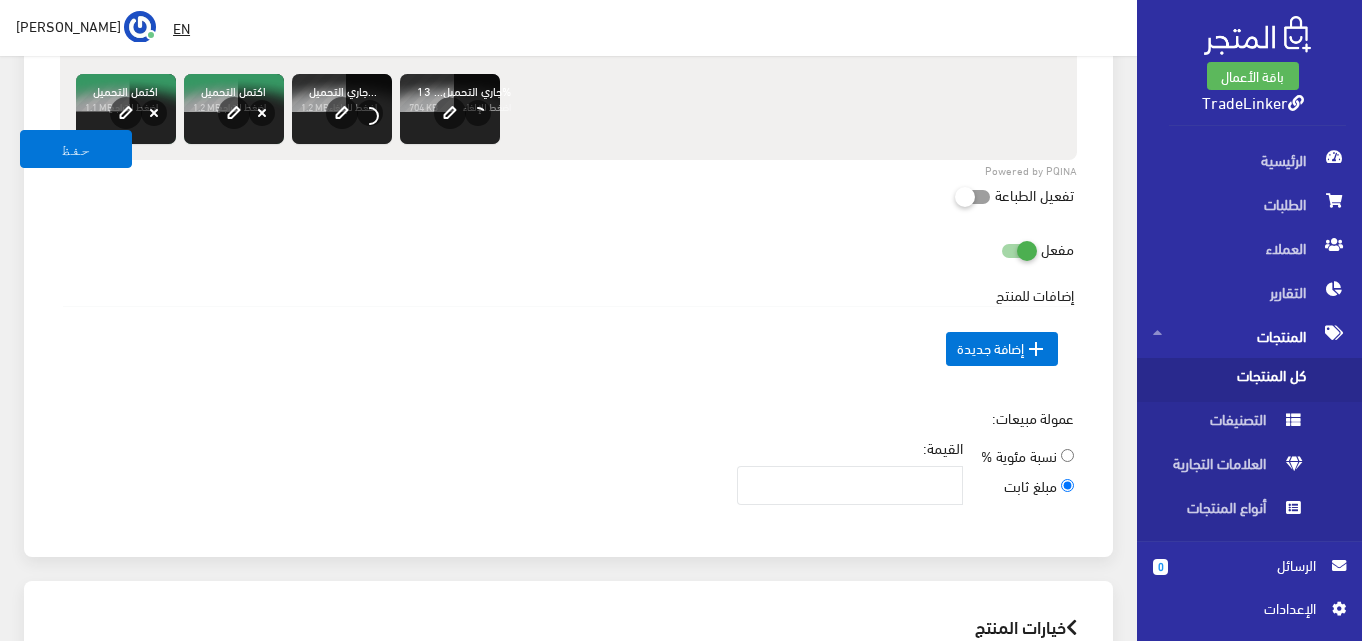 scroll, scrollTop: 1312, scrollLeft: 0, axis: vertical 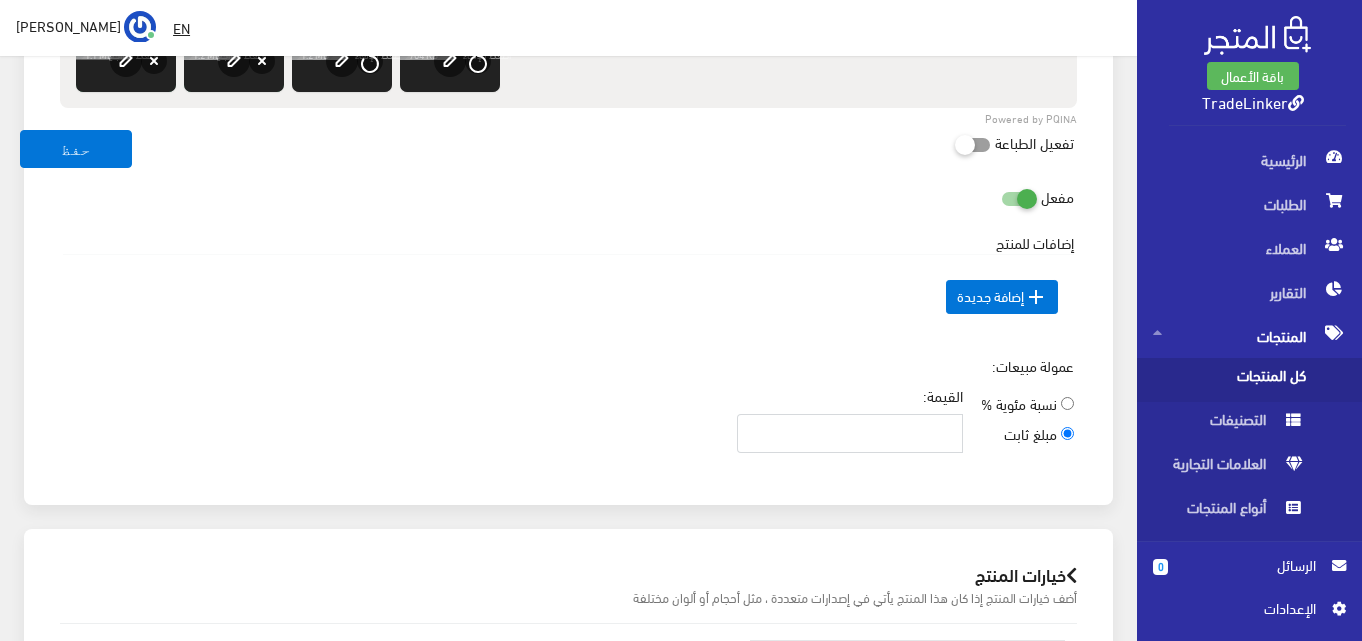click on "القيمة:" at bounding box center (850, 433) 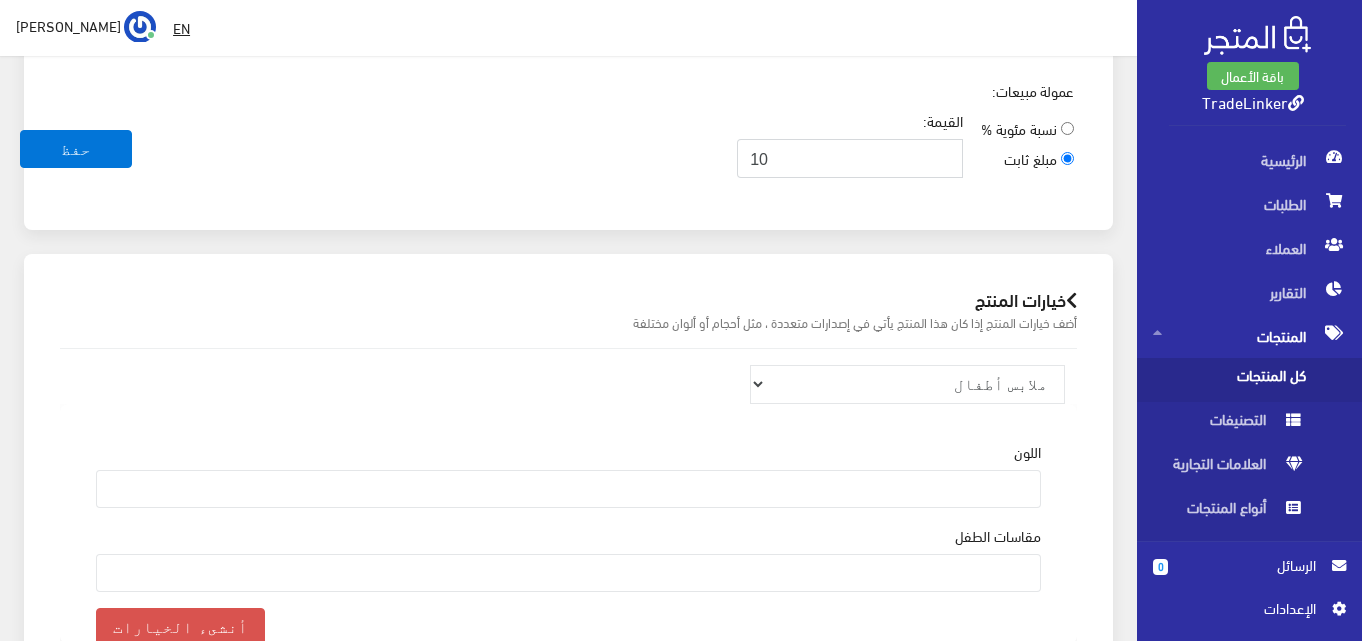 scroll, scrollTop: 1612, scrollLeft: 0, axis: vertical 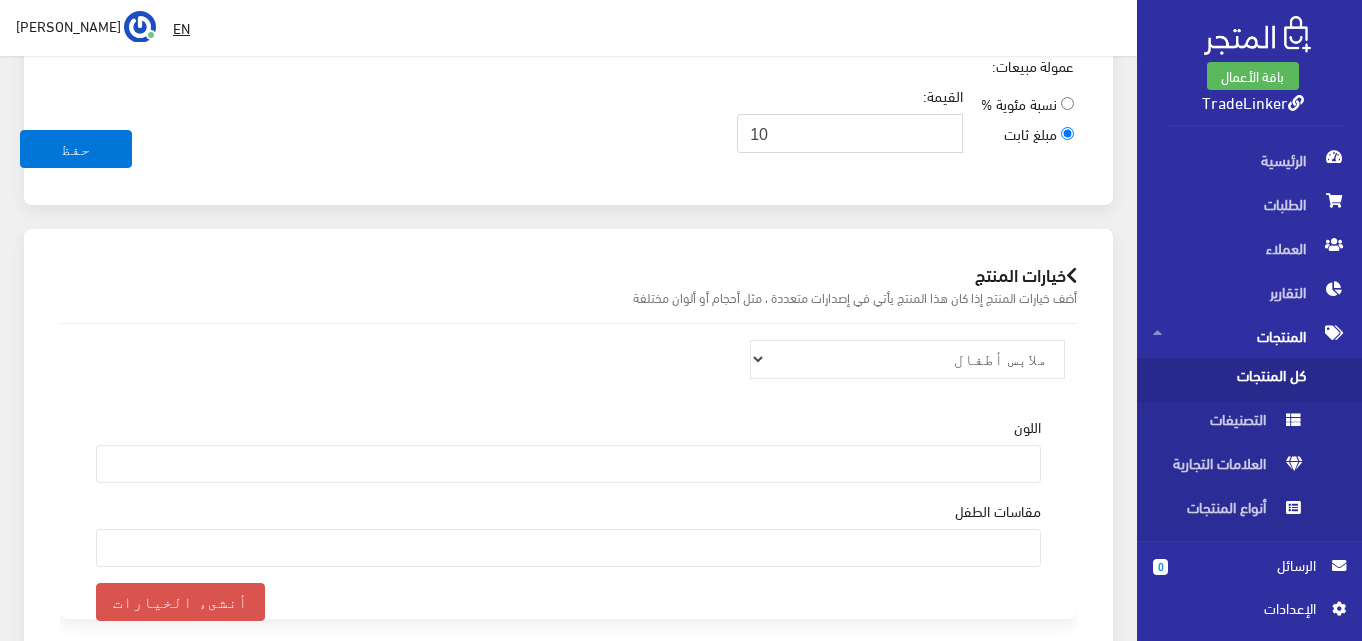 type on "10" 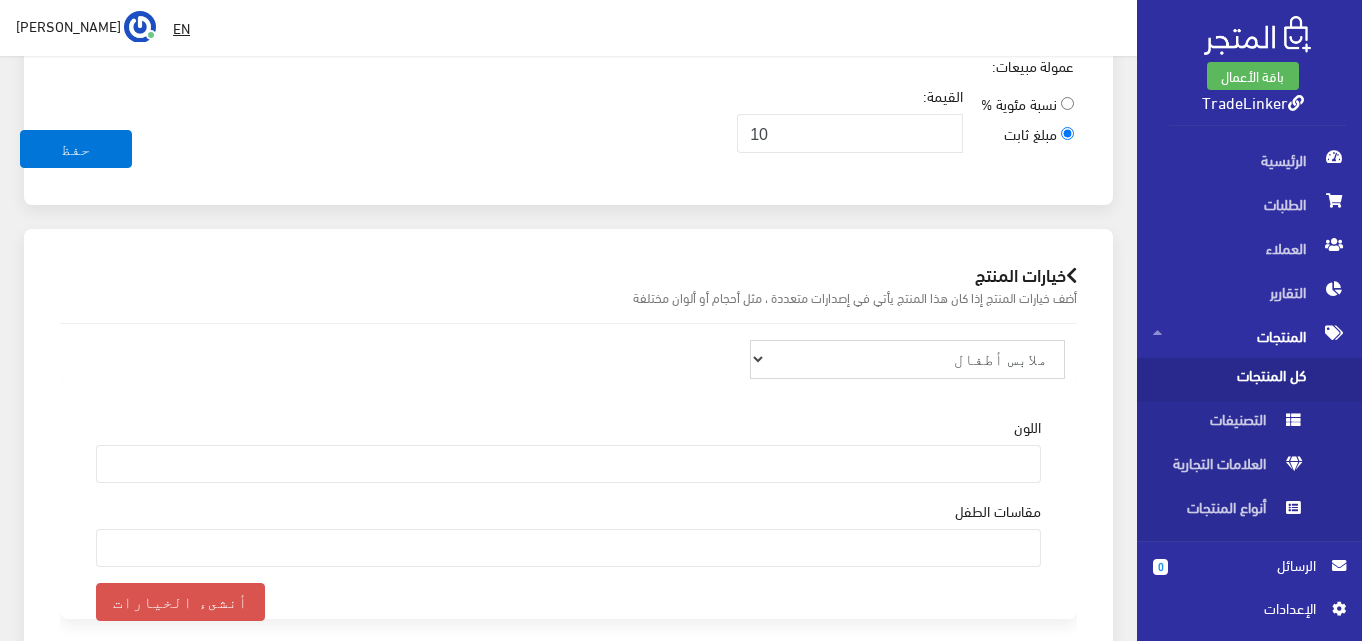 click on "ملابس أطفال
ملابس رجال
منتج طباعة بالطلب
كوفر أيفون
ملابس حريمي
أطقم ملابس موحدة" at bounding box center (907, 359) 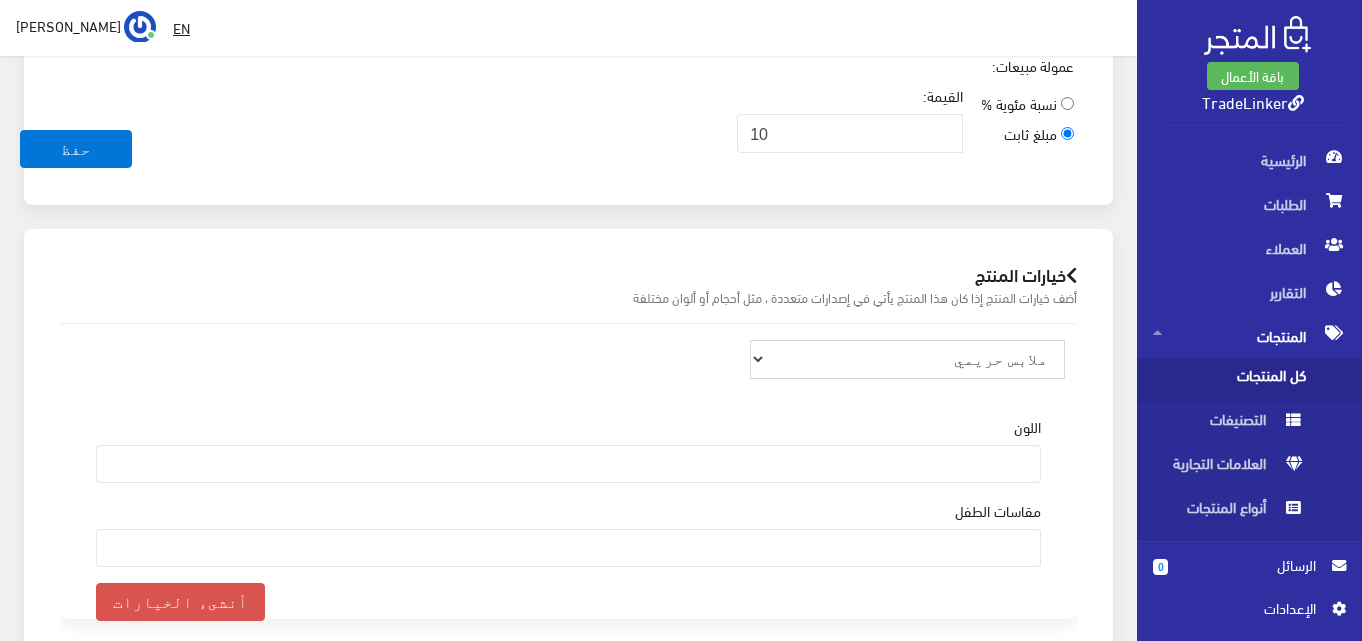 click on "ملابس أطفال
ملابس رجال
منتج طباعة بالطلب
كوفر أيفون
ملابس حريمي
أطقم ملابس موحدة" at bounding box center [907, 359] 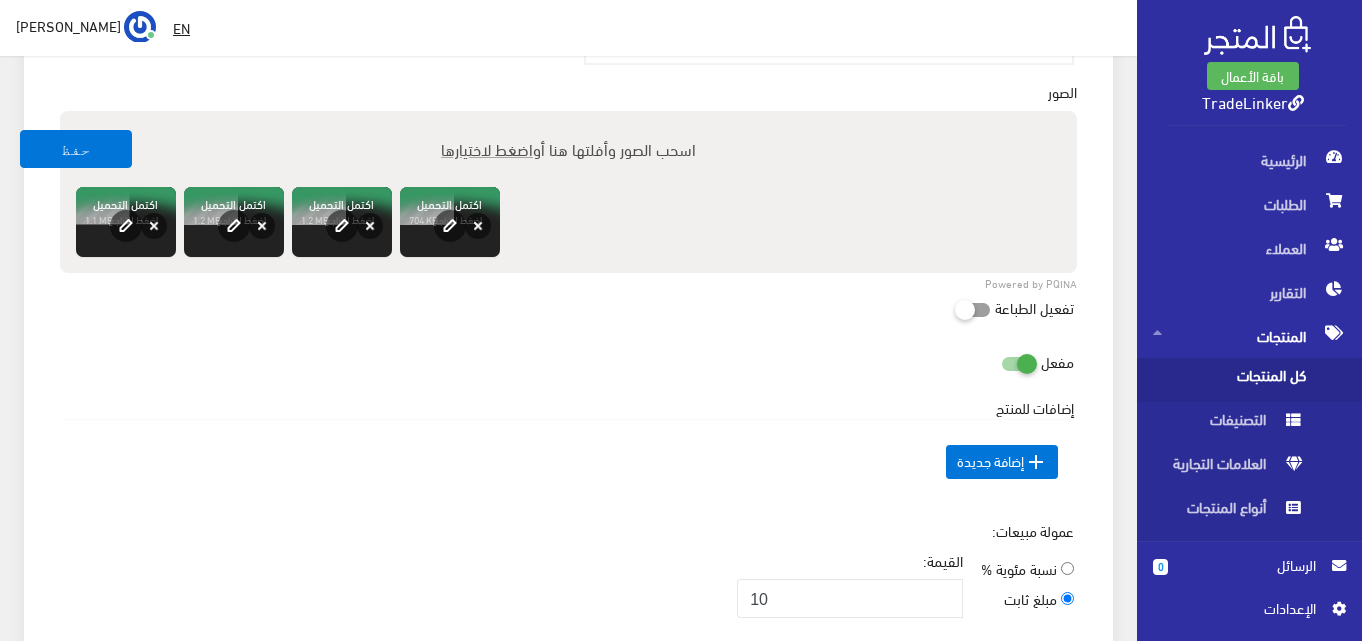 scroll, scrollTop: 1112, scrollLeft: 0, axis: vertical 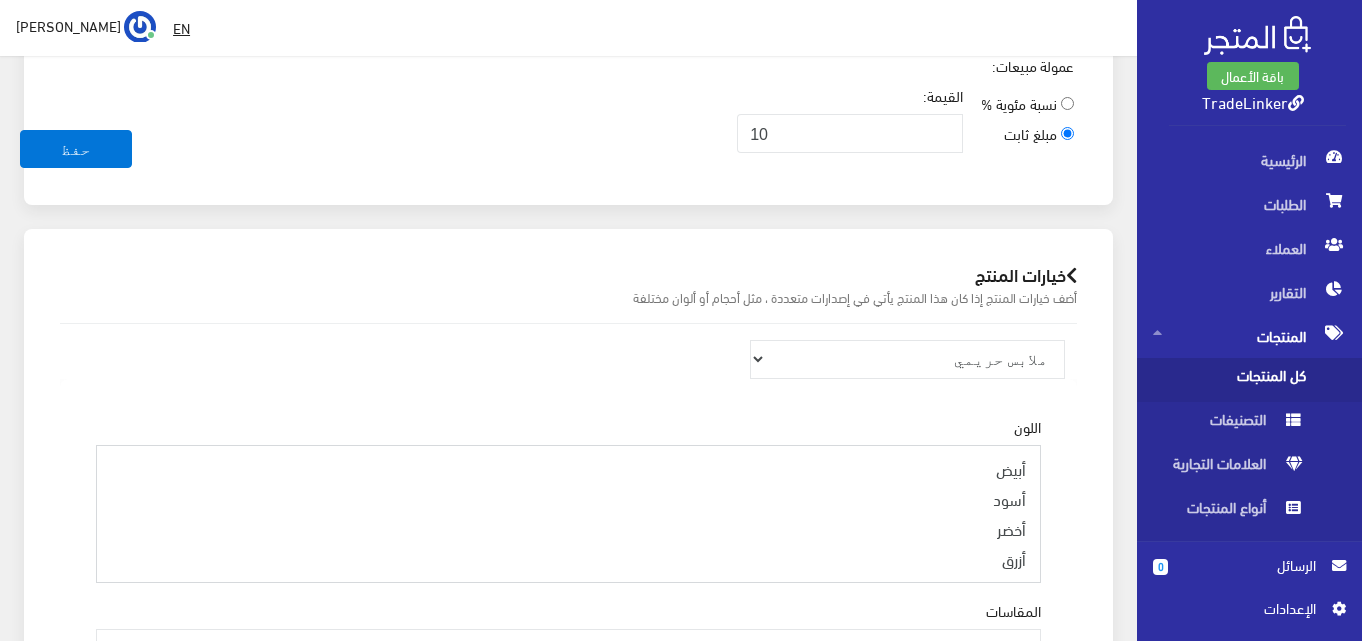 select on "1" 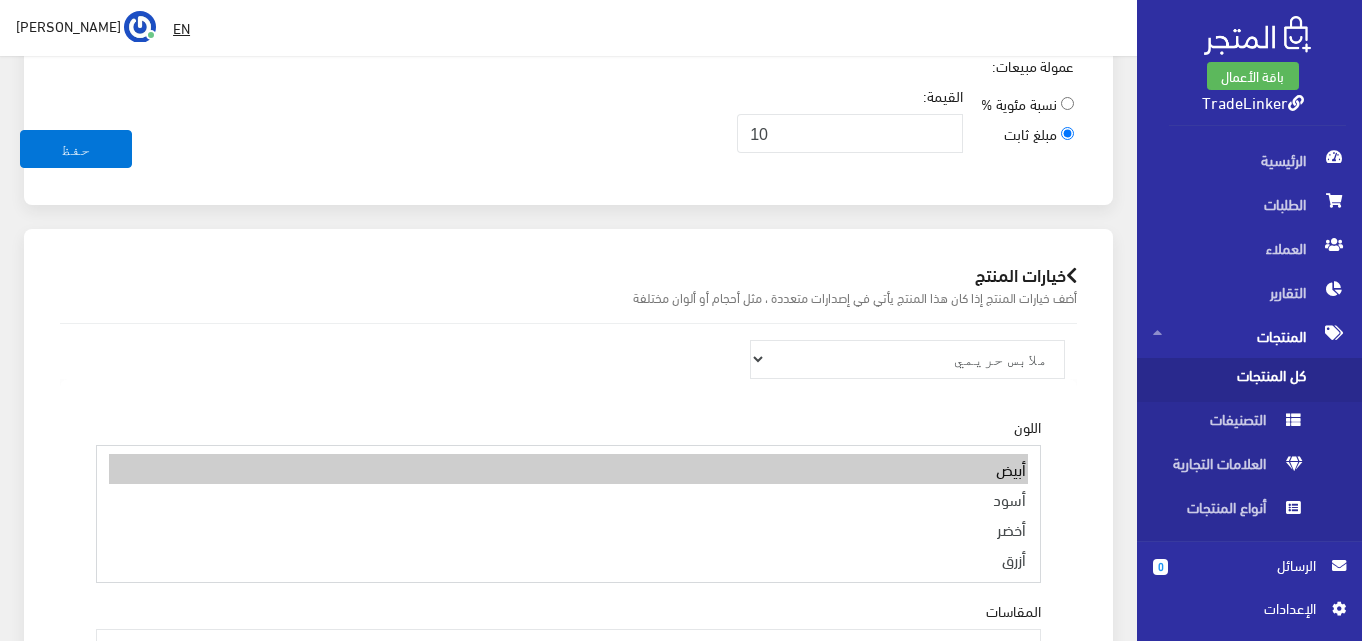 click on "أبيض" at bounding box center [568, 469] 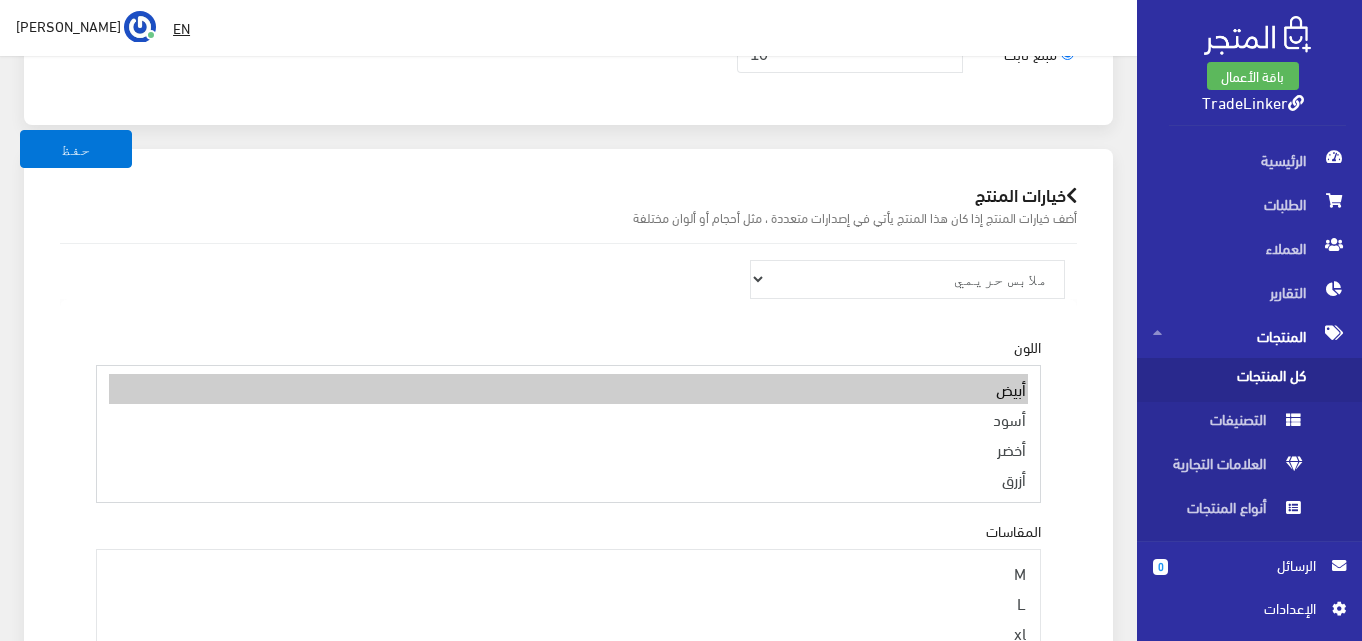 scroll, scrollTop: 1812, scrollLeft: 0, axis: vertical 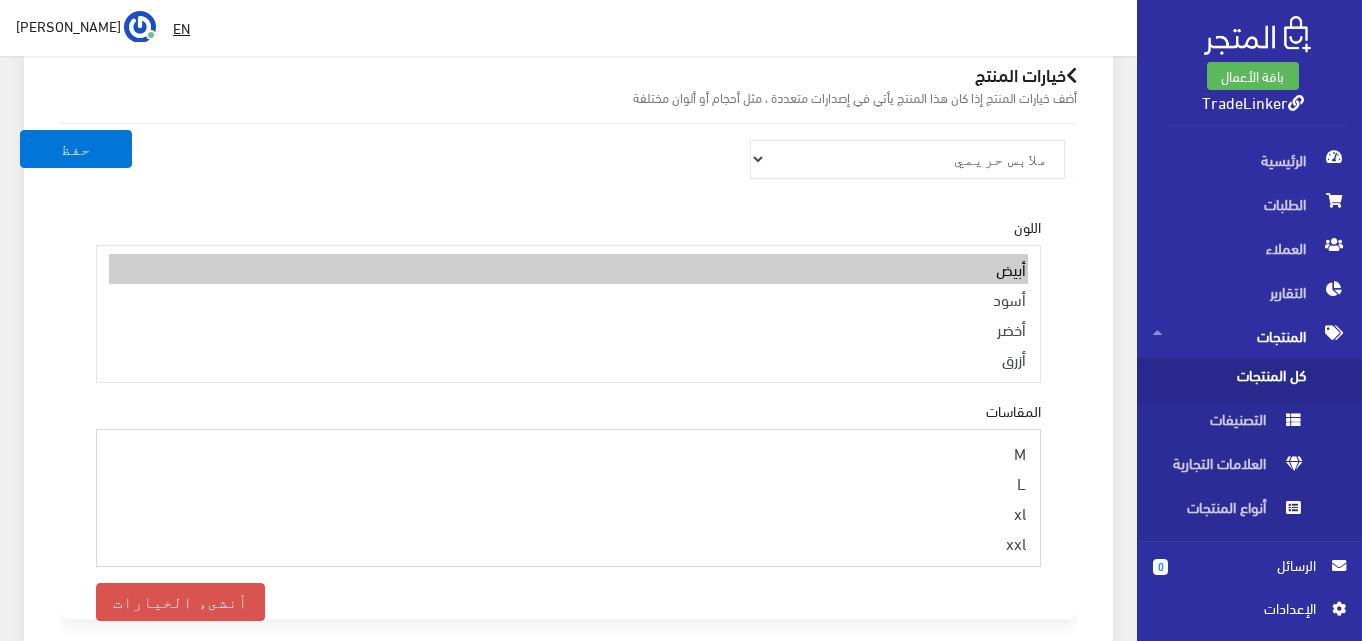 select on "33" 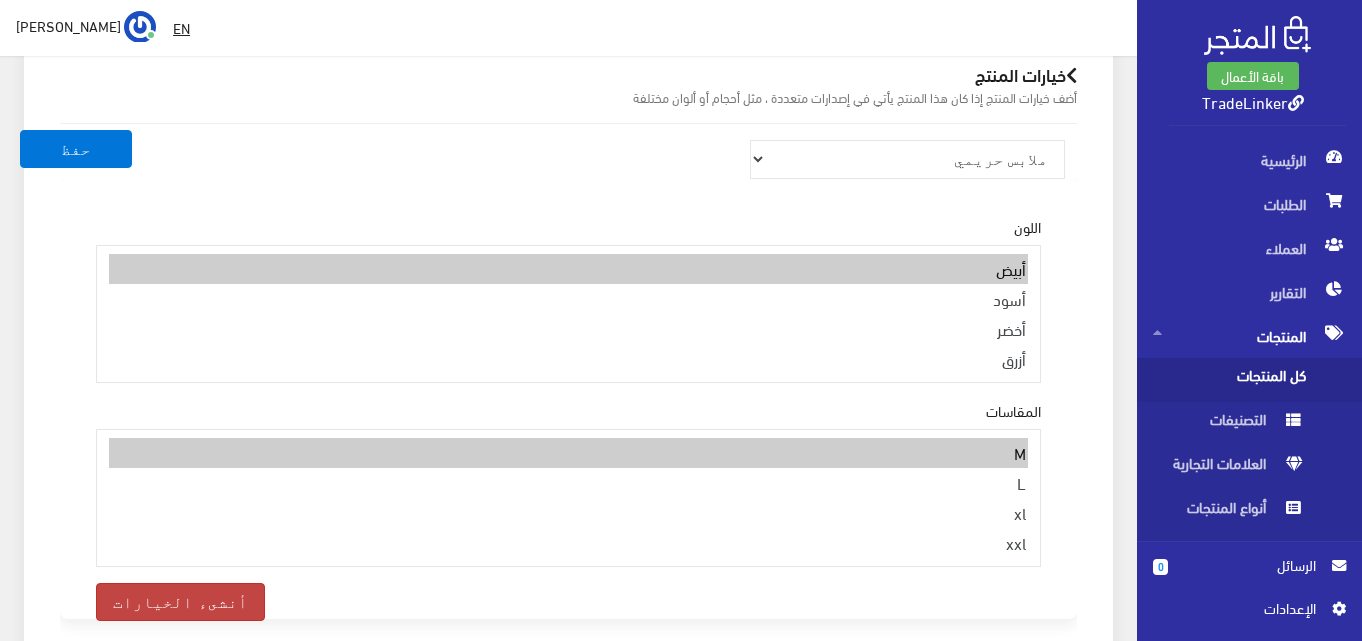 click on "أنشىء الخيارات" at bounding box center [180, 602] 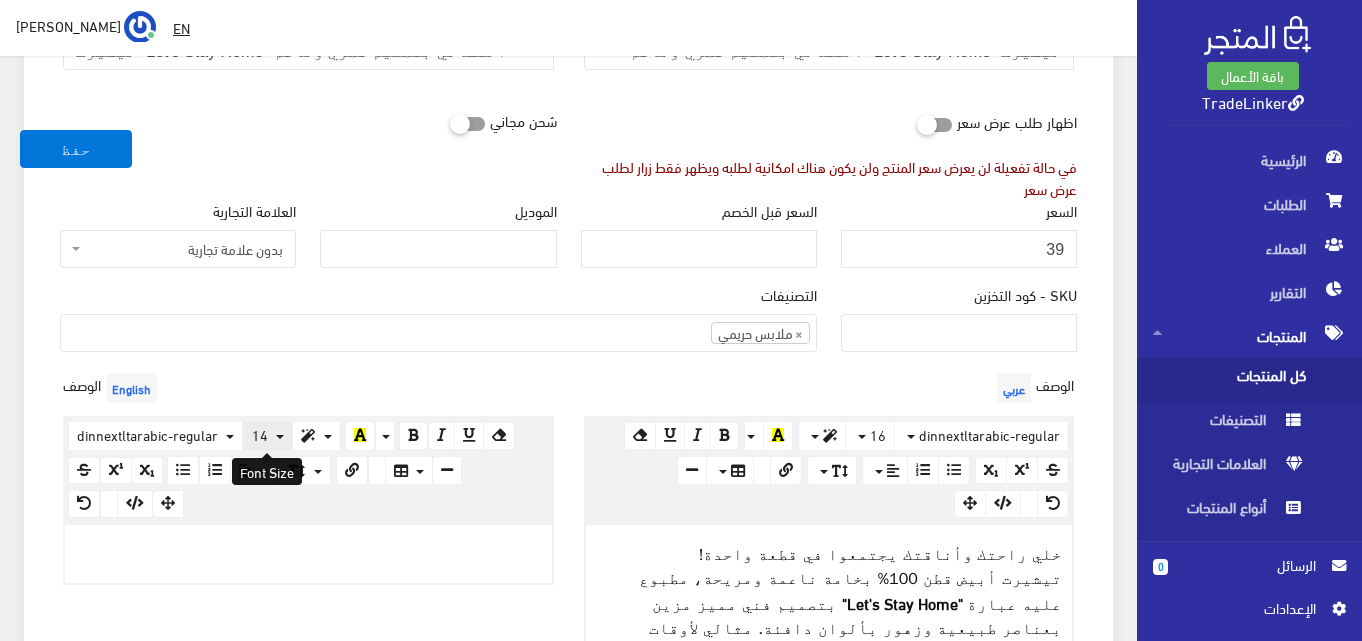 scroll, scrollTop: 1112, scrollLeft: 0, axis: vertical 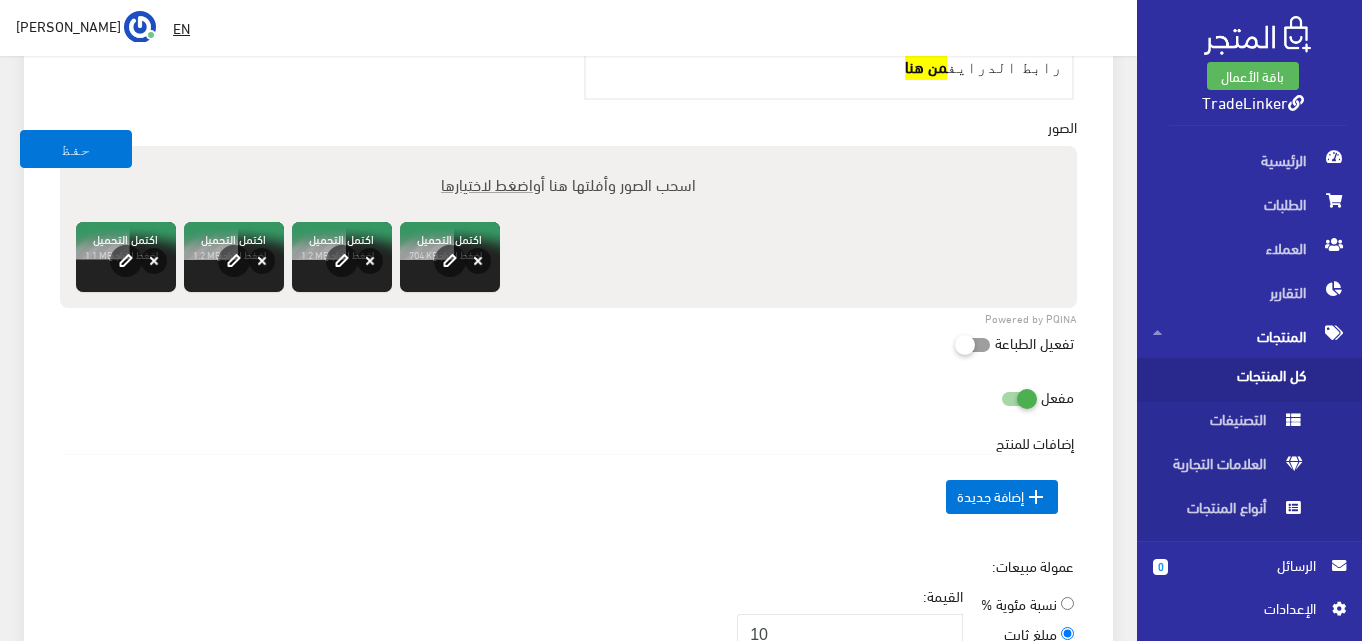 click on "اسم المنتج  عربي
تيشيرت "Let's Stay Home" النسائي بتصميم عصري وناعم
اسم المنتج  English
تيشيرت "Let's Stay Home" النسائي بتصميم عصري وناعم
اظهار طلب عرض سعر
شحن مجاني" at bounding box center [568, -75] 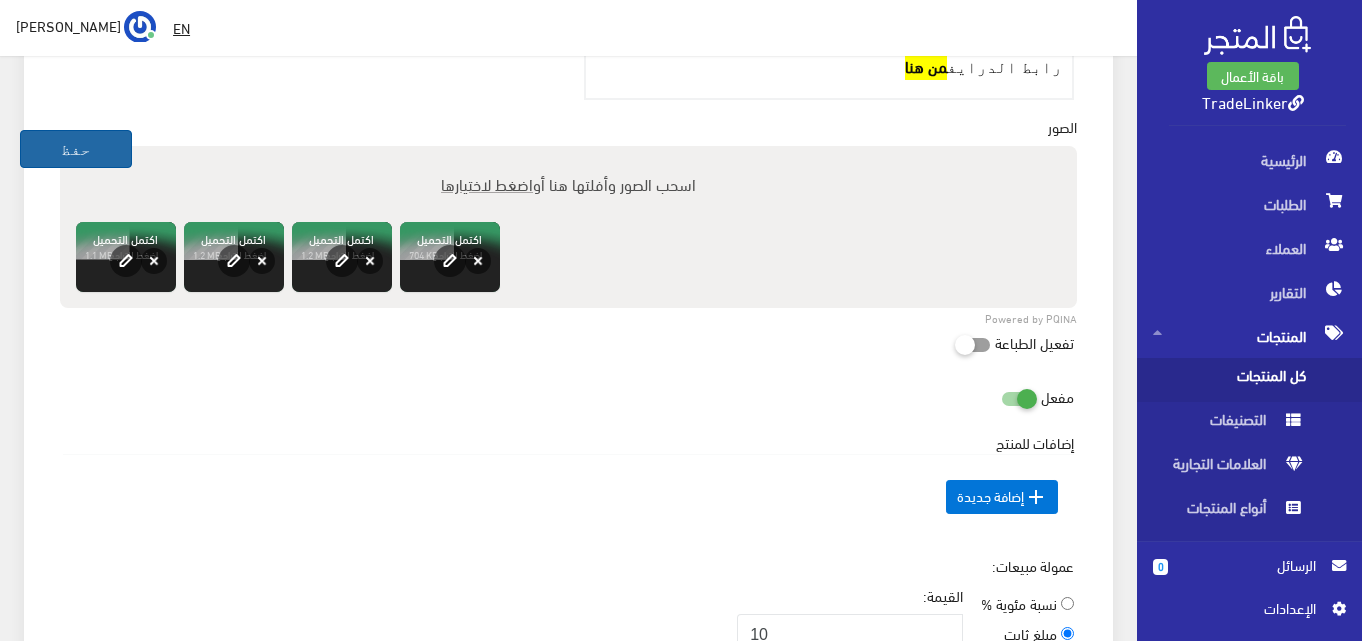 click on "حفظ" at bounding box center (76, 149) 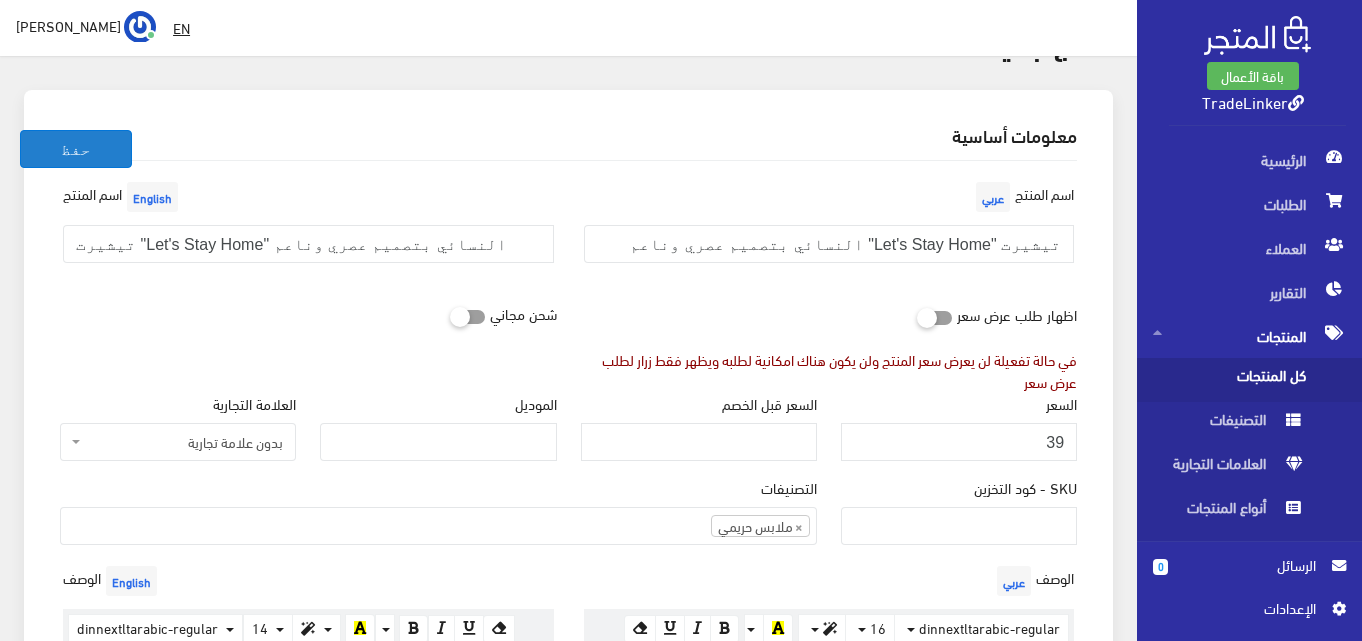 scroll, scrollTop: 12, scrollLeft: 0, axis: vertical 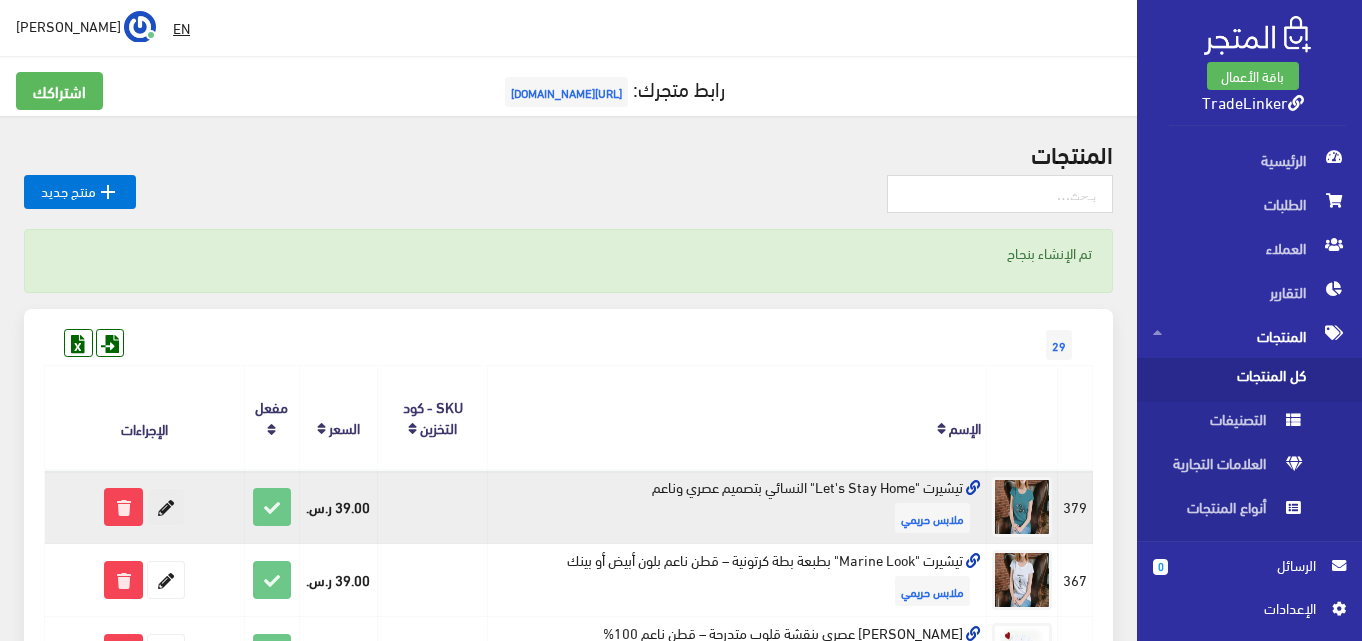 click at bounding box center (166, 507) 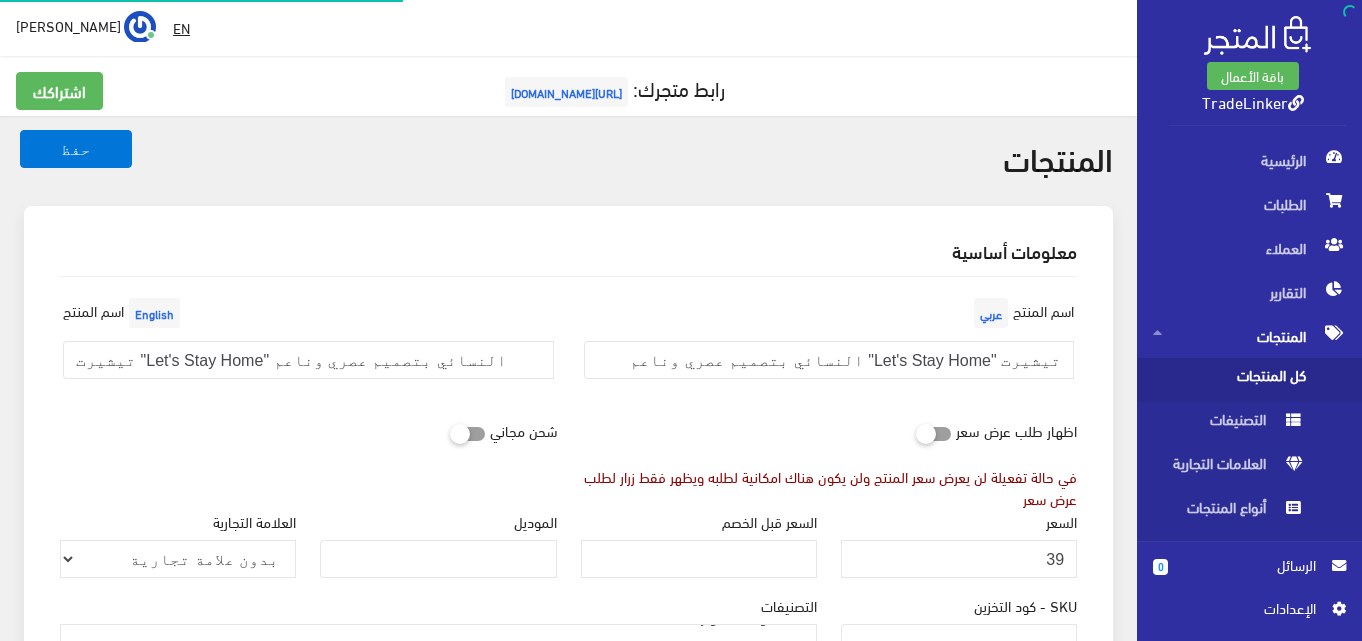 select on "5" 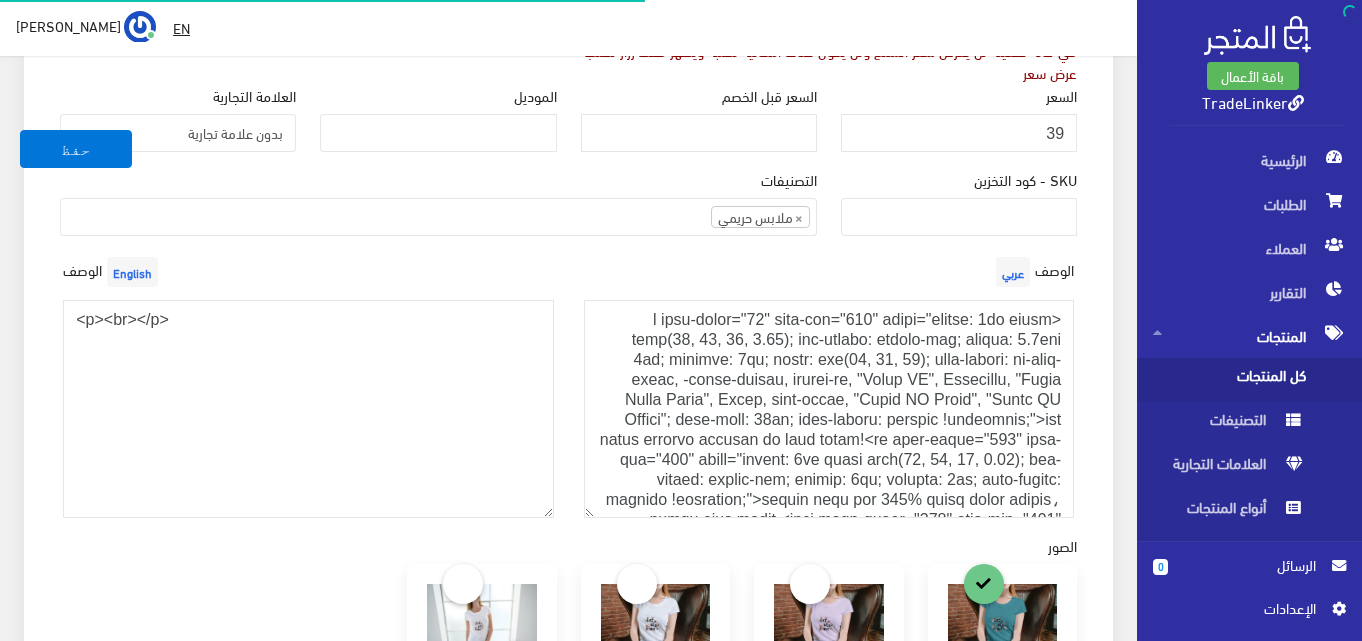 scroll, scrollTop: 596, scrollLeft: 0, axis: vertical 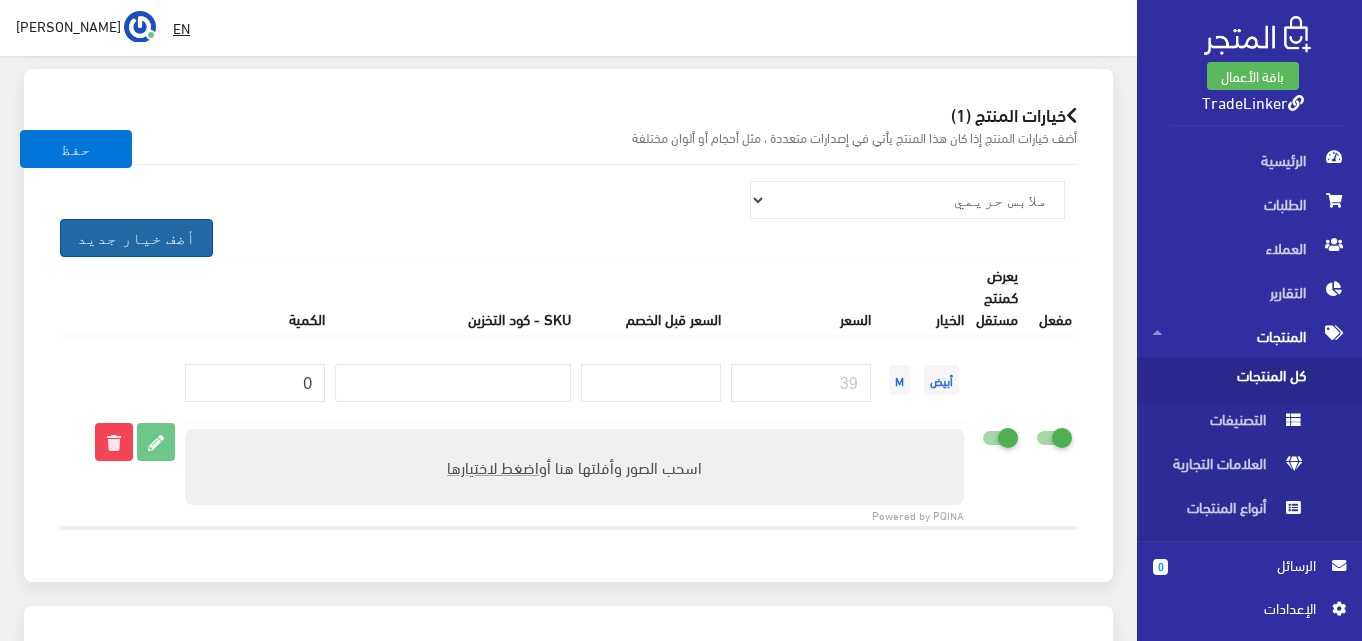 click on "أضف خيار جديد" at bounding box center (136, 238) 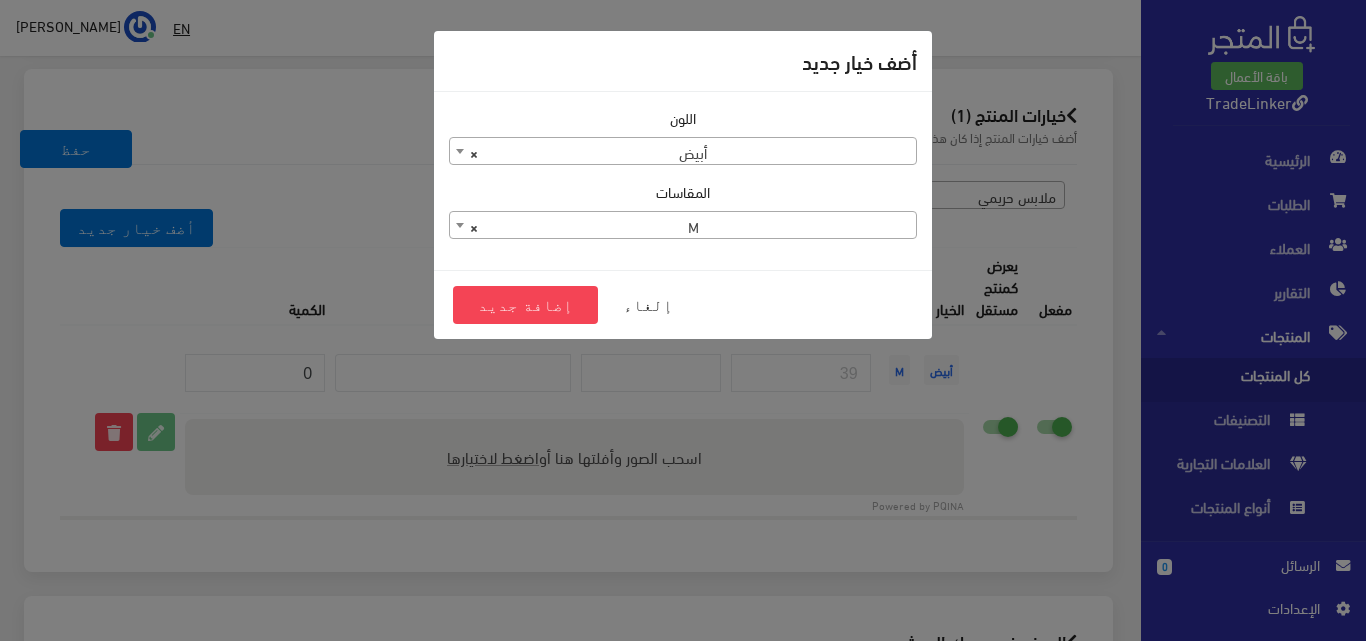 click on "× M" at bounding box center (683, 226) 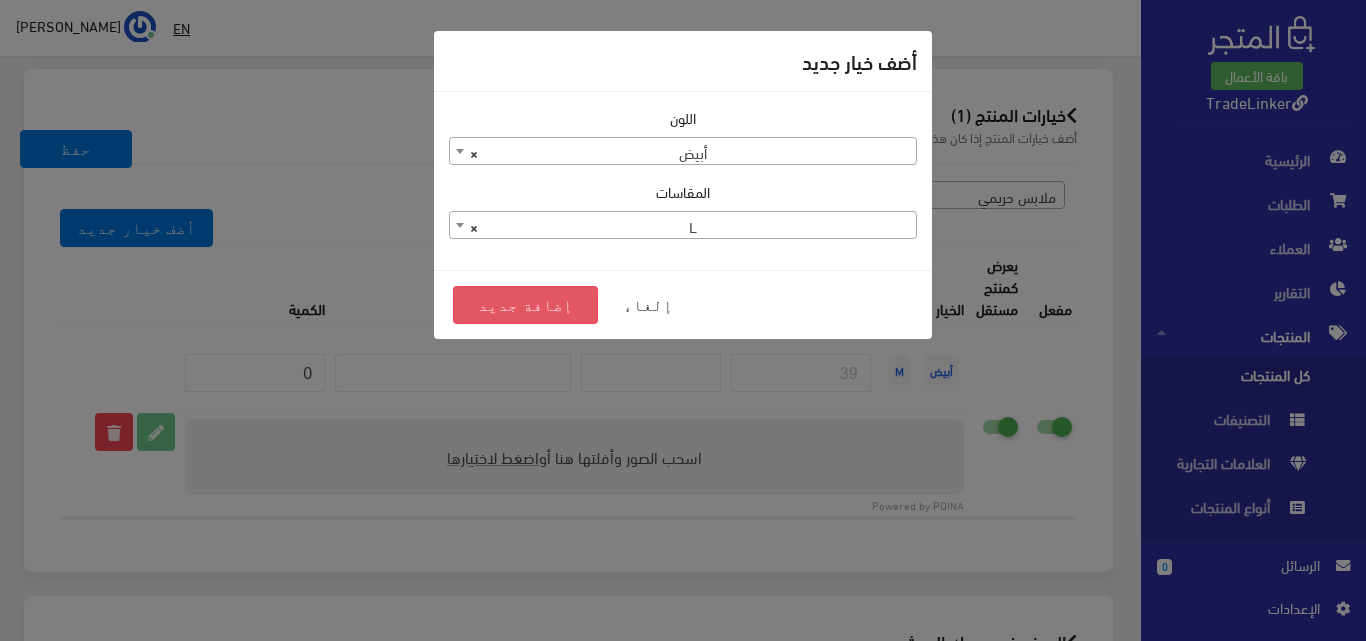 click on "إضافة جديد" at bounding box center [525, 305] 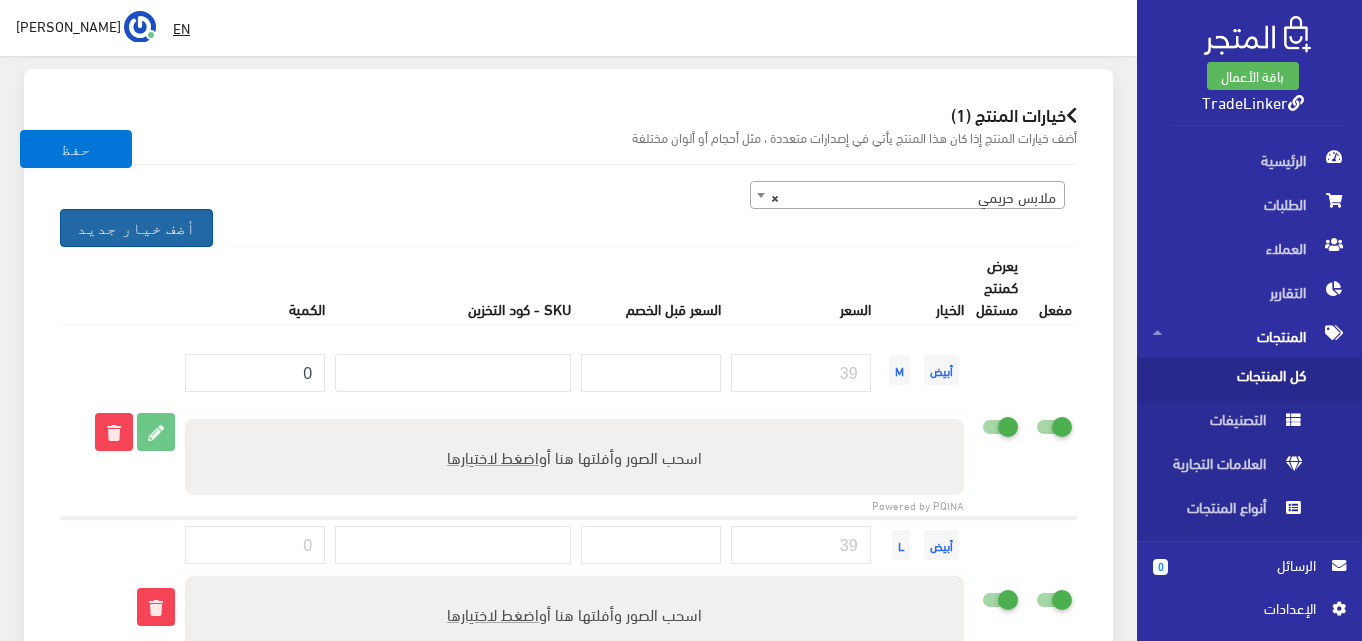 click on "أضف خيار جديد" at bounding box center (136, 228) 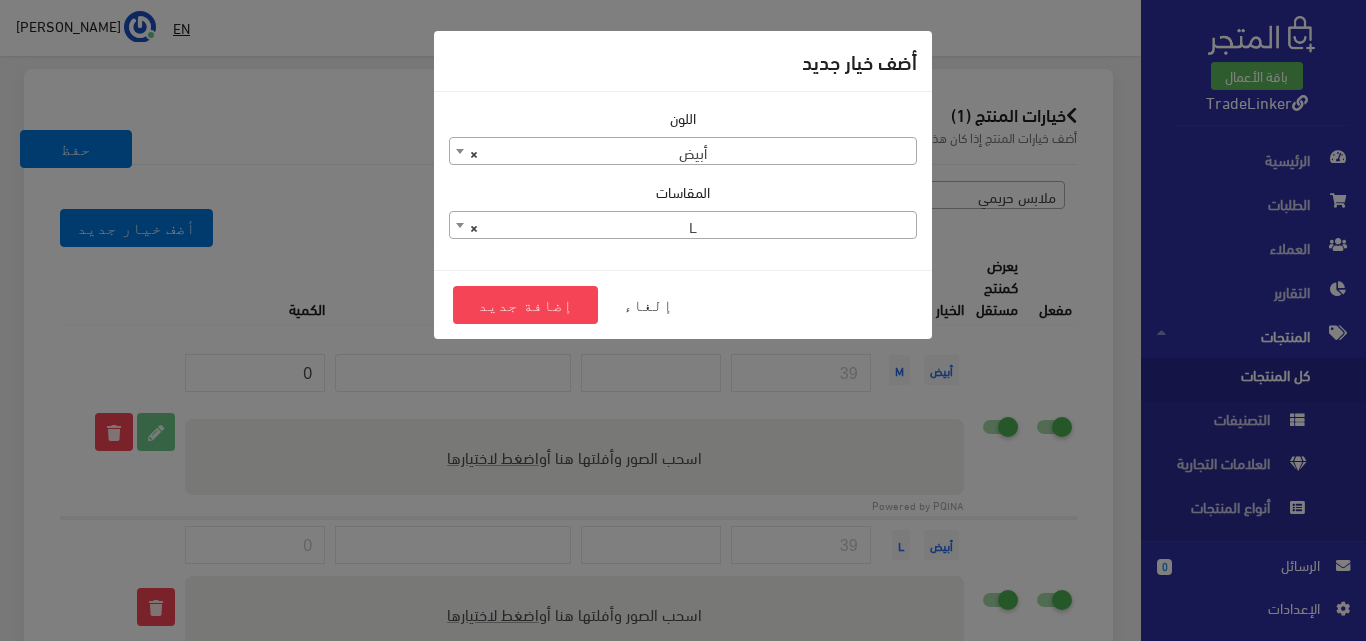 click on "× L" at bounding box center (683, 226) 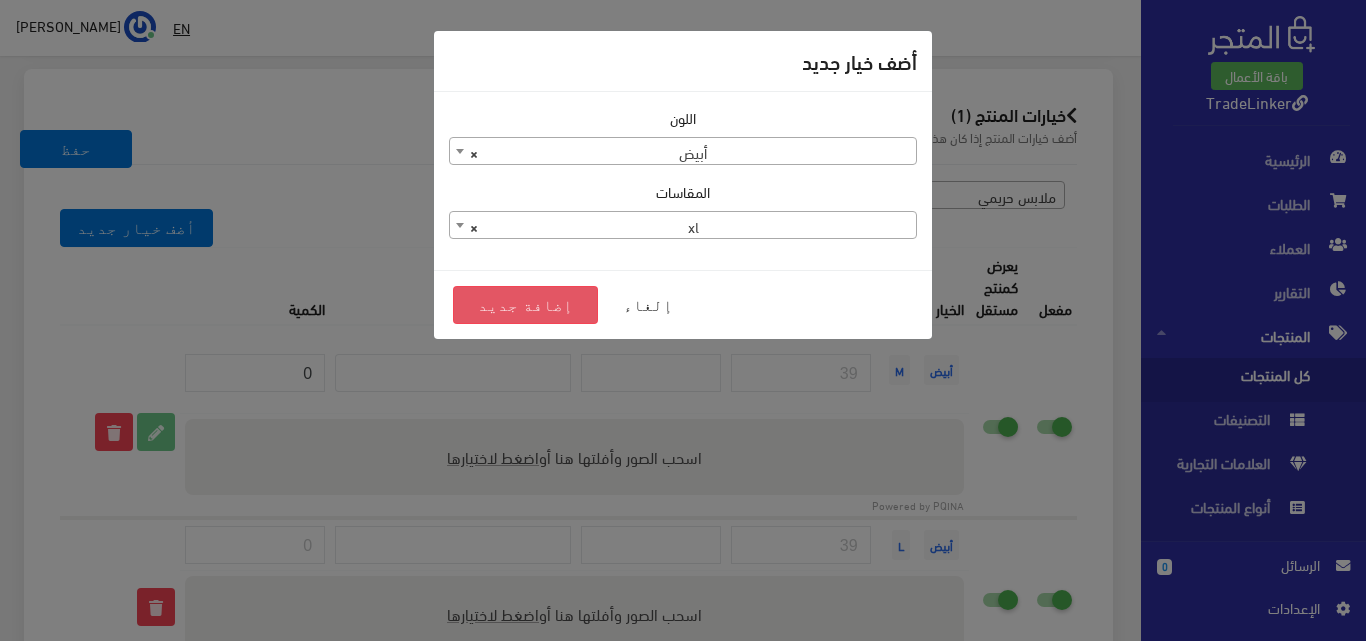 click on "إضافة جديد" at bounding box center [525, 305] 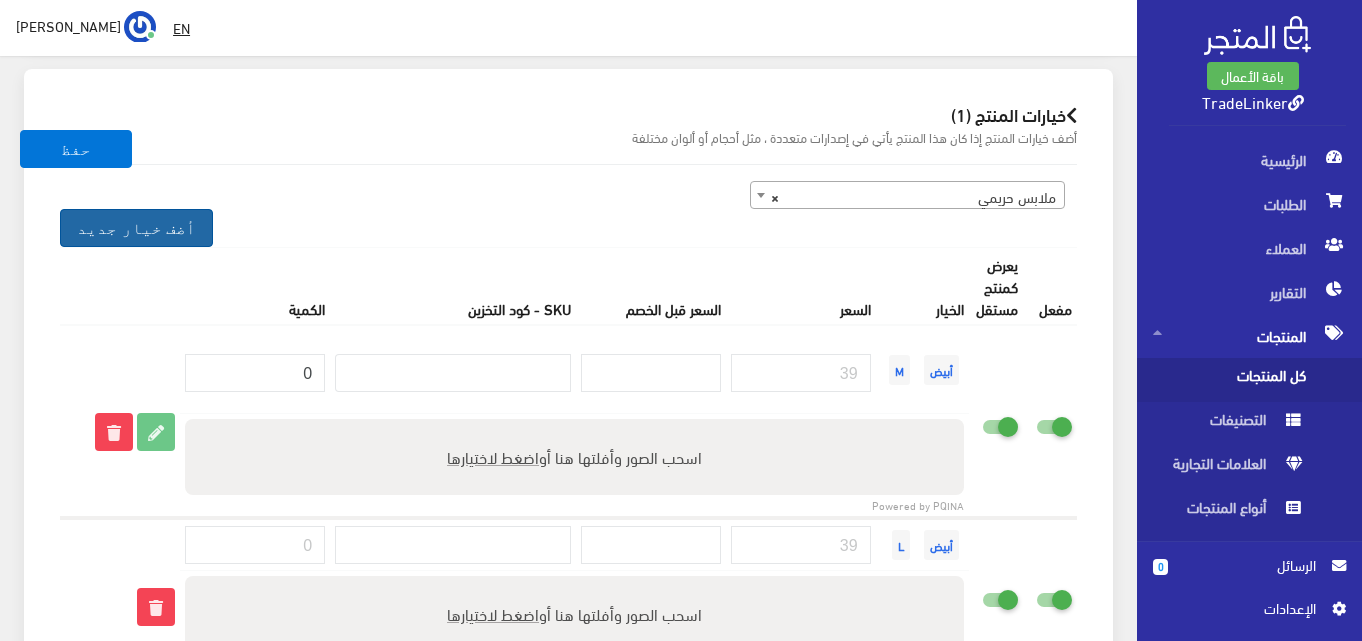 click on "أضف خيار جديد" at bounding box center [136, 228] 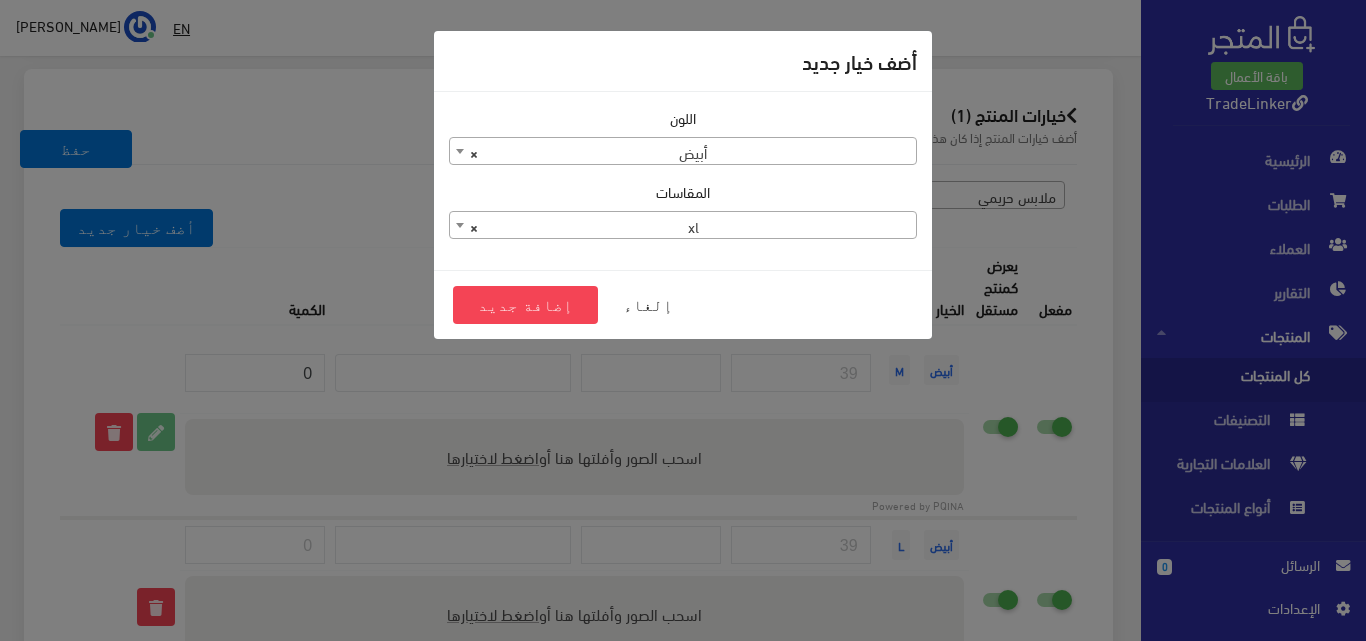 click on "× xl" at bounding box center (683, 226) 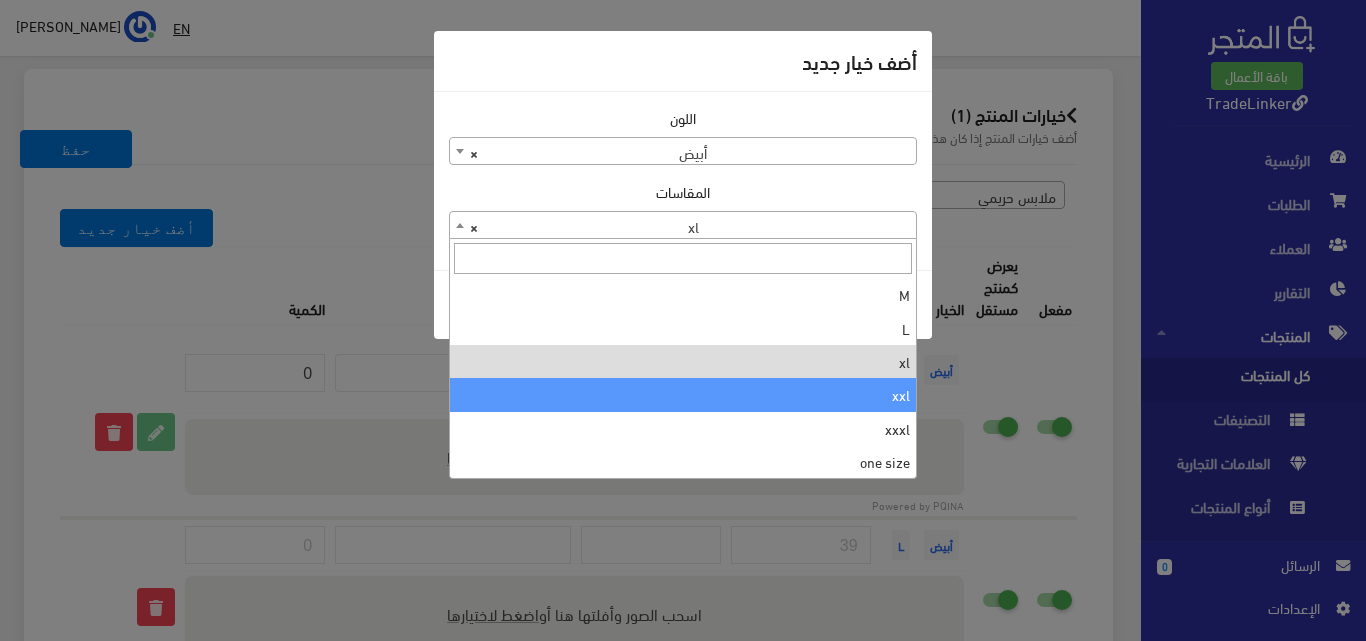 select on "36" 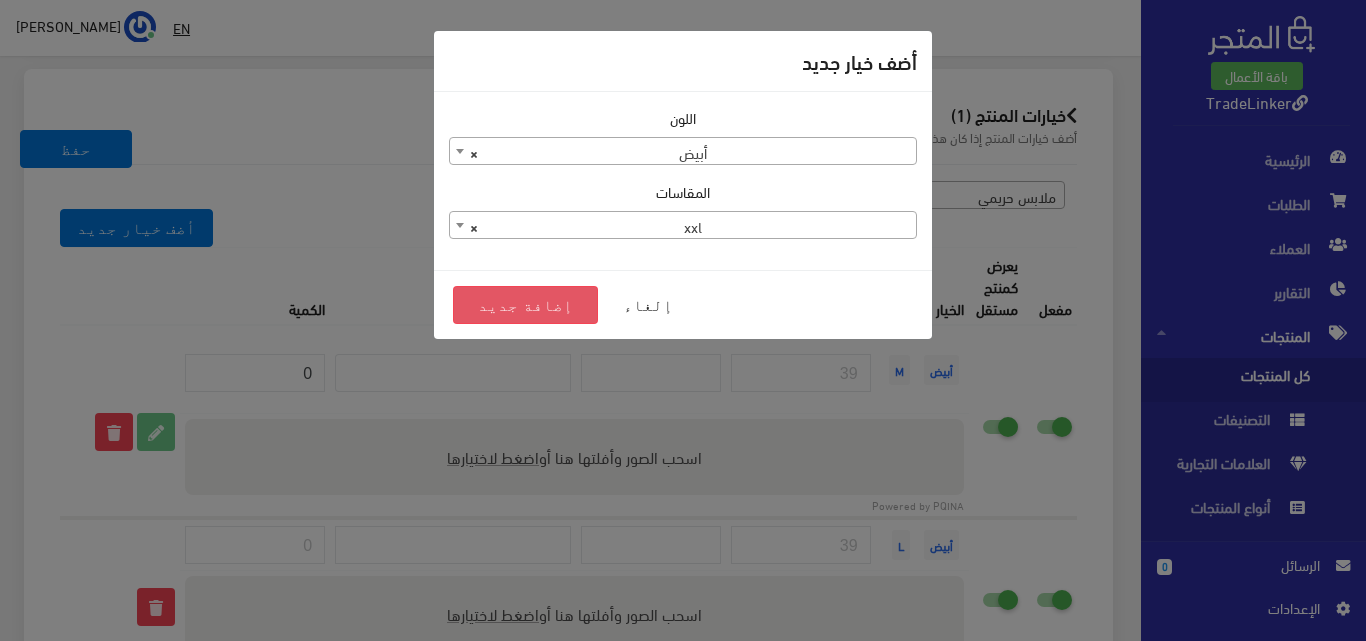 click on "إضافة جديد" at bounding box center [525, 305] 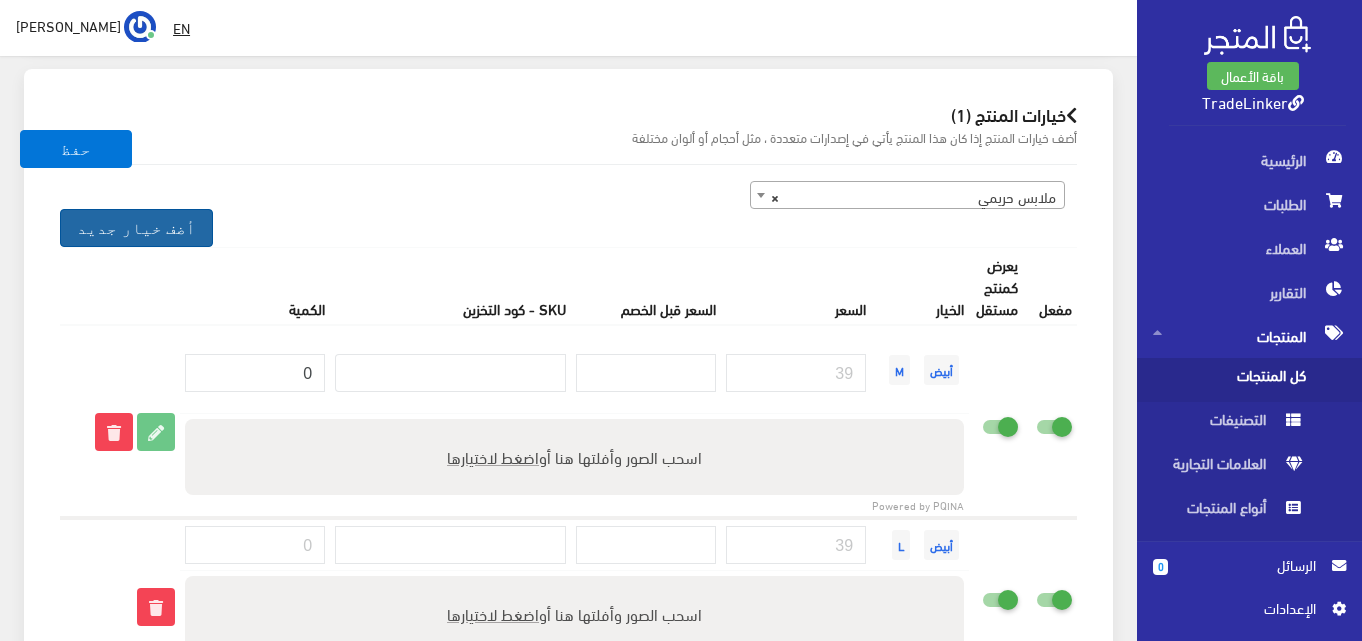 click on "أضف خيار جديد" at bounding box center (136, 228) 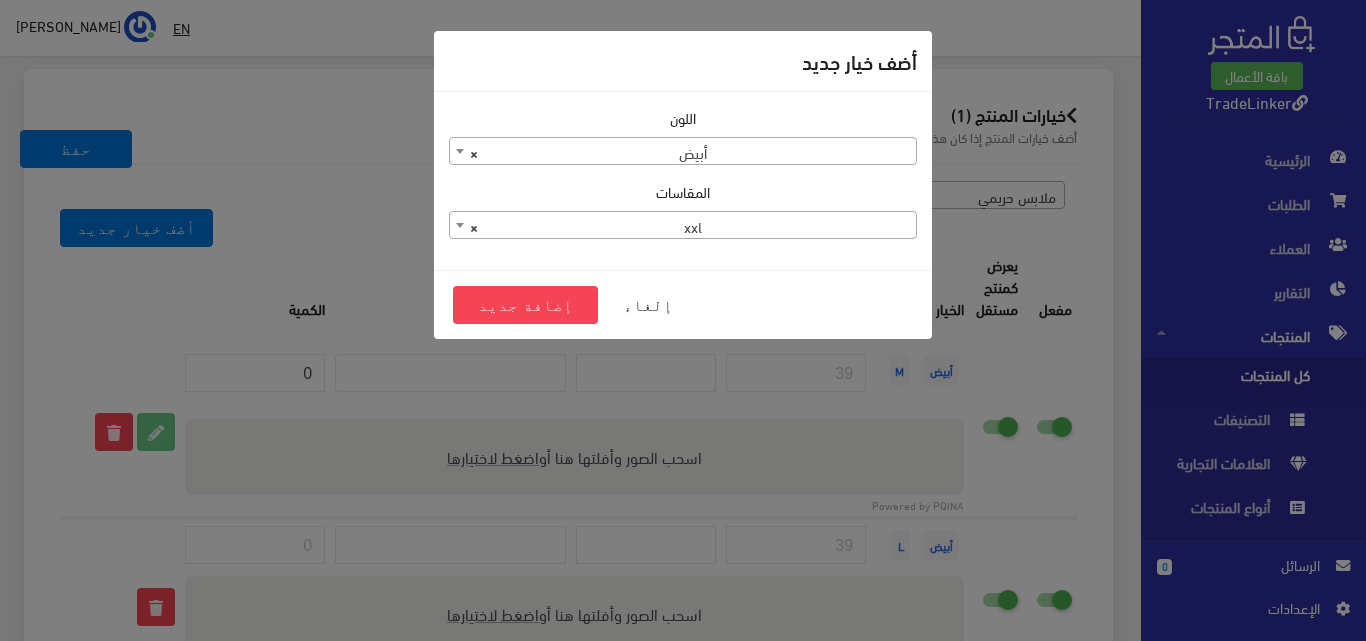 click on "× أبيض" at bounding box center (683, 152) 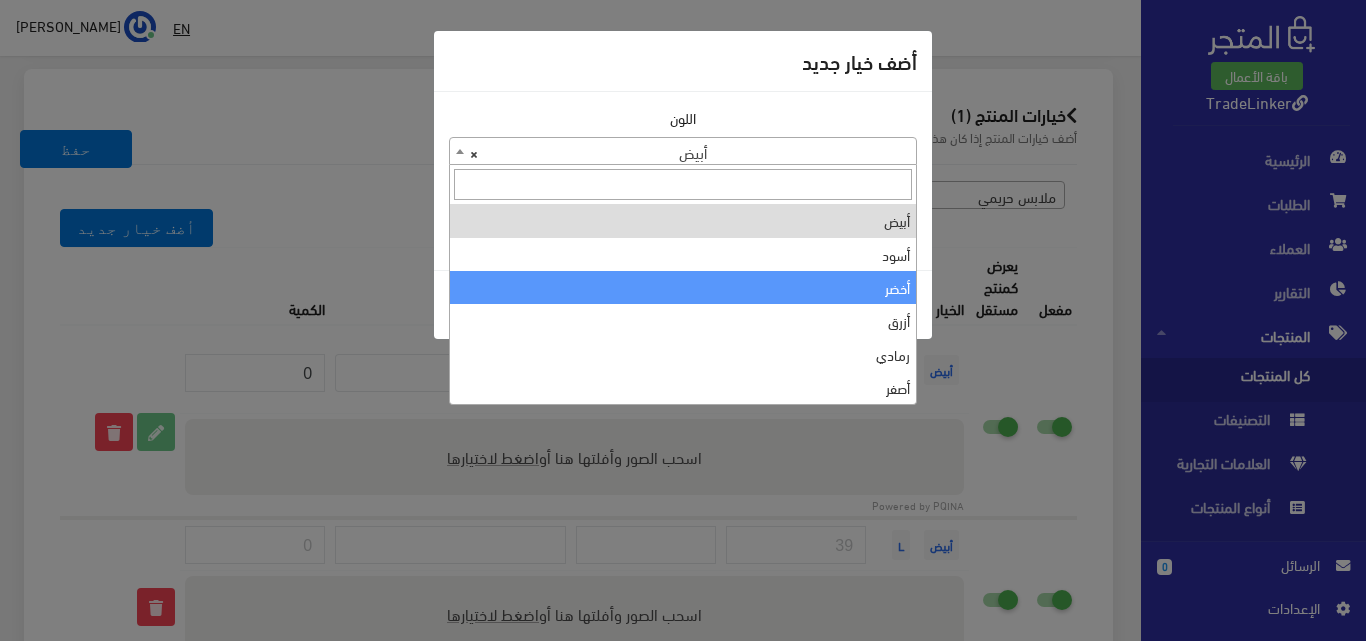 select on "3" 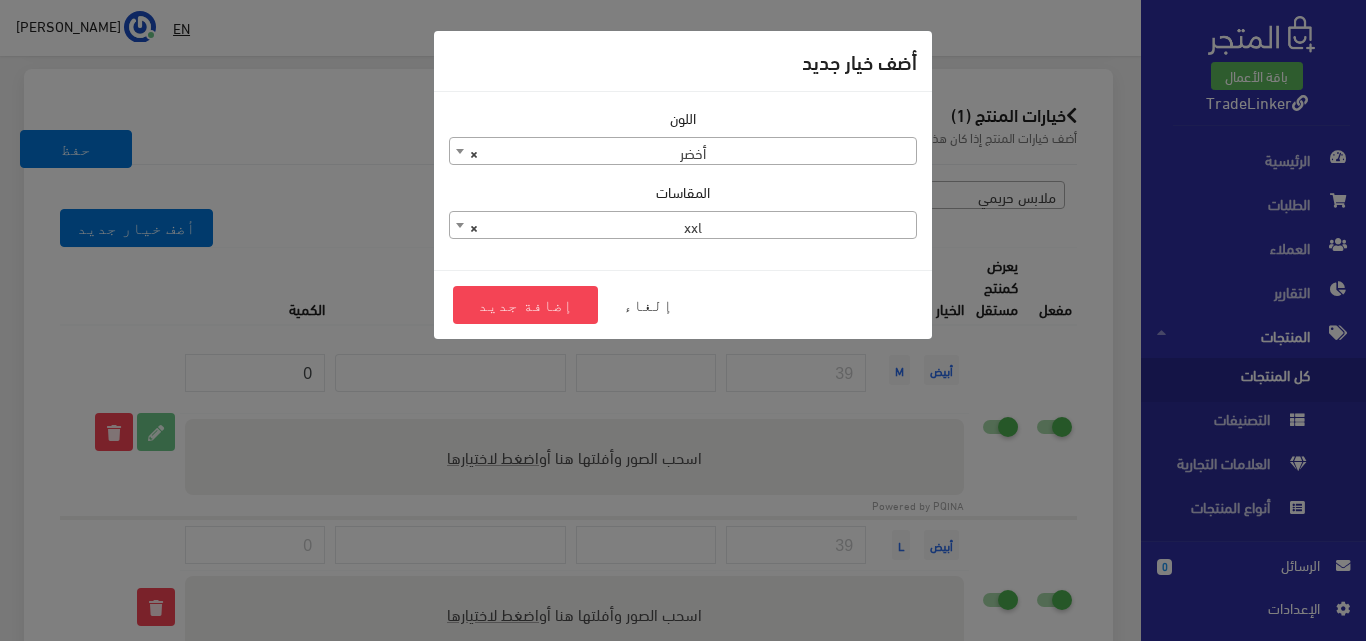 click on "× xxl" at bounding box center [683, 226] 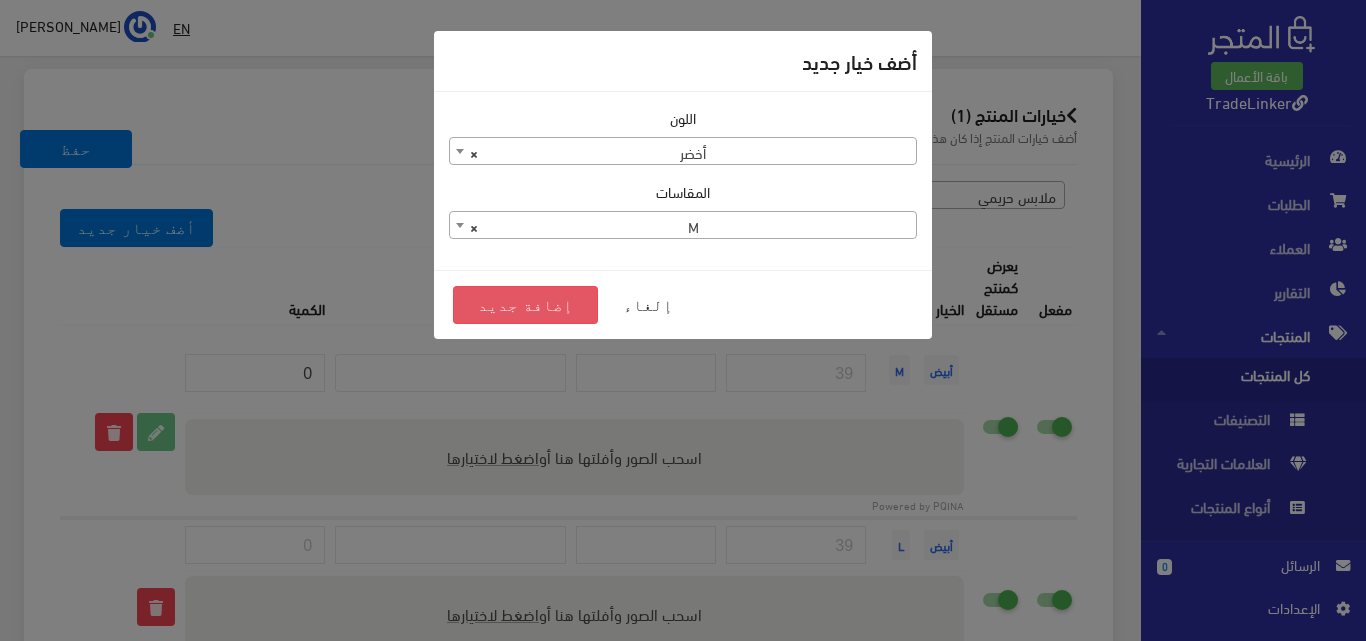 click on "إضافة جديد" at bounding box center (525, 305) 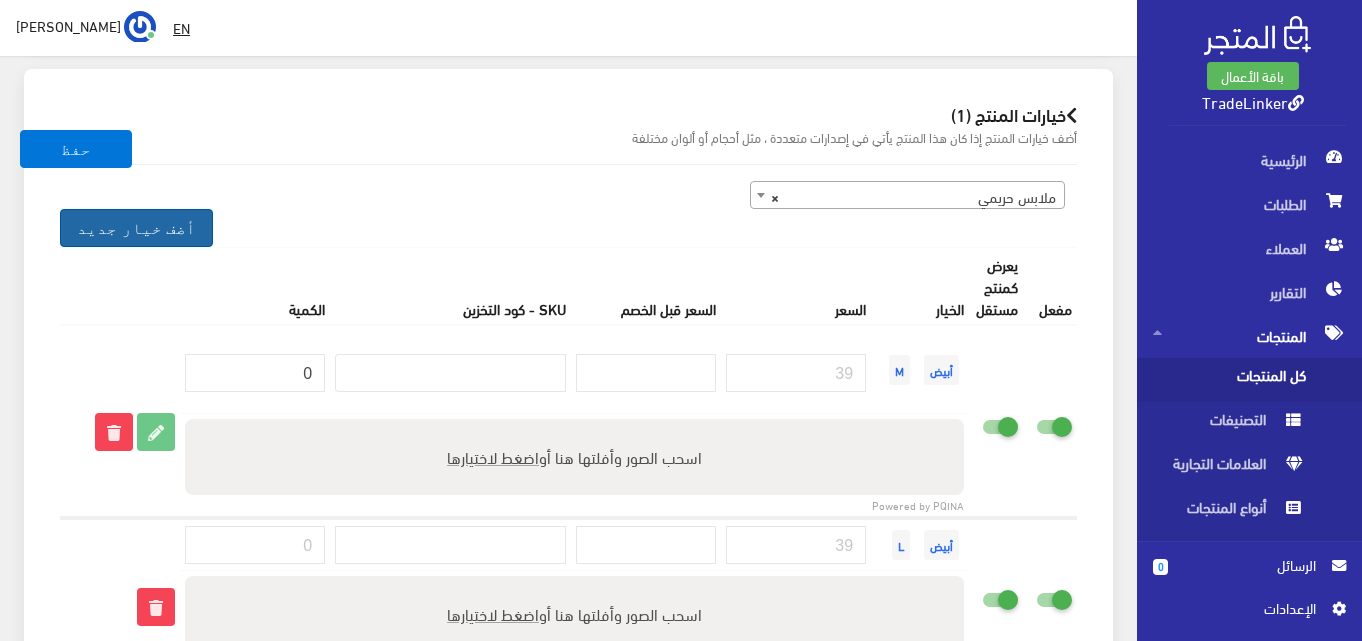 click on "أضف خيار جديد" at bounding box center (136, 228) 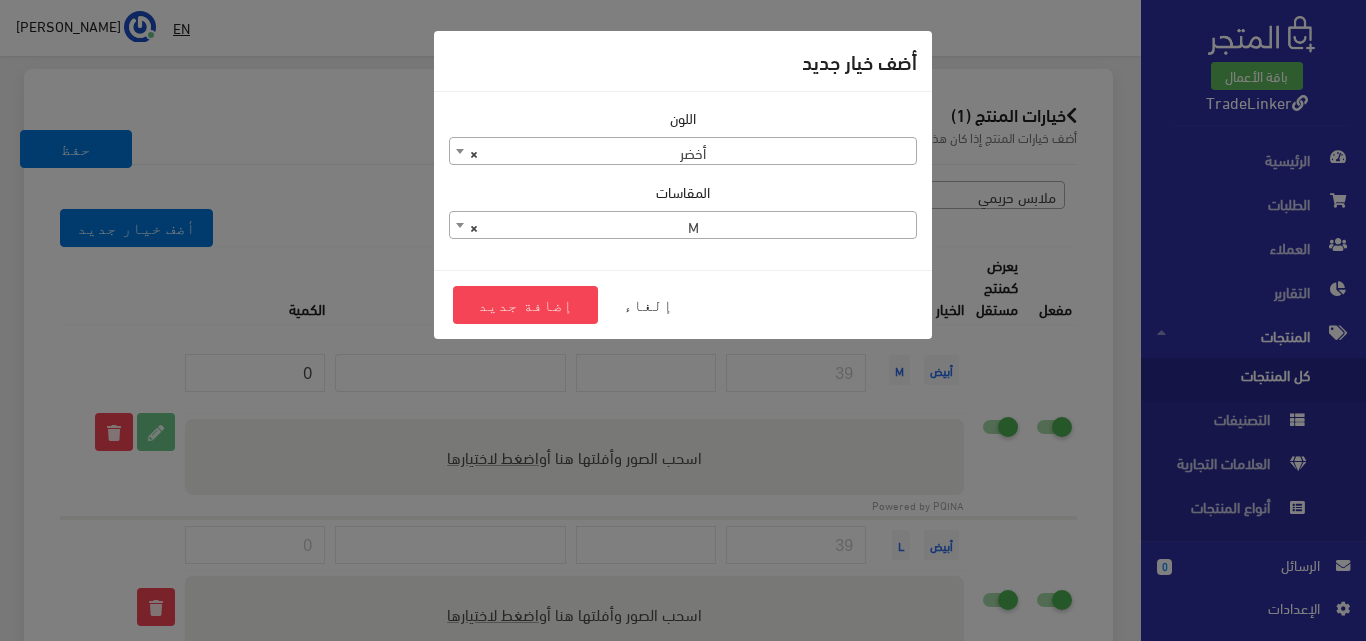 click on "× M" at bounding box center [683, 226] 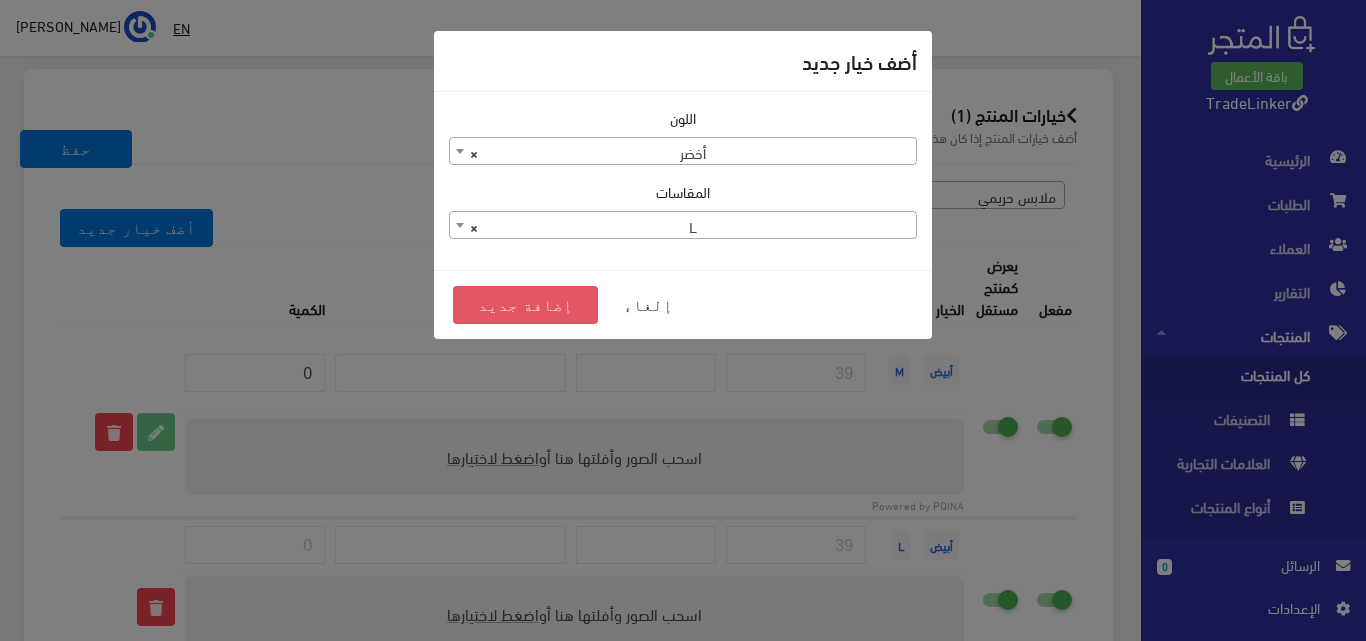 click on "إضافة جديد" at bounding box center (525, 305) 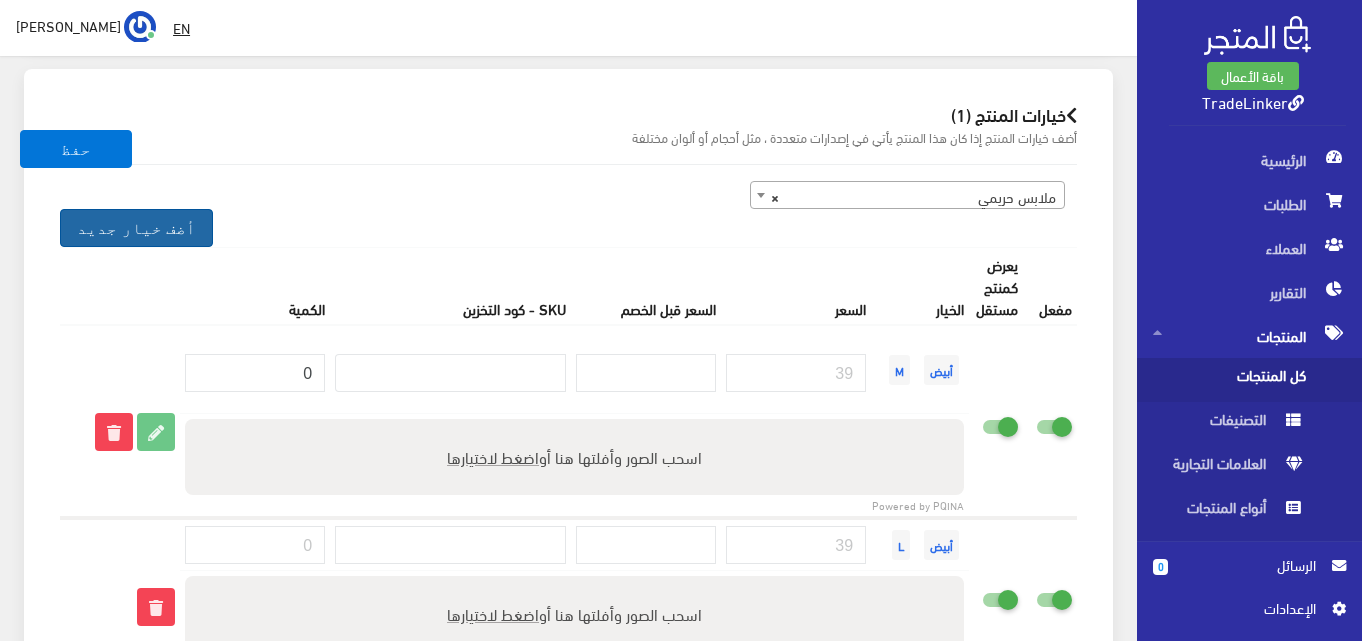 click on "أضف خيار جديد" at bounding box center (136, 228) 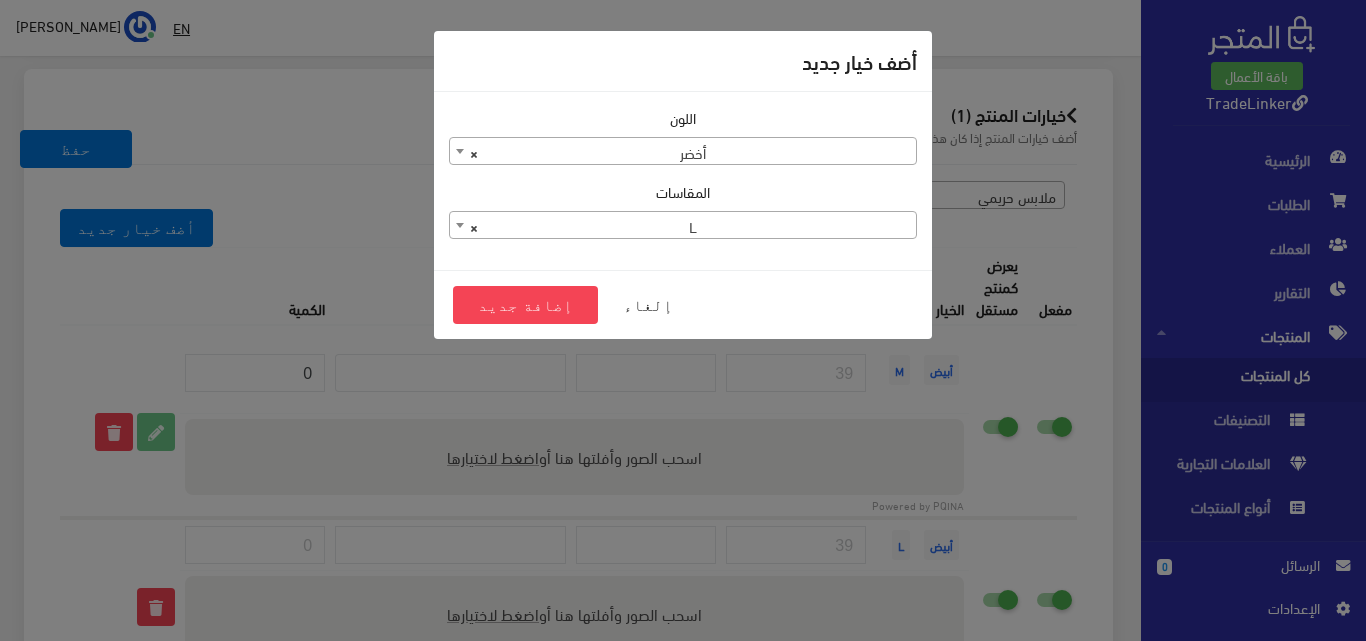 click on "× L" at bounding box center [683, 226] 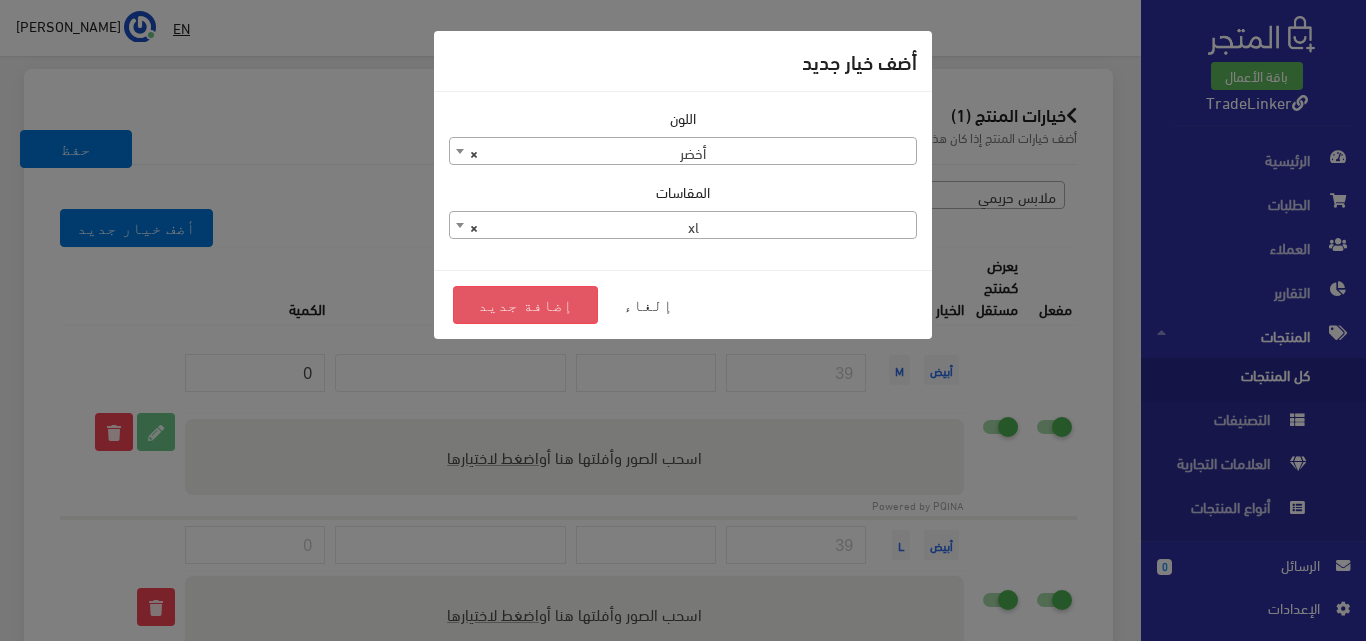 click on "إضافة جديد" at bounding box center [525, 305] 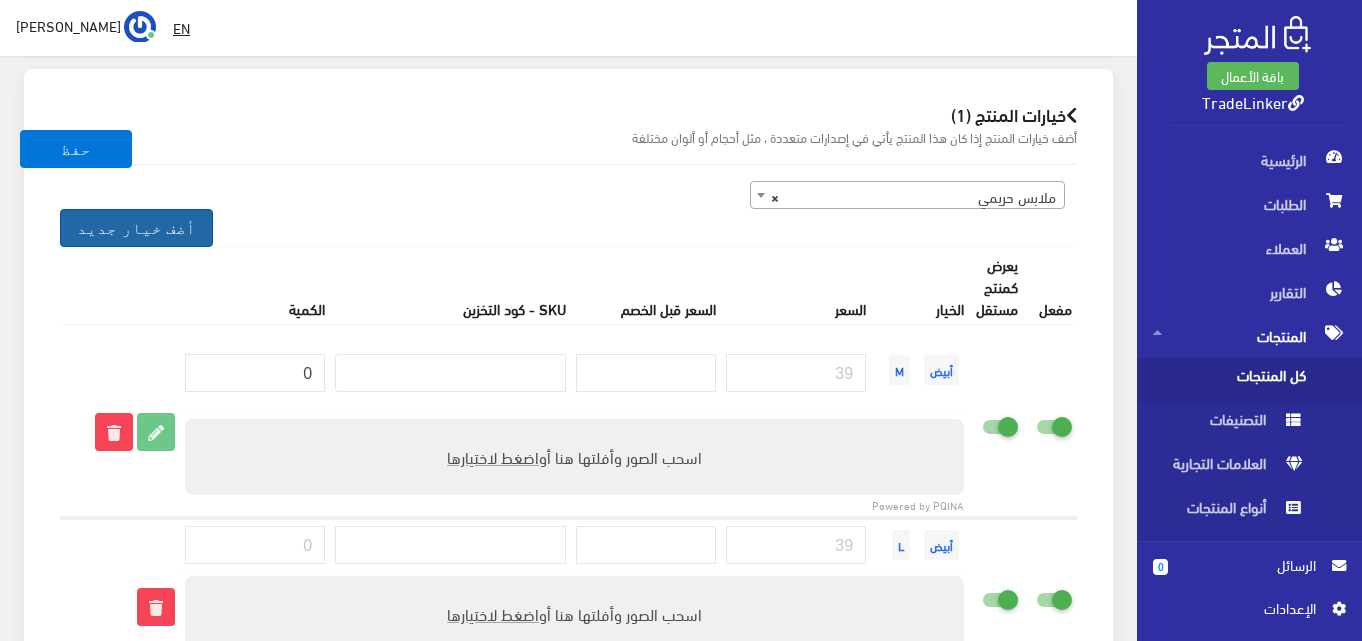 click on "أضف خيار جديد" at bounding box center [136, 228] 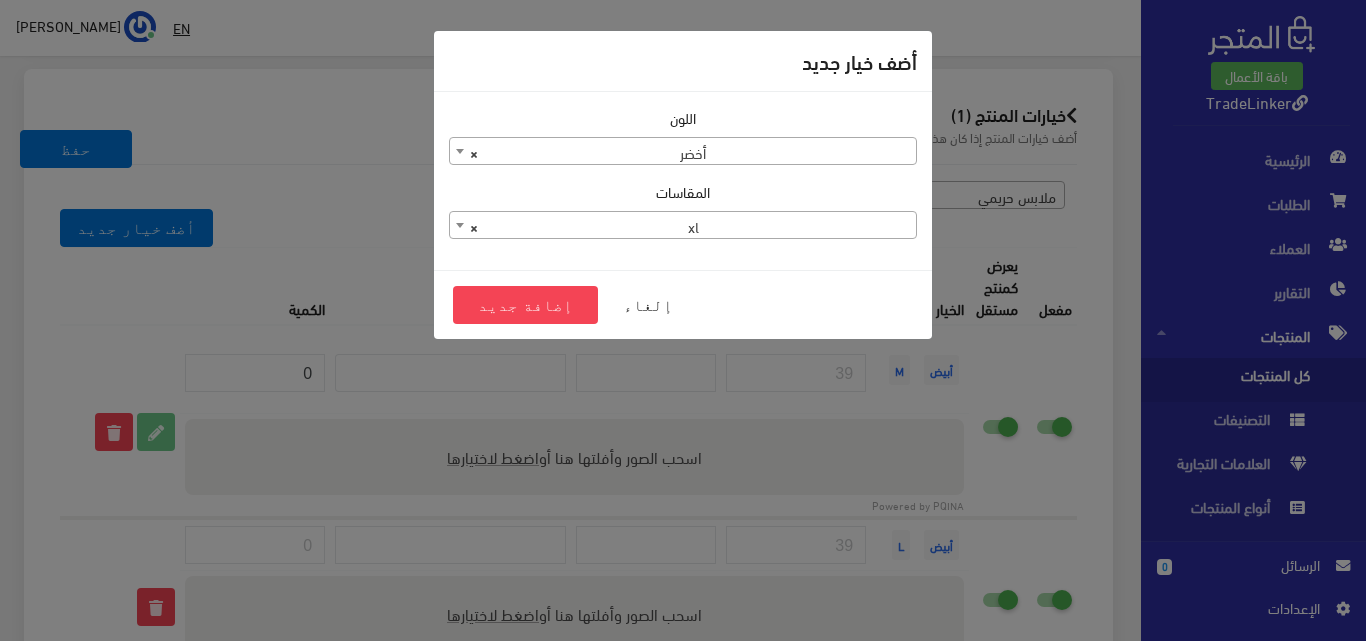 click on "× xl" at bounding box center (683, 226) 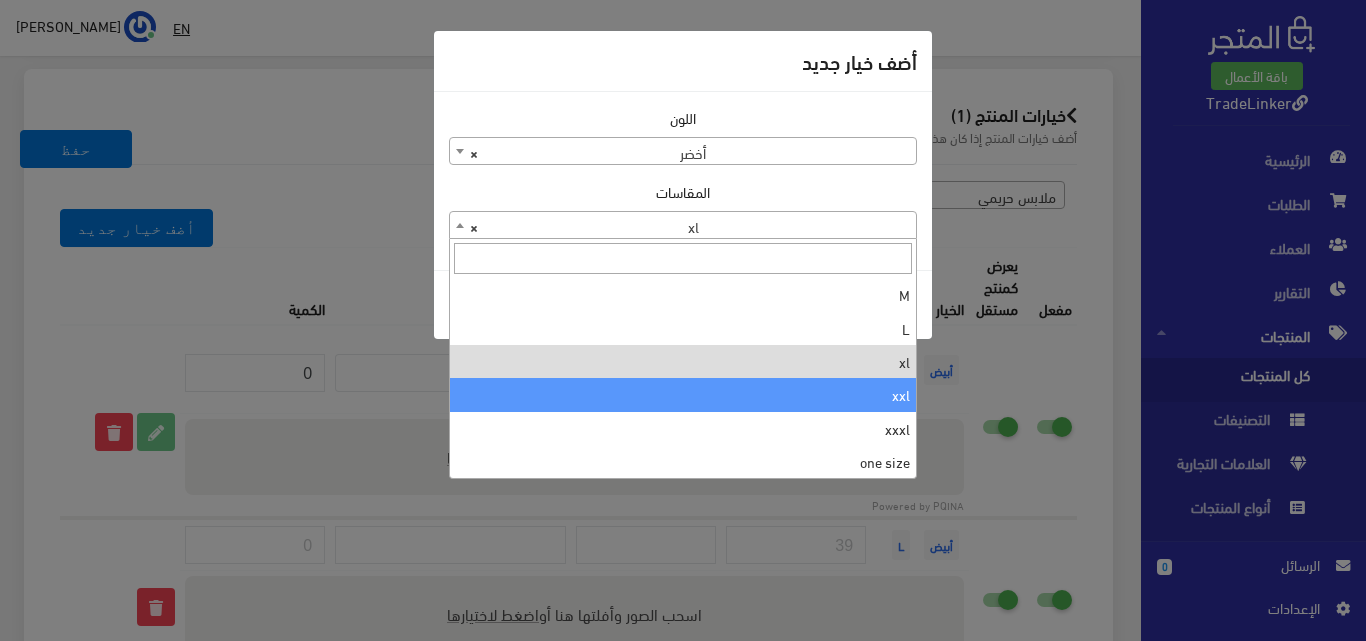 select on "36" 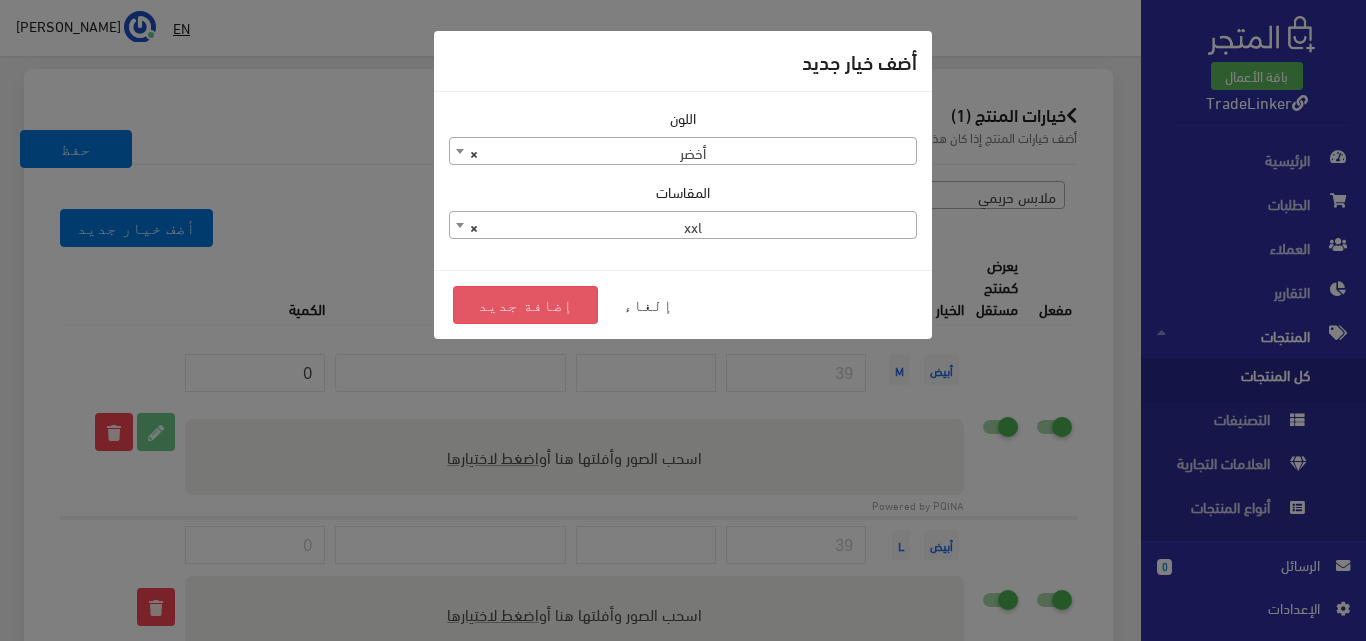 click on "إضافة جديد" at bounding box center (525, 305) 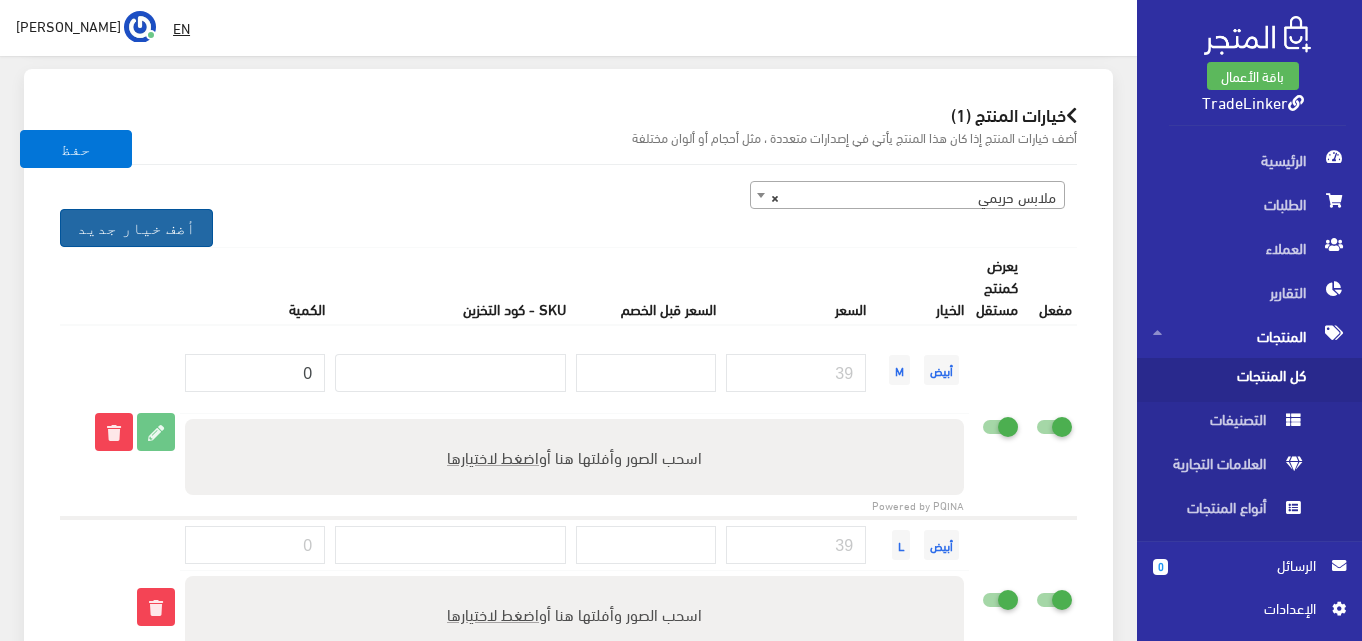 click on "أضف خيار جديد" at bounding box center [136, 228] 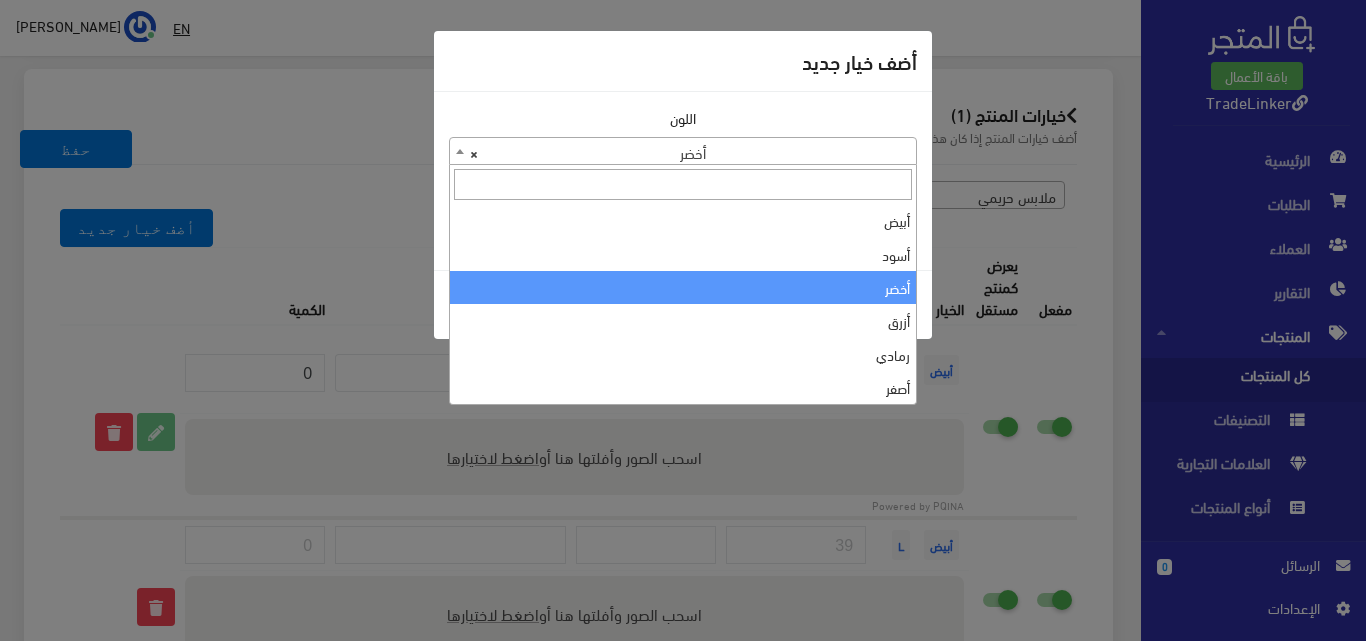 click on "× أخضر" at bounding box center (683, 152) 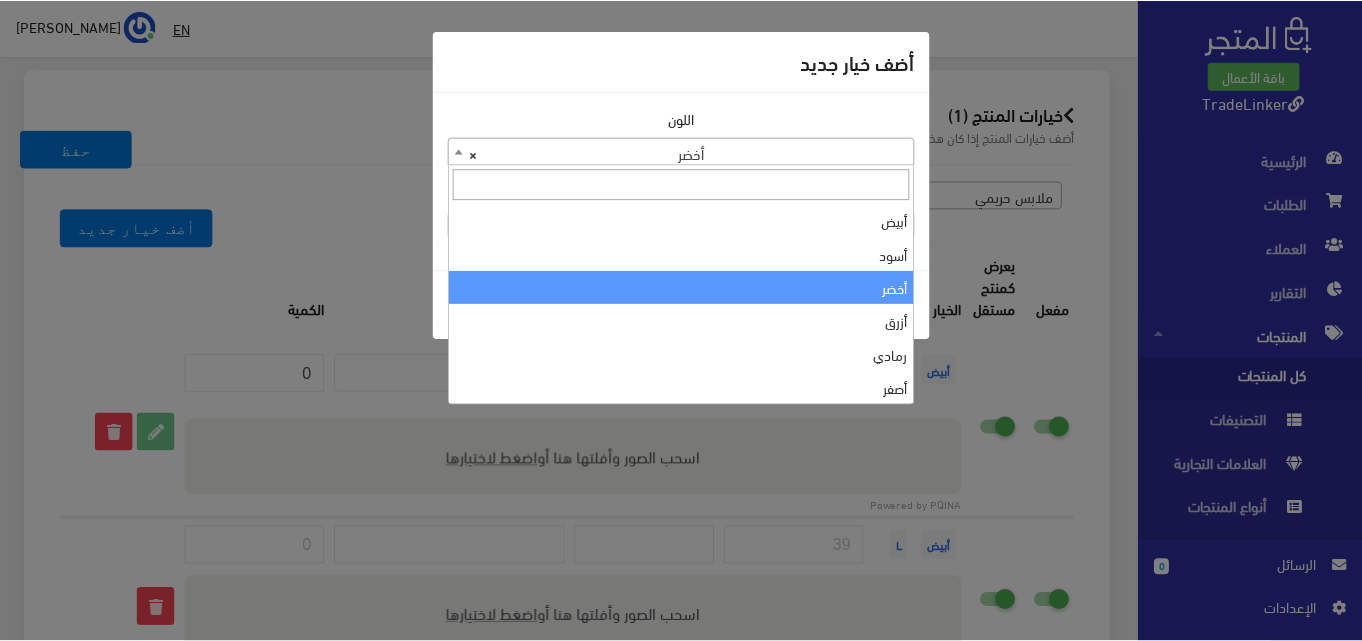 scroll, scrollTop: 100, scrollLeft: 0, axis: vertical 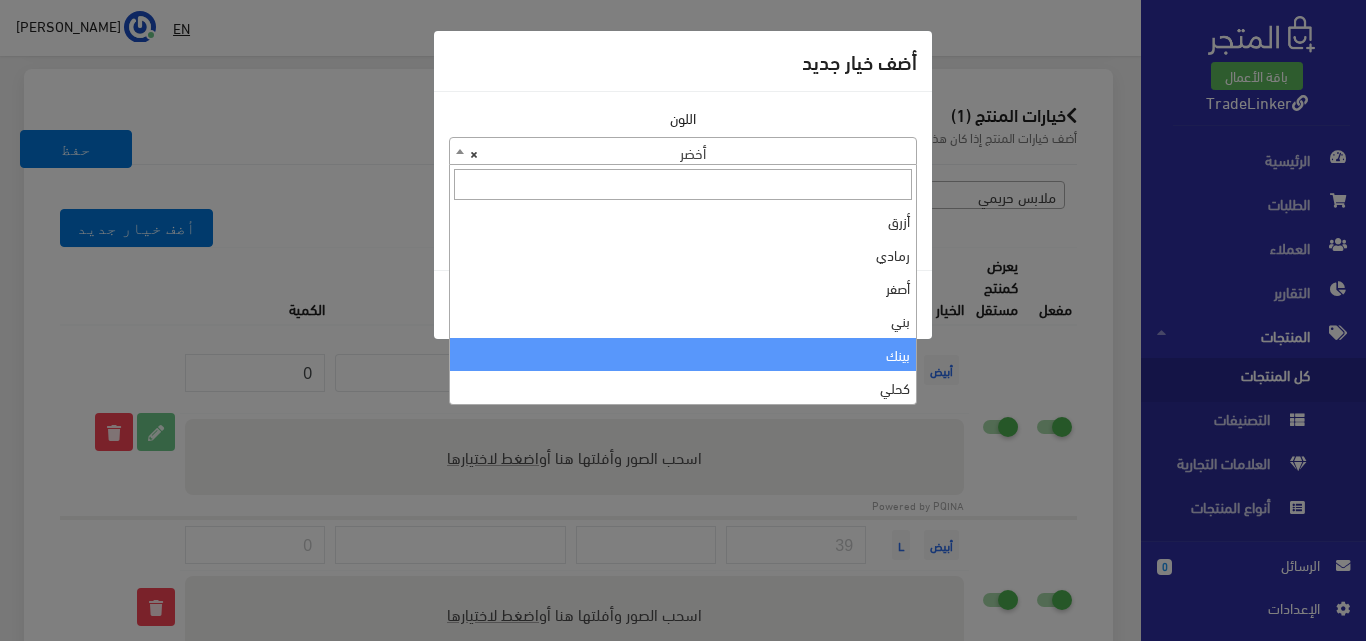 select on "12" 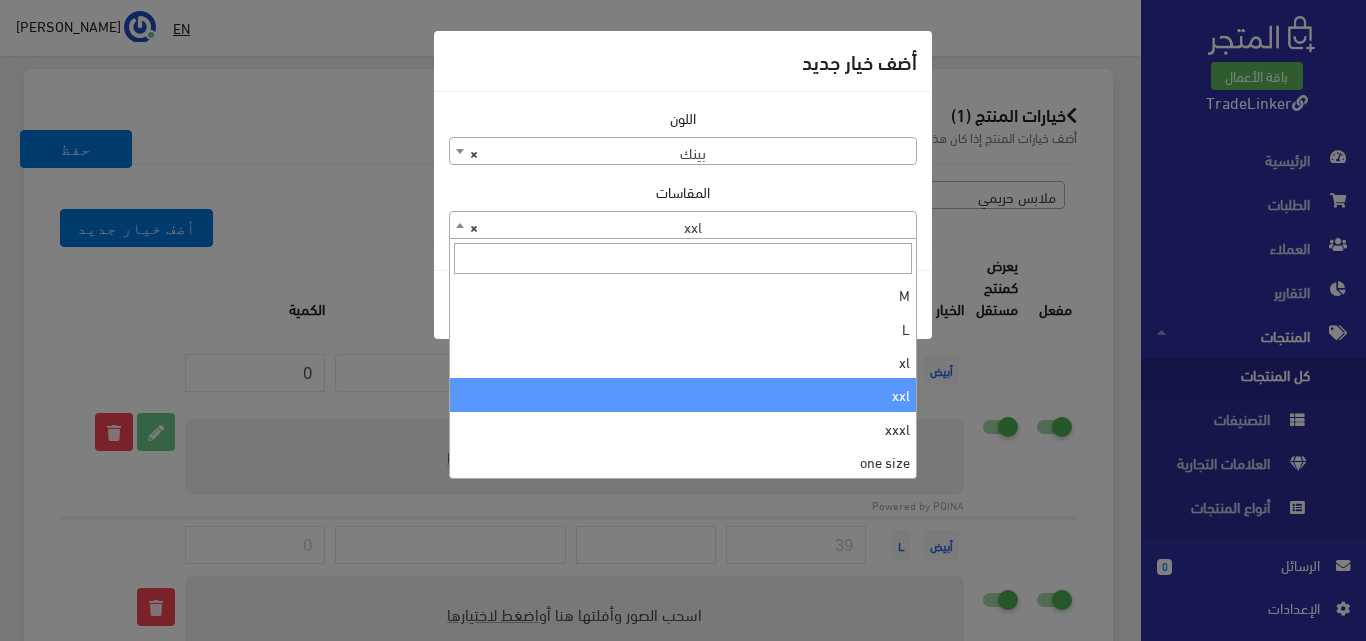 click on "× xxl" at bounding box center (683, 226) 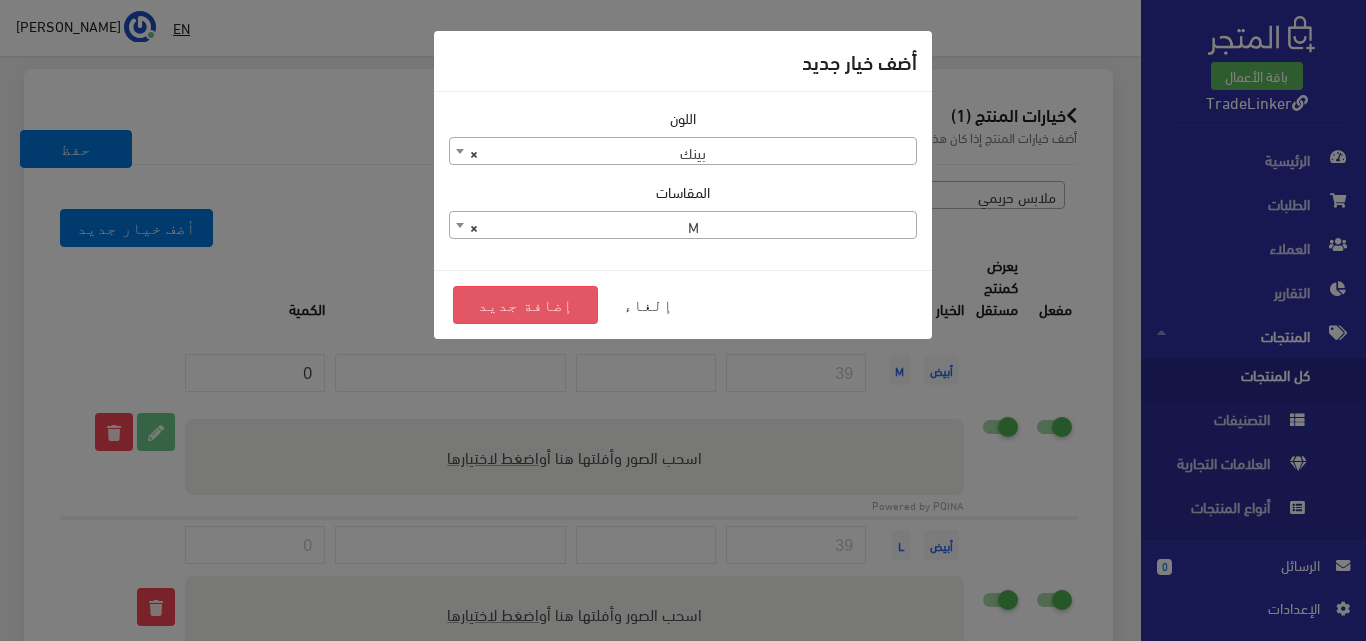 click on "إضافة جديد" at bounding box center (525, 305) 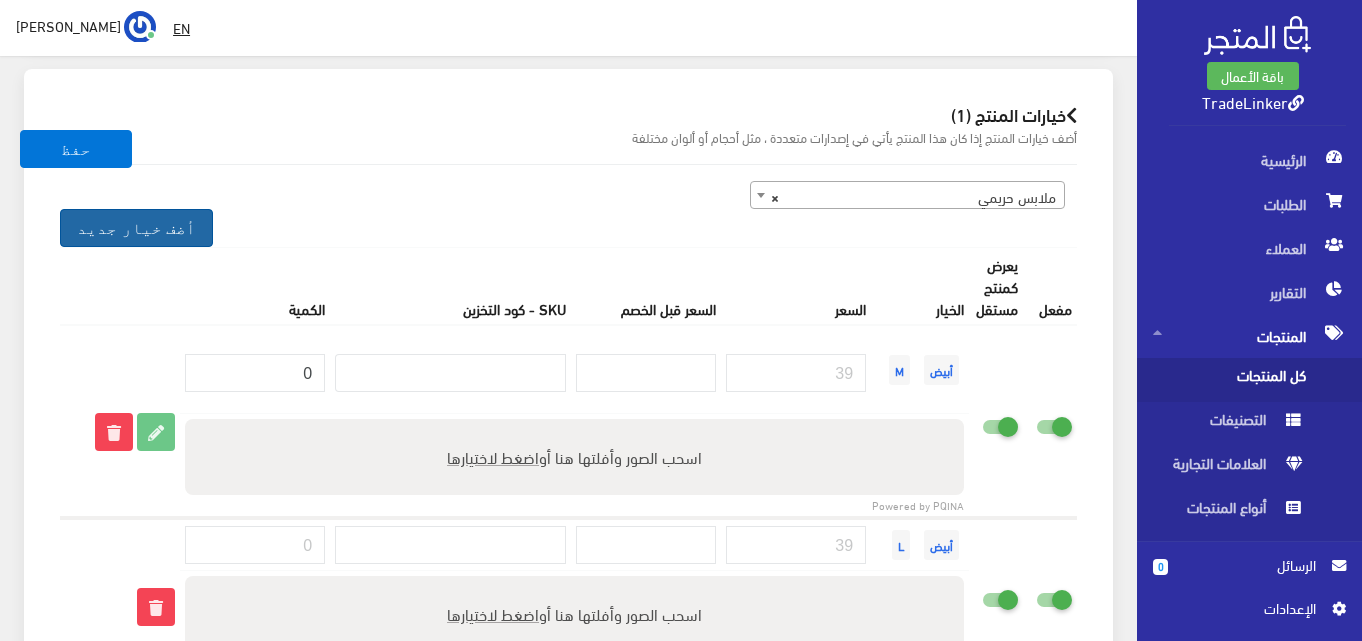 click on "أضف خيار جديد" at bounding box center [136, 228] 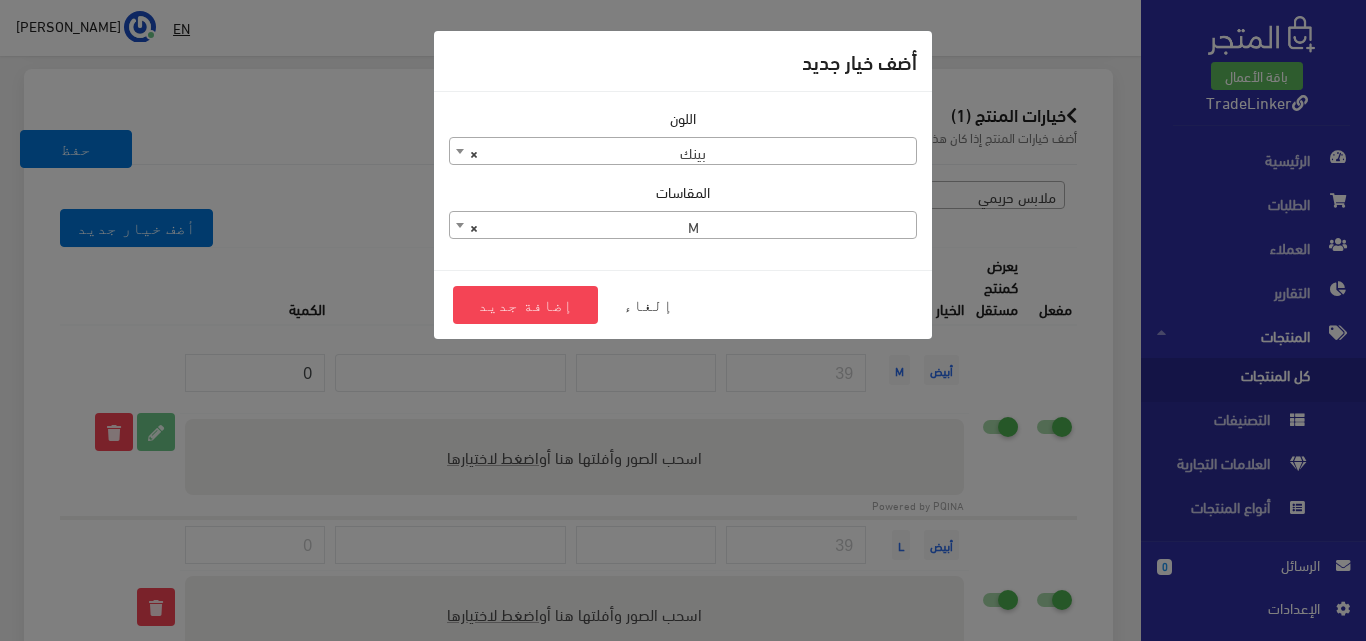 click on "× M" at bounding box center [683, 226] 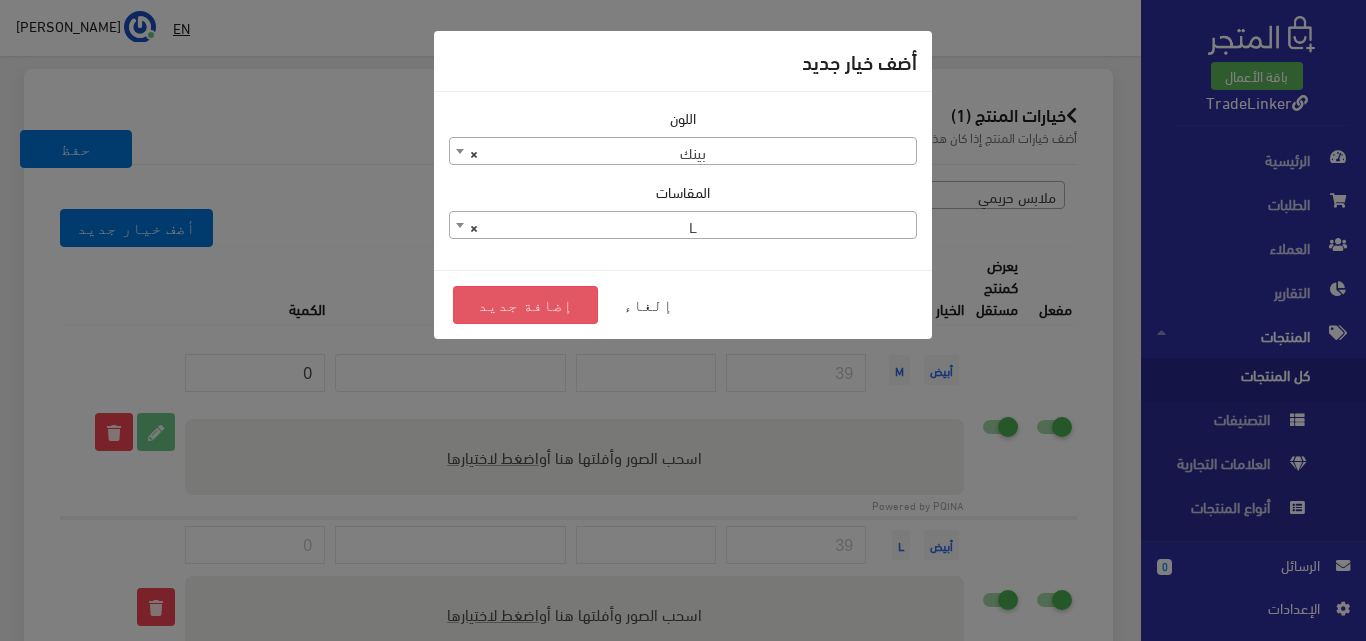 click on "إضافة جديد" at bounding box center [525, 305] 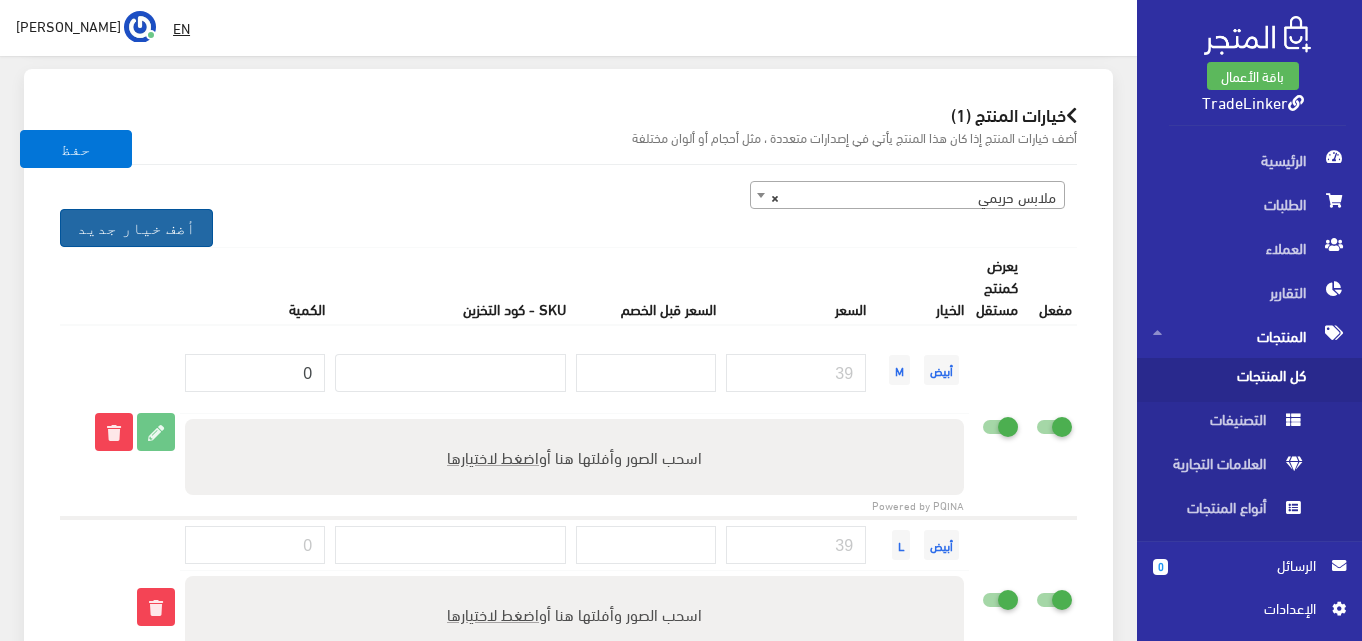 click on "أضف خيار جديد" at bounding box center (136, 228) 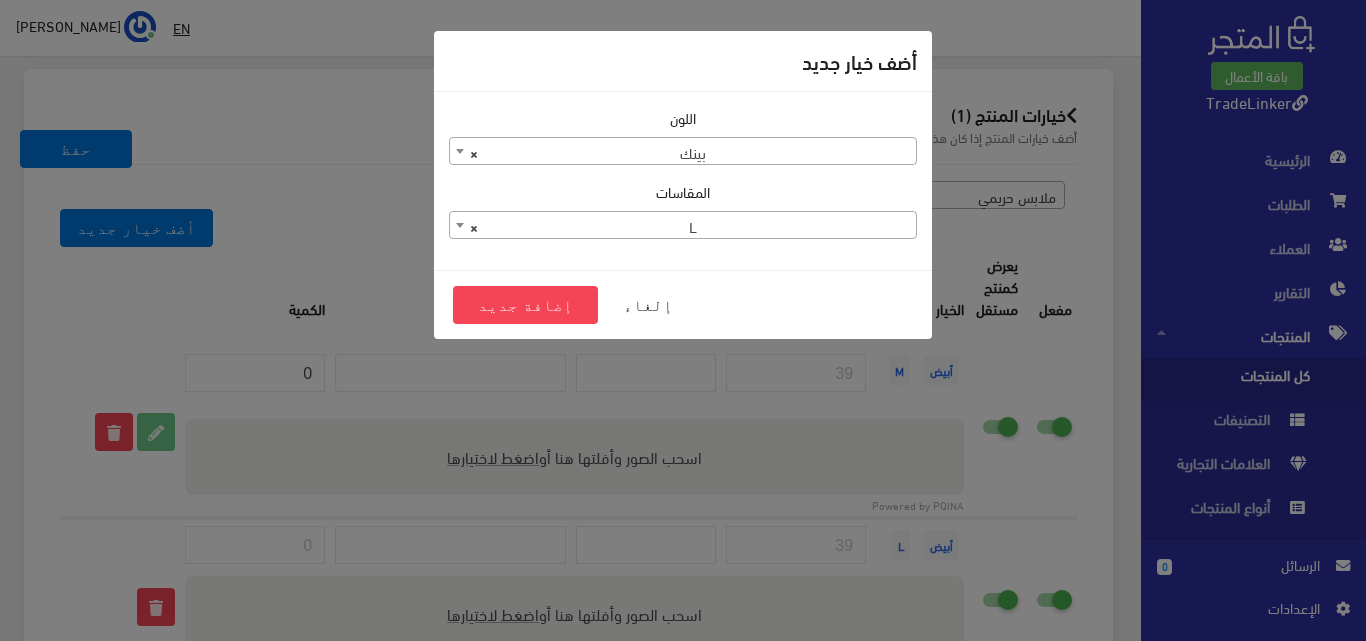 click on "× L" at bounding box center [683, 226] 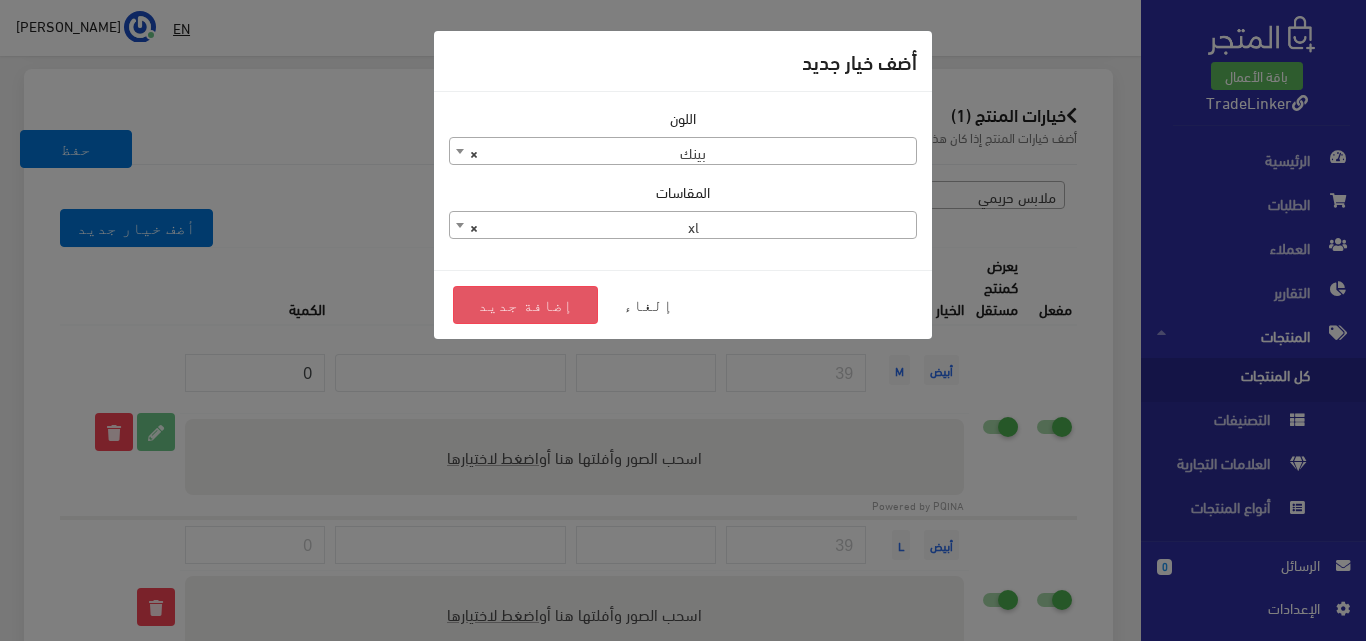 click on "إضافة جديد" at bounding box center [525, 305] 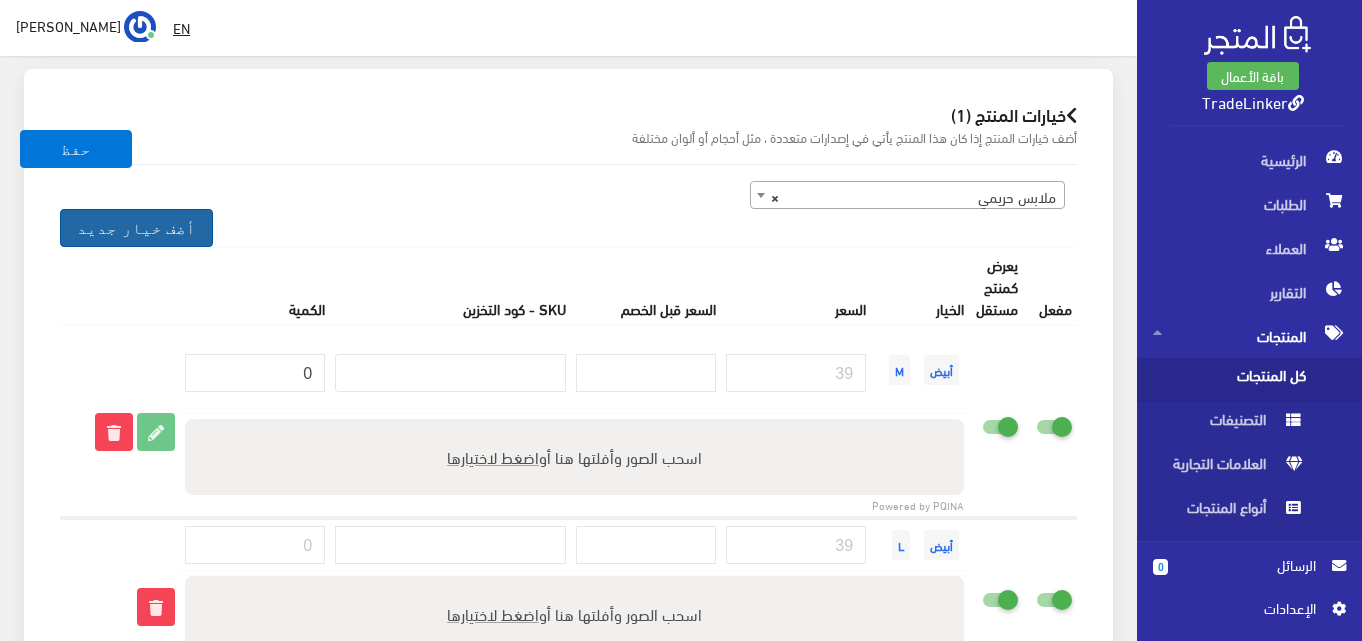 click on "أضف خيار جديد" at bounding box center (136, 228) 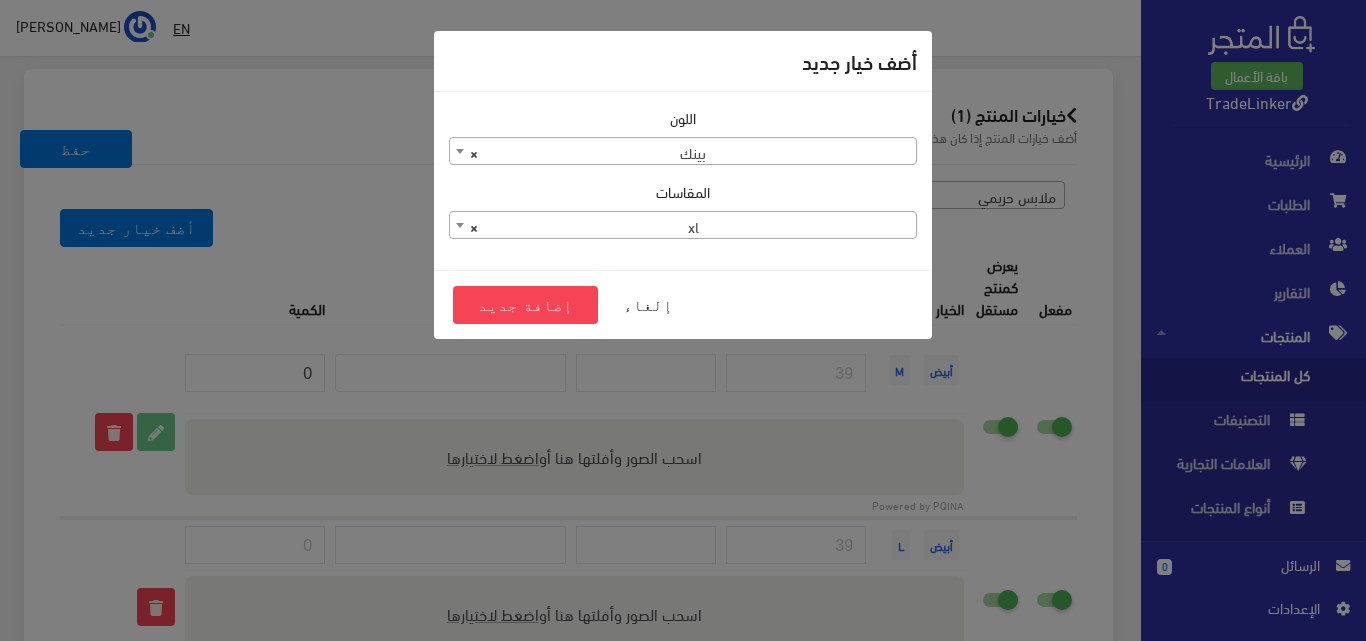 click on "اللون
أبيض
أسود
أخضر
أزرق
رمادي
أصفر
بني
بينك كحلي متعدد بيج موف فيروزي × بينك
المقاسات M L" at bounding box center [683, 181] 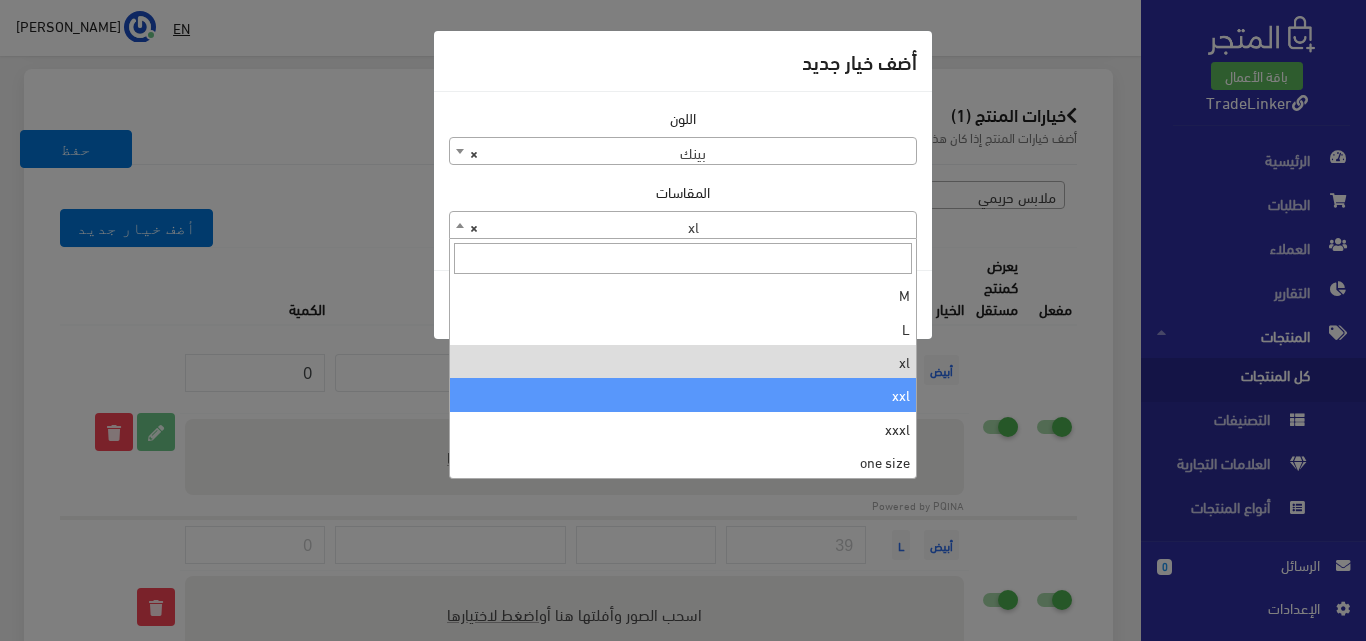 select on "36" 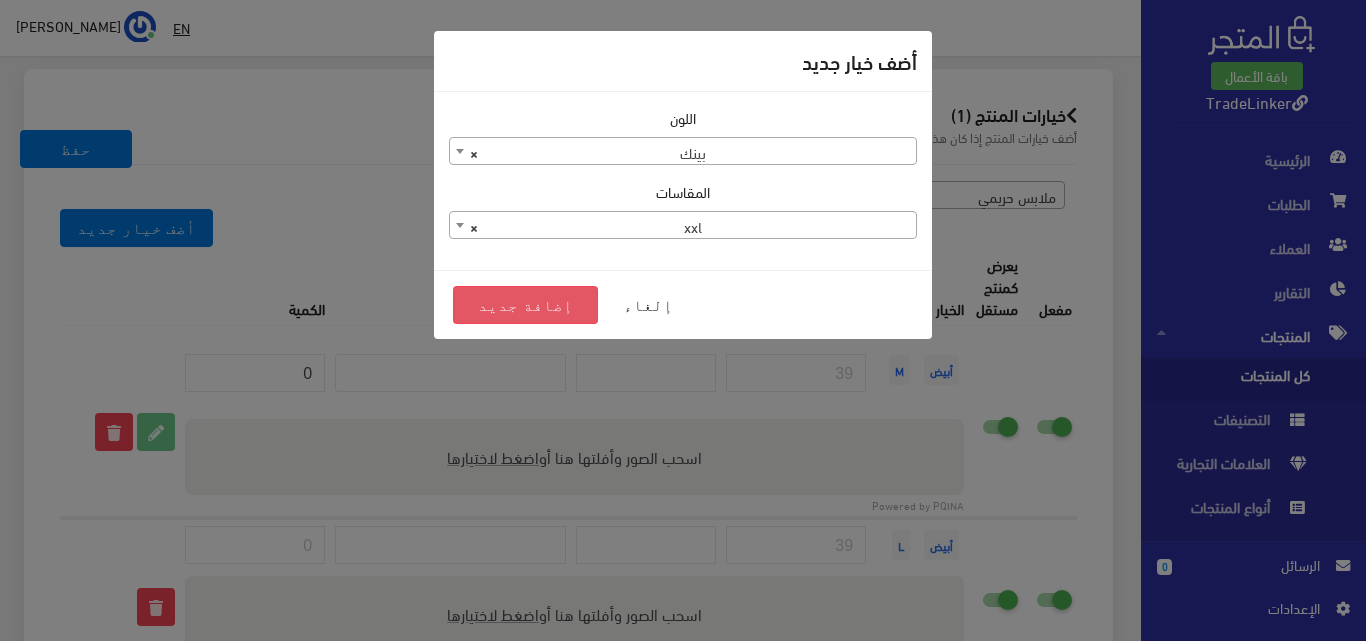 click on "إضافة جديد" at bounding box center [525, 305] 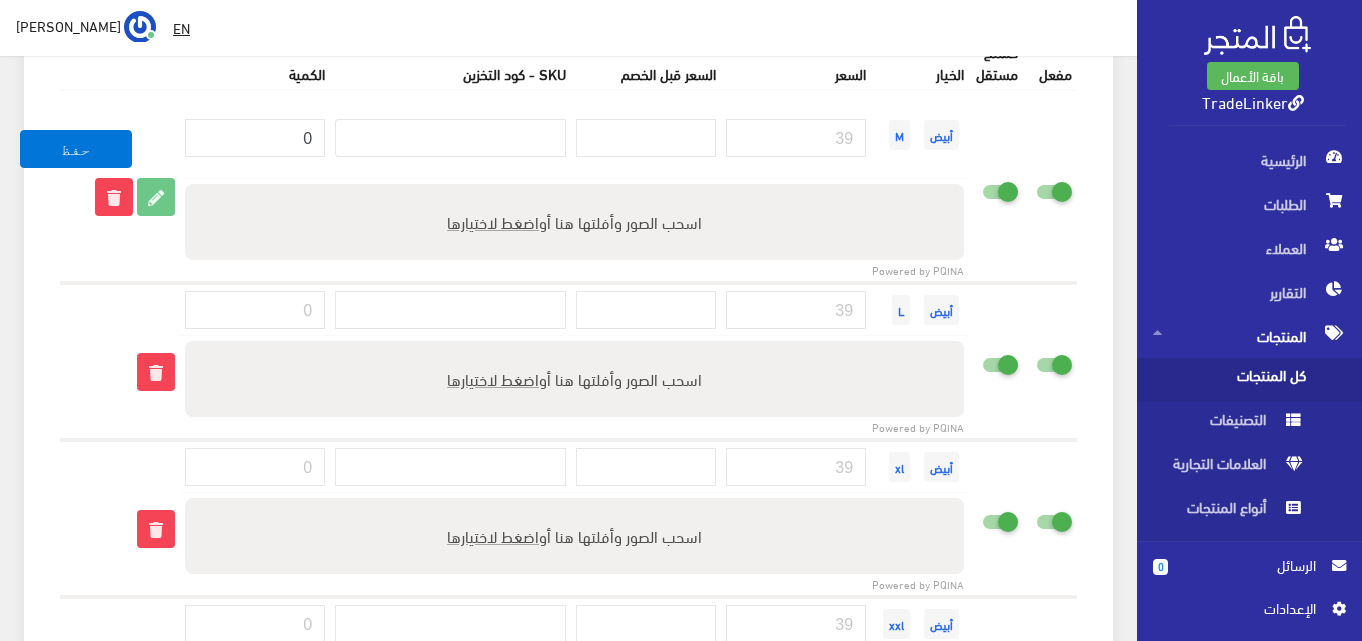 scroll, scrollTop: 2000, scrollLeft: 0, axis: vertical 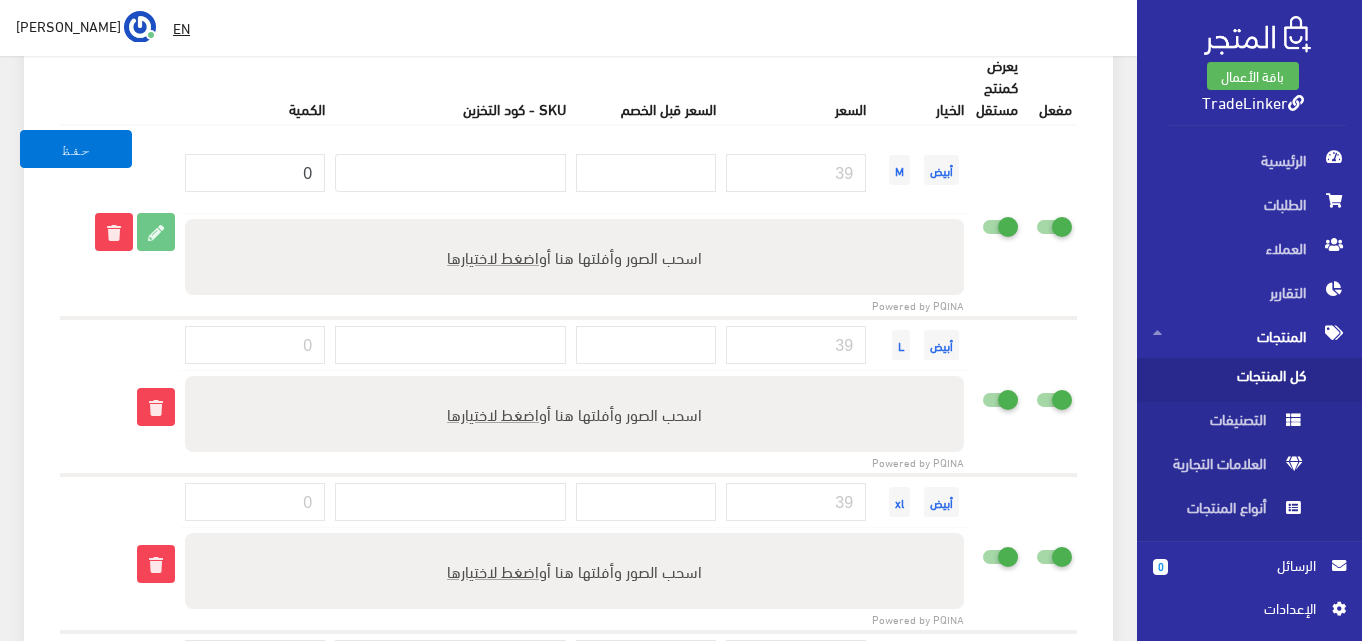 click at bounding box center (996, 224) 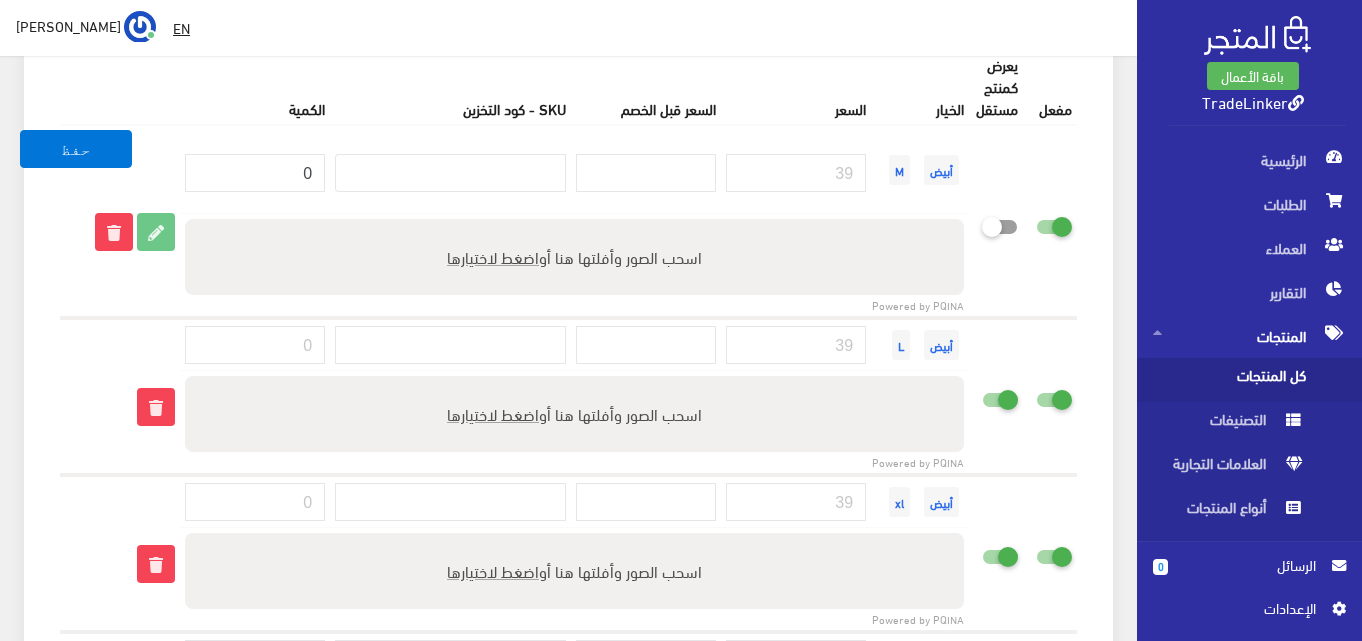 click at bounding box center (982, 399) 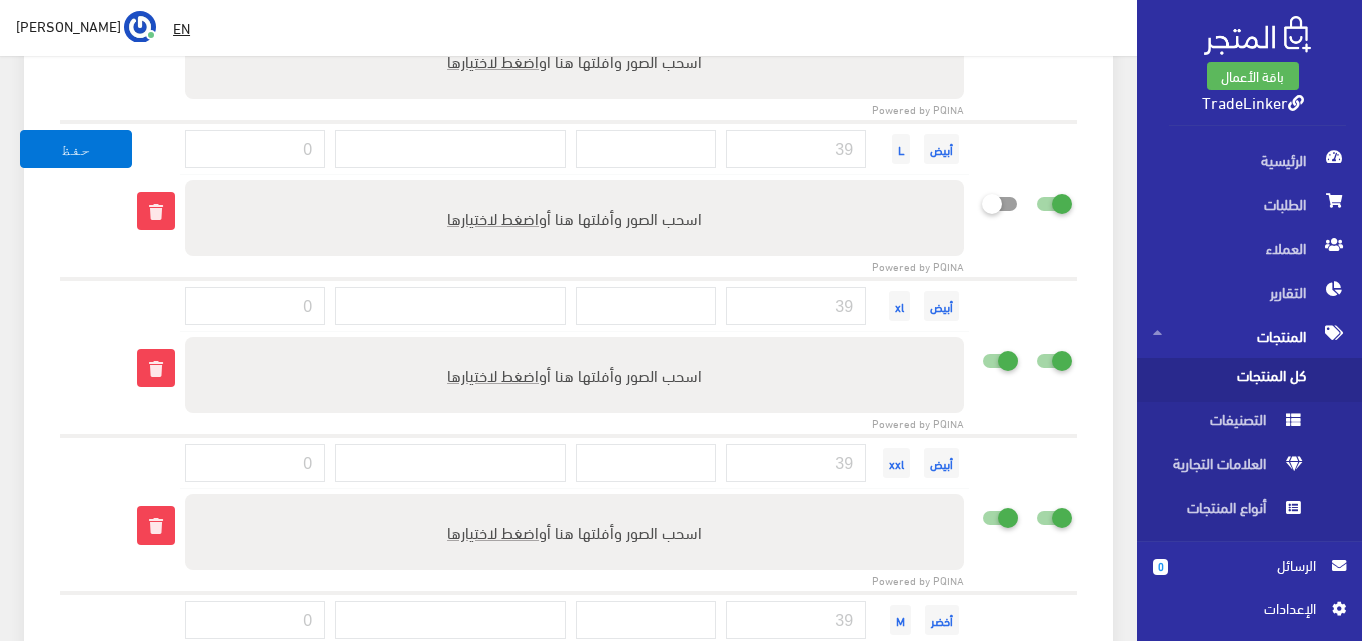 scroll, scrollTop: 2200, scrollLeft: 0, axis: vertical 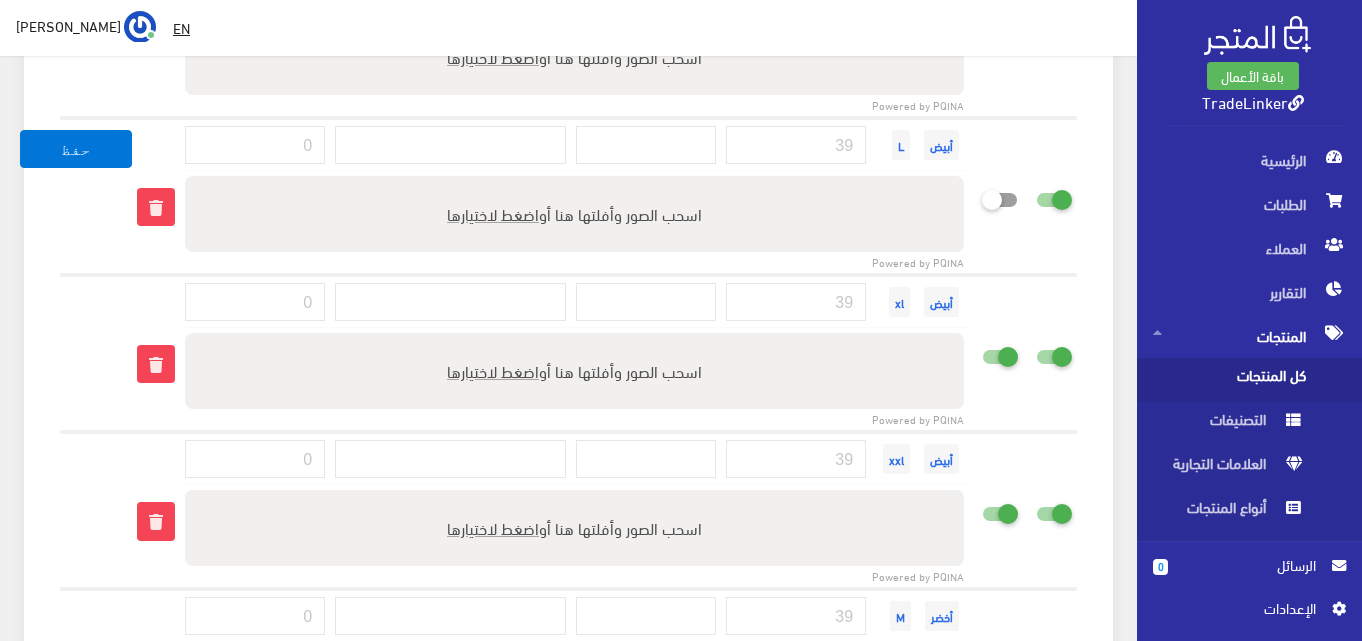 click at bounding box center [996, 353] 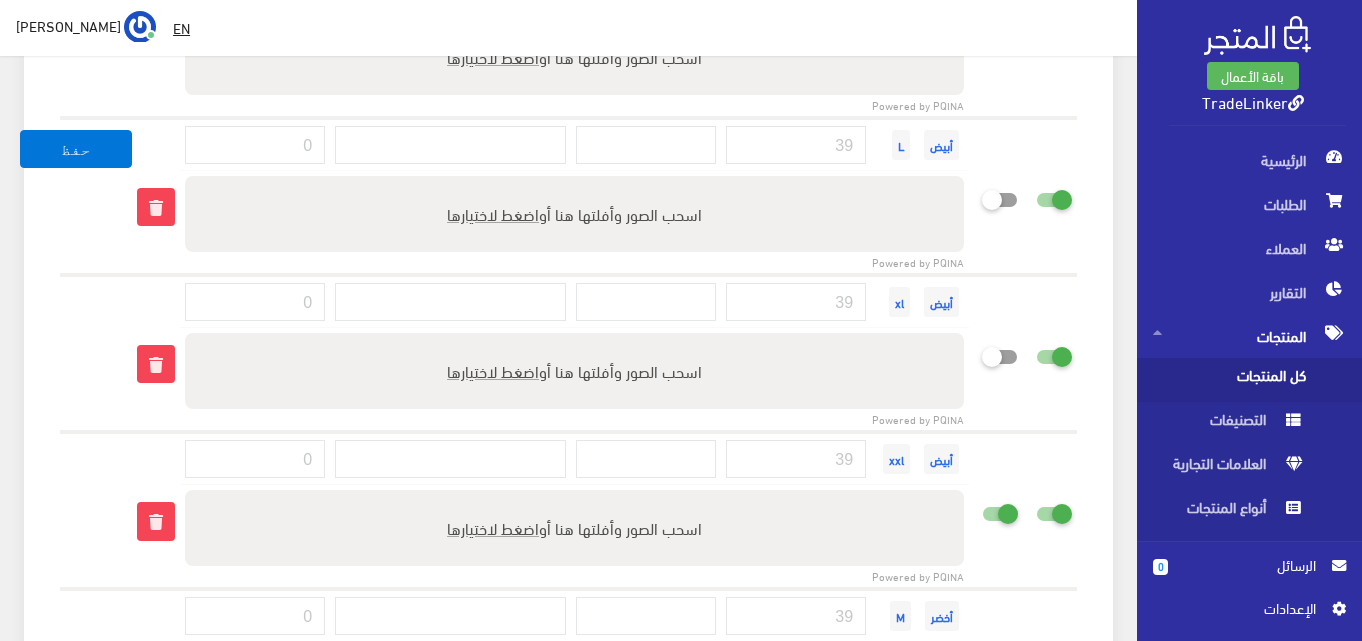 click at bounding box center (964, 509) 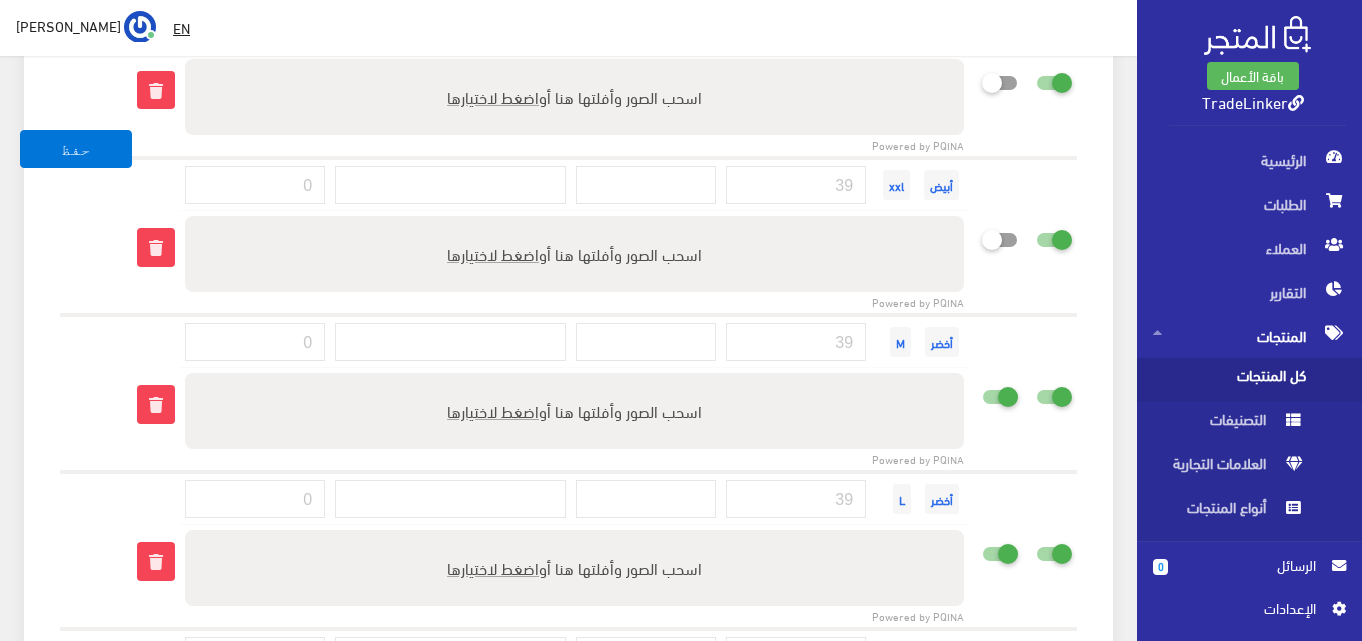 scroll, scrollTop: 2500, scrollLeft: 0, axis: vertical 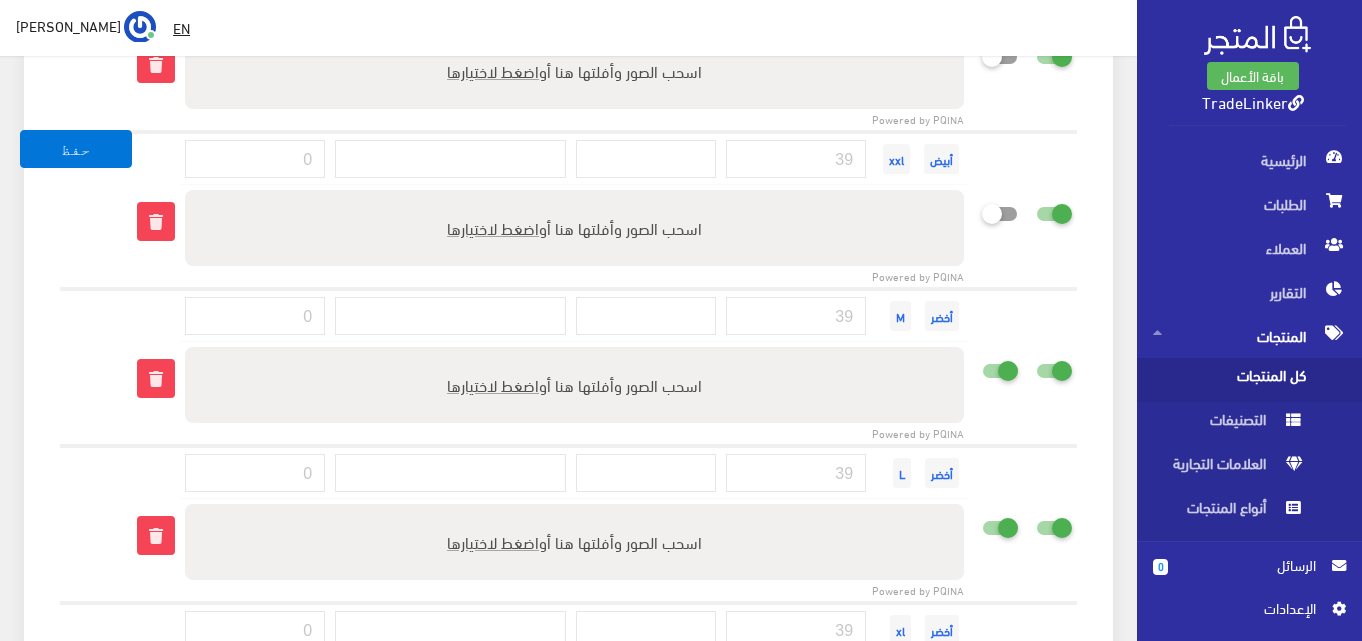 click at bounding box center [982, 370] 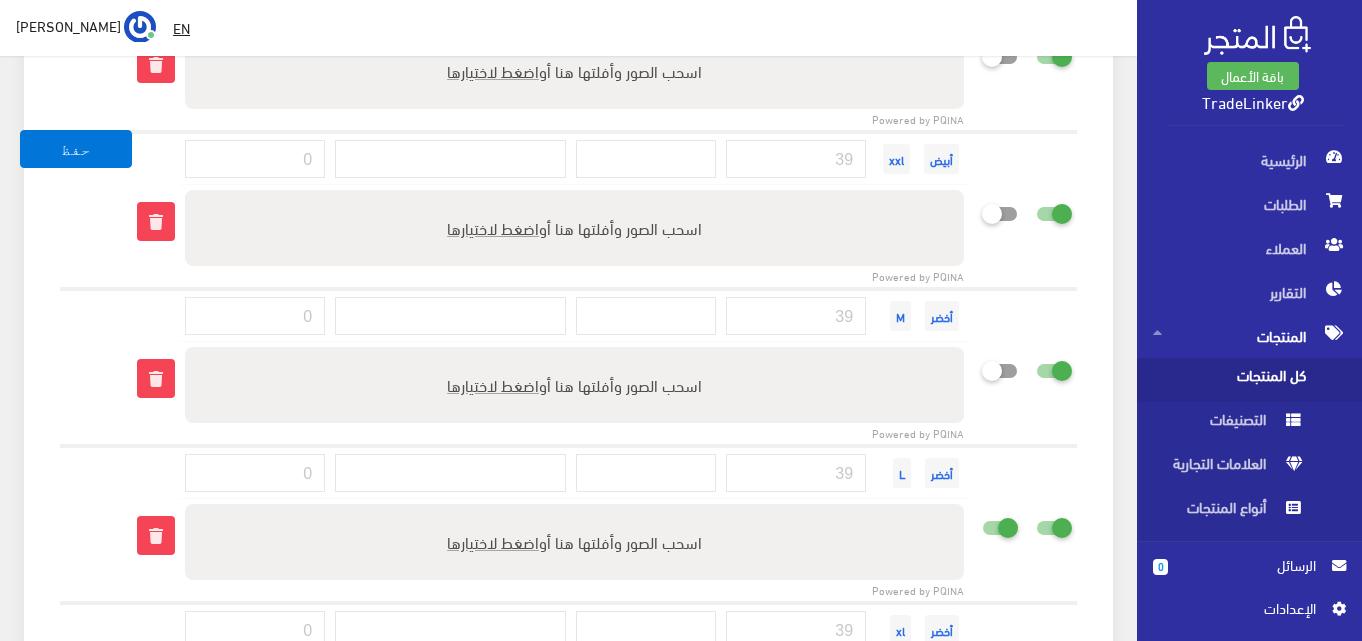click at bounding box center (982, 527) 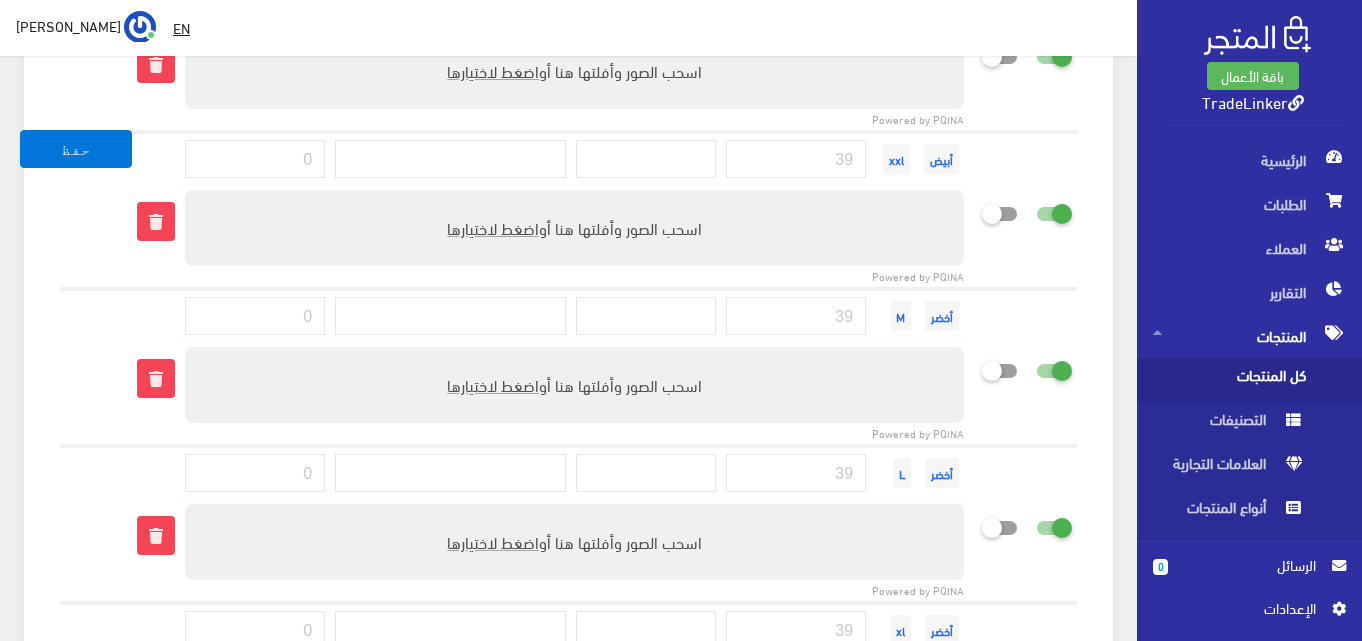 scroll, scrollTop: 2700, scrollLeft: 0, axis: vertical 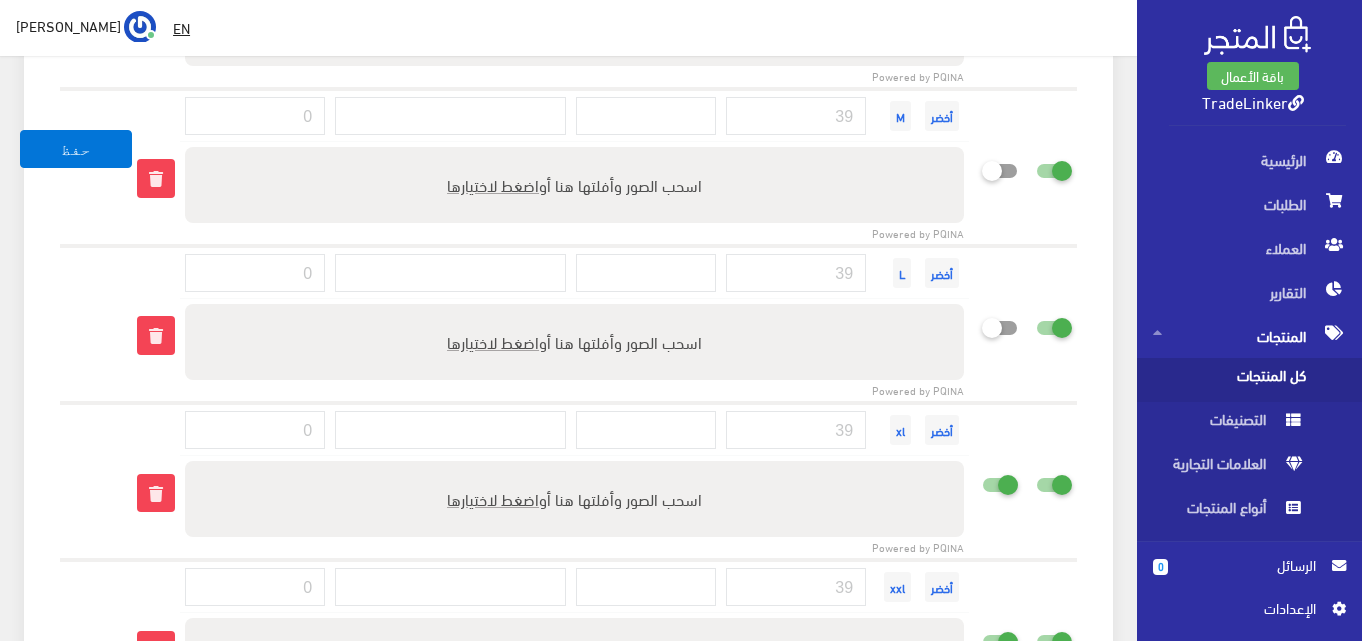 click at bounding box center [964, 480] 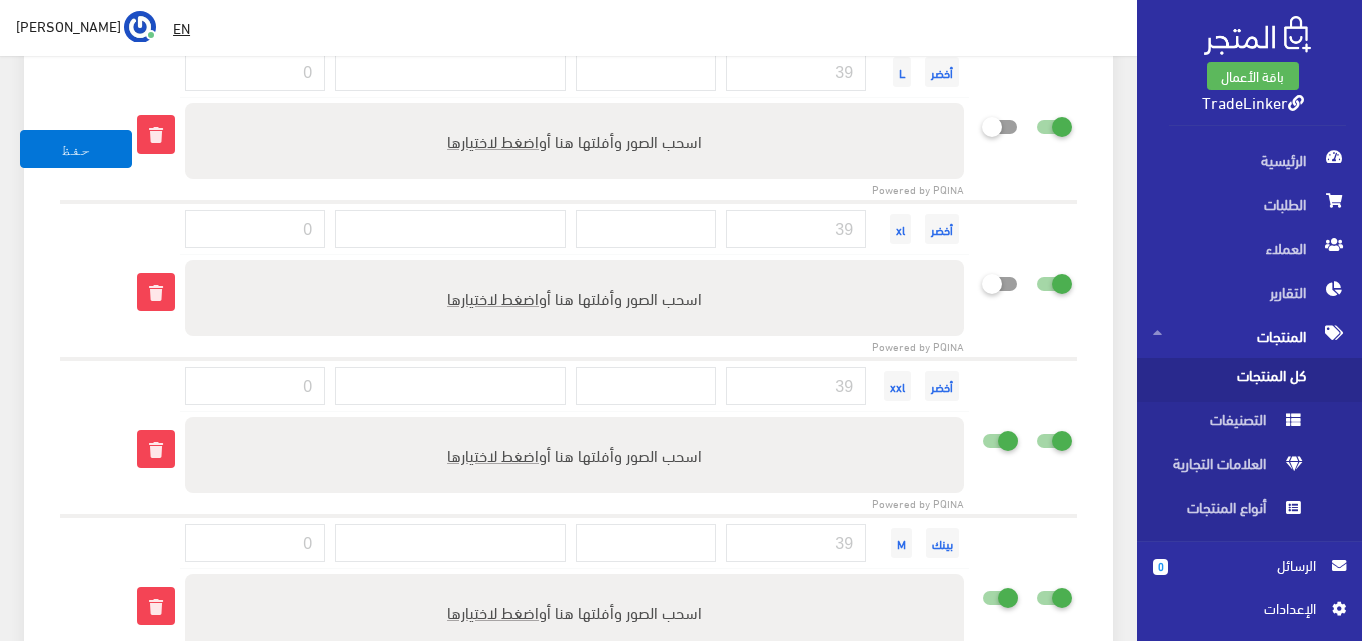 scroll, scrollTop: 3000, scrollLeft: 0, axis: vertical 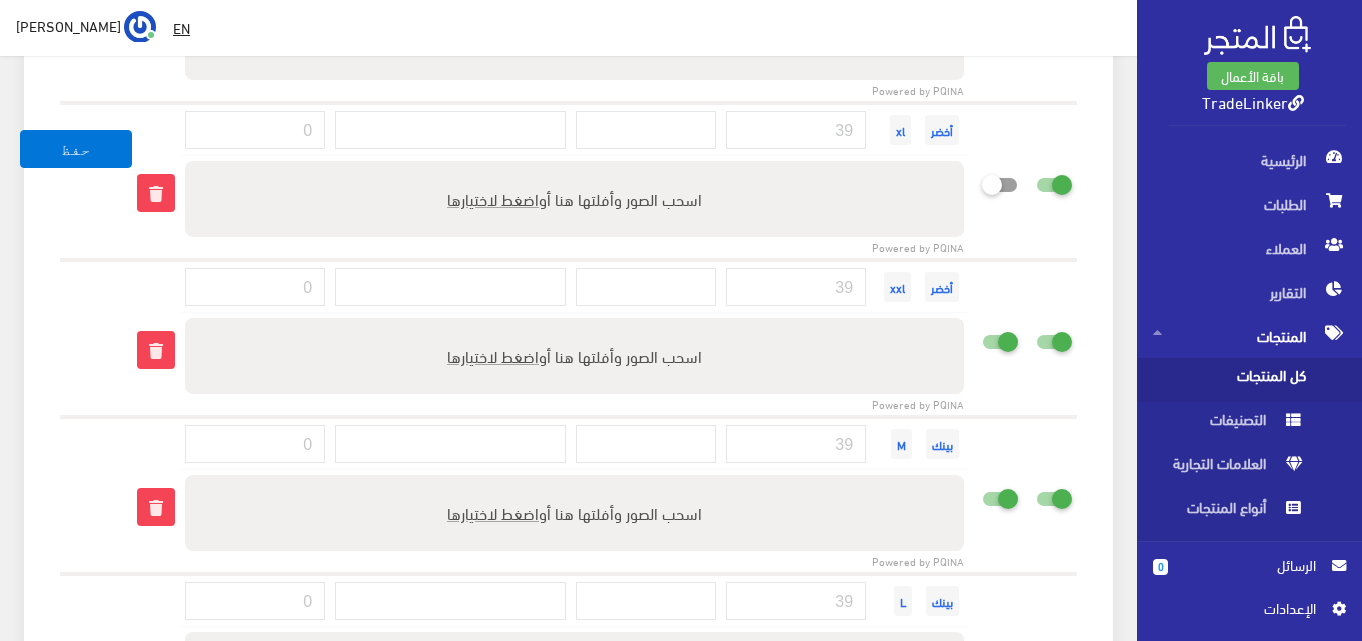 click at bounding box center (982, 341) 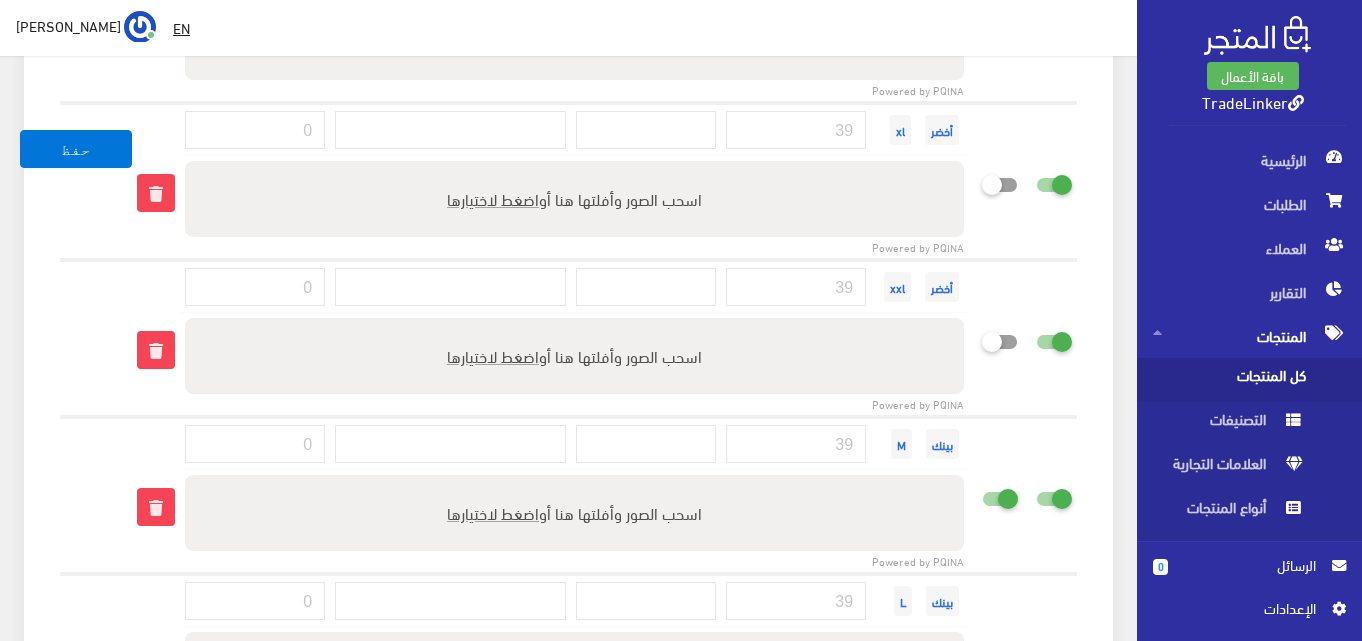 click at bounding box center (964, 494) 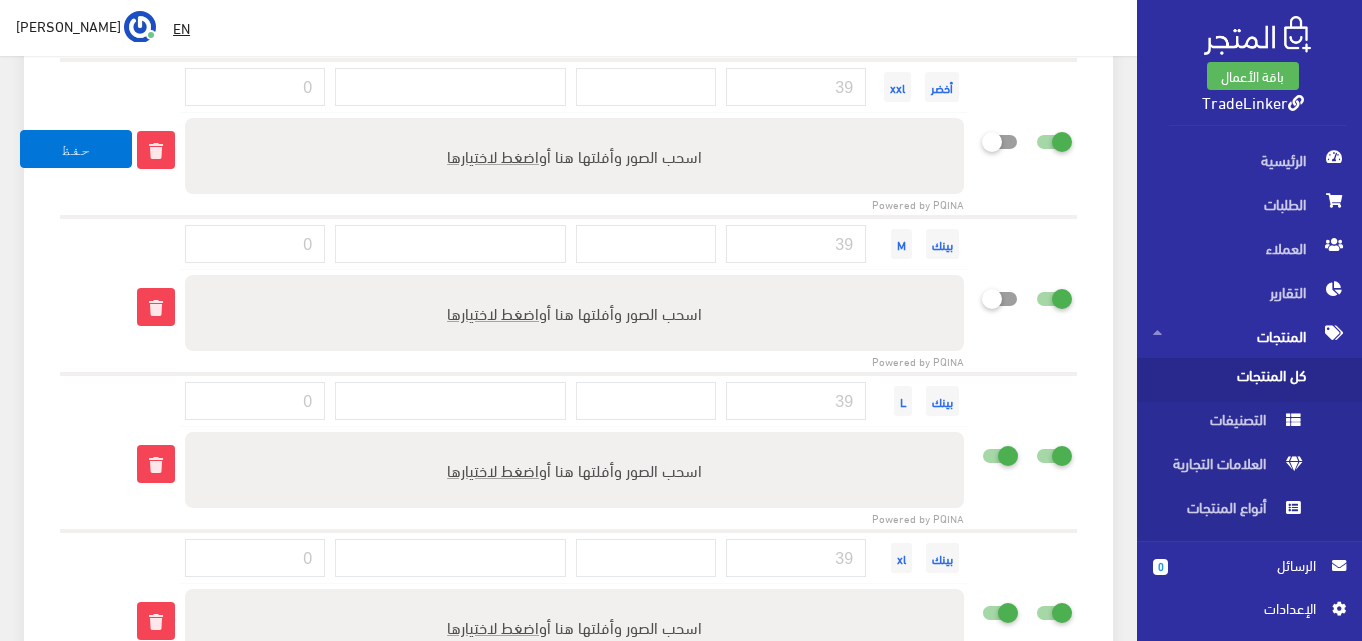 click at bounding box center (996, 452) 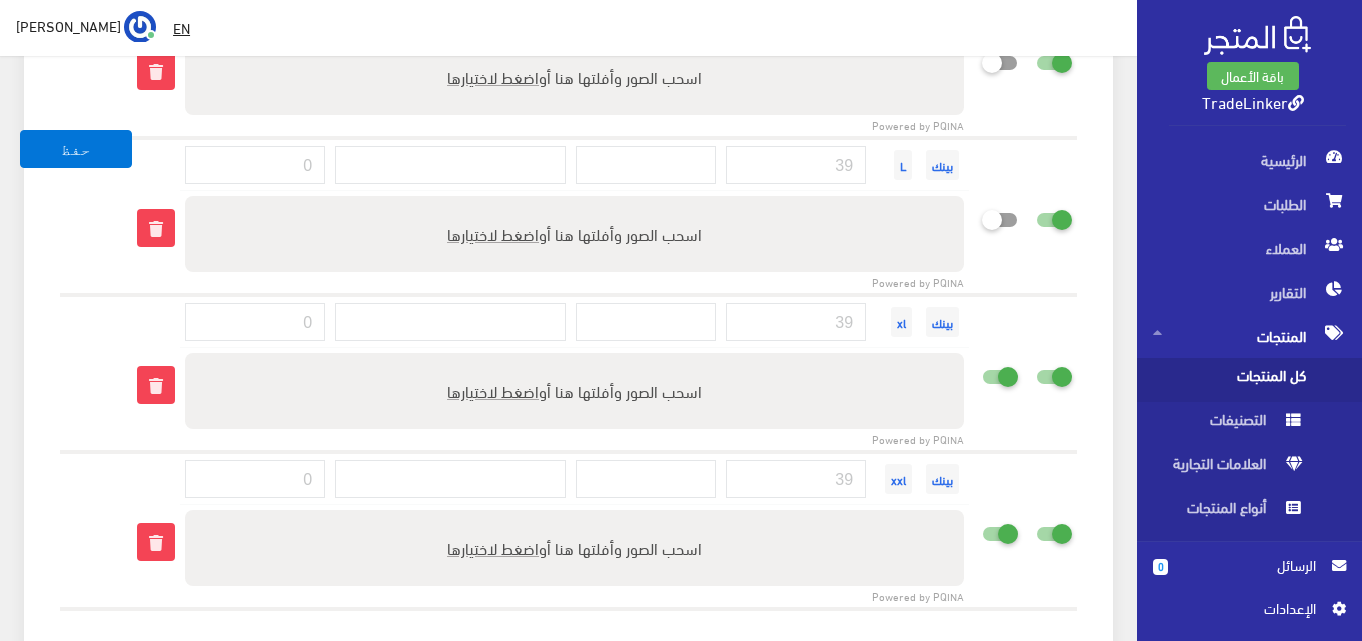 scroll, scrollTop: 3500, scrollLeft: 0, axis: vertical 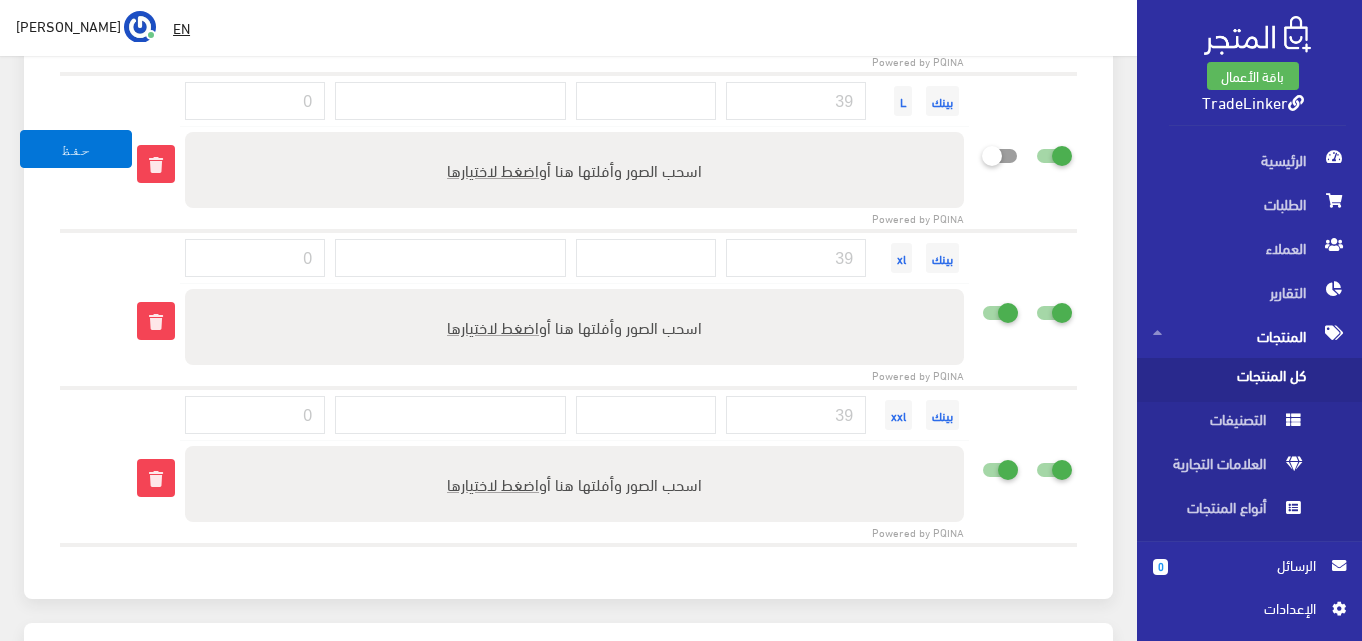 click at bounding box center [996, 309] 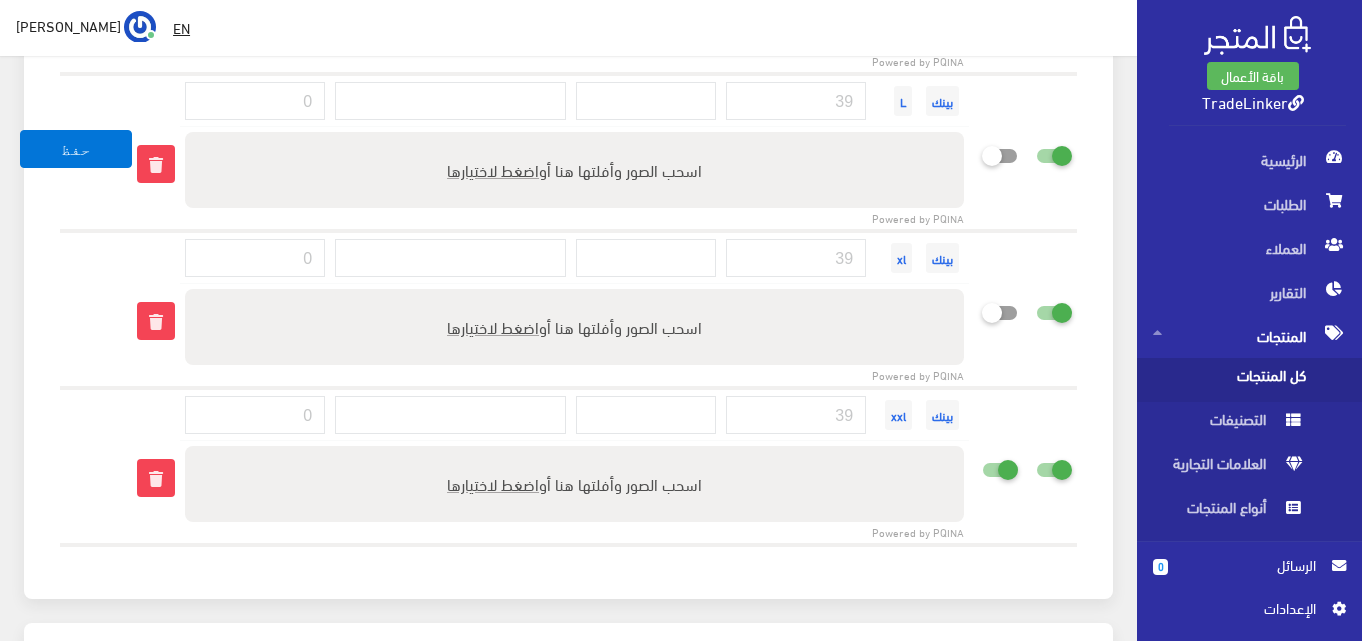 click at bounding box center (982, 469) 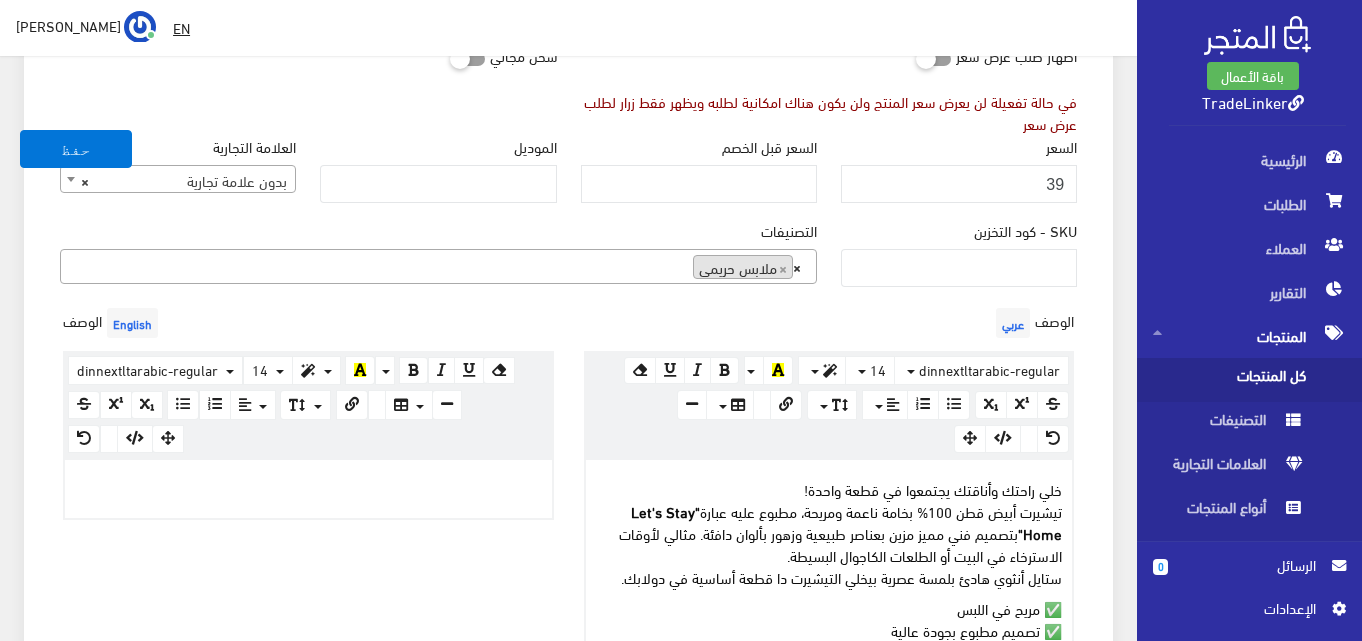 scroll, scrollTop: 362, scrollLeft: 0, axis: vertical 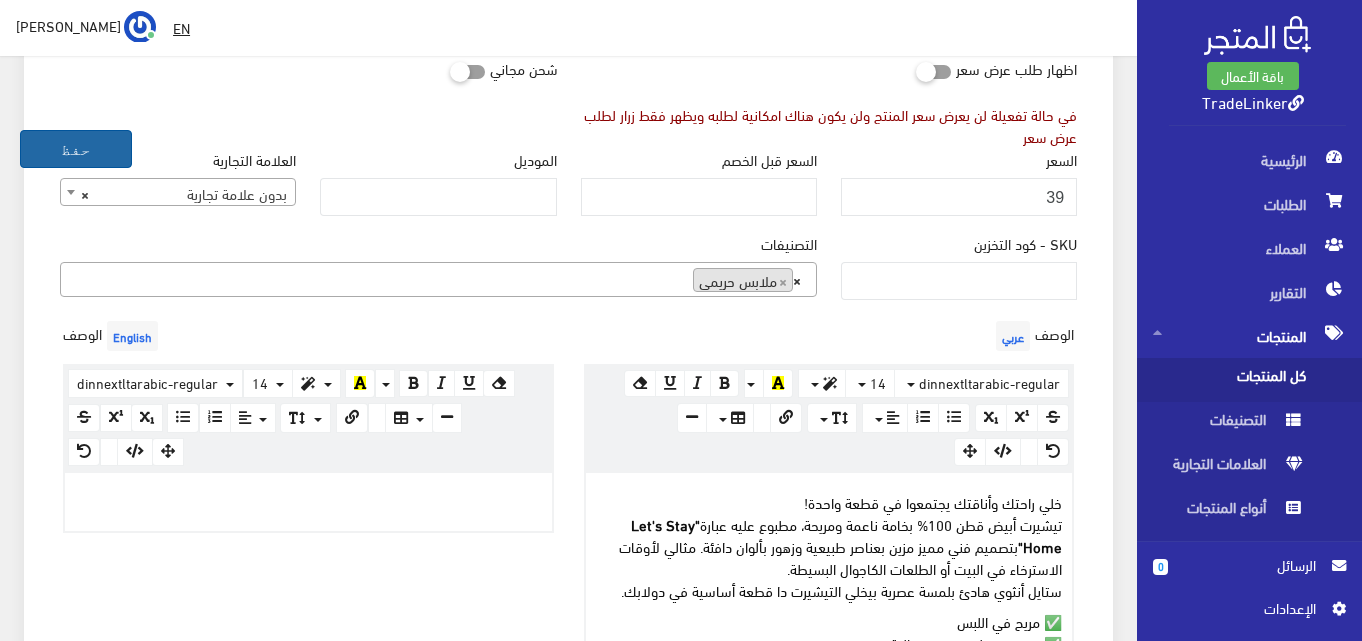 click on "حفظ" at bounding box center [76, 149] 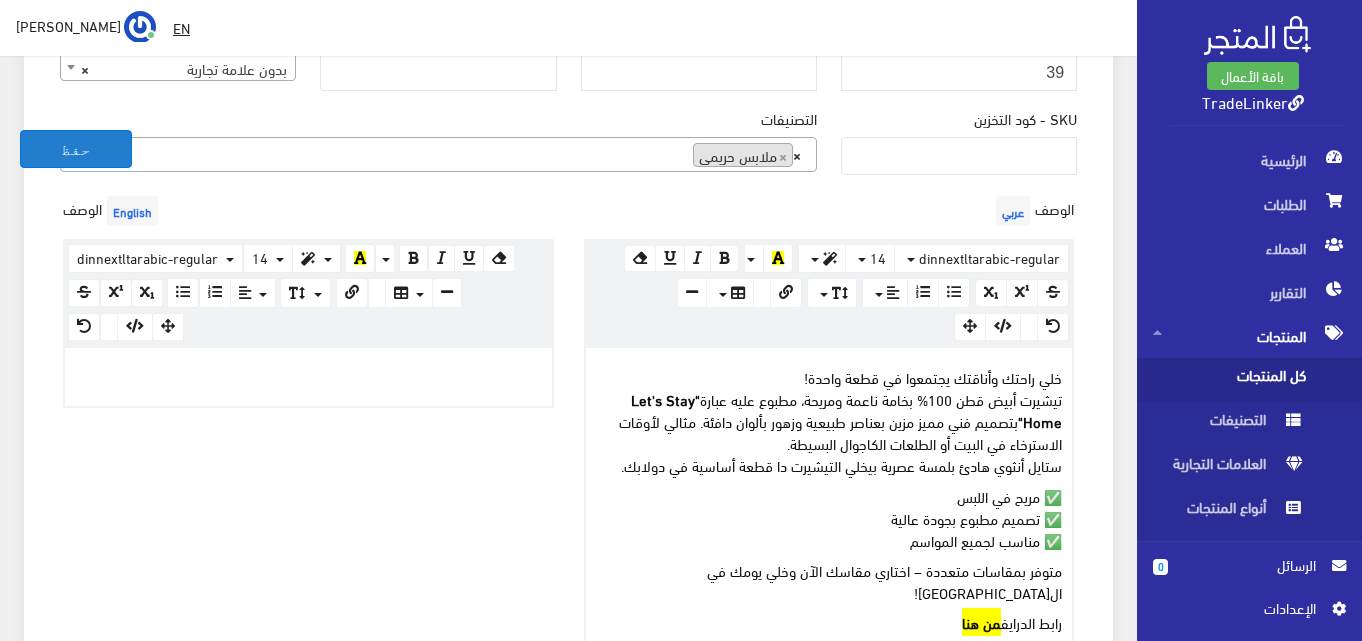 scroll, scrollTop: 762, scrollLeft: 0, axis: vertical 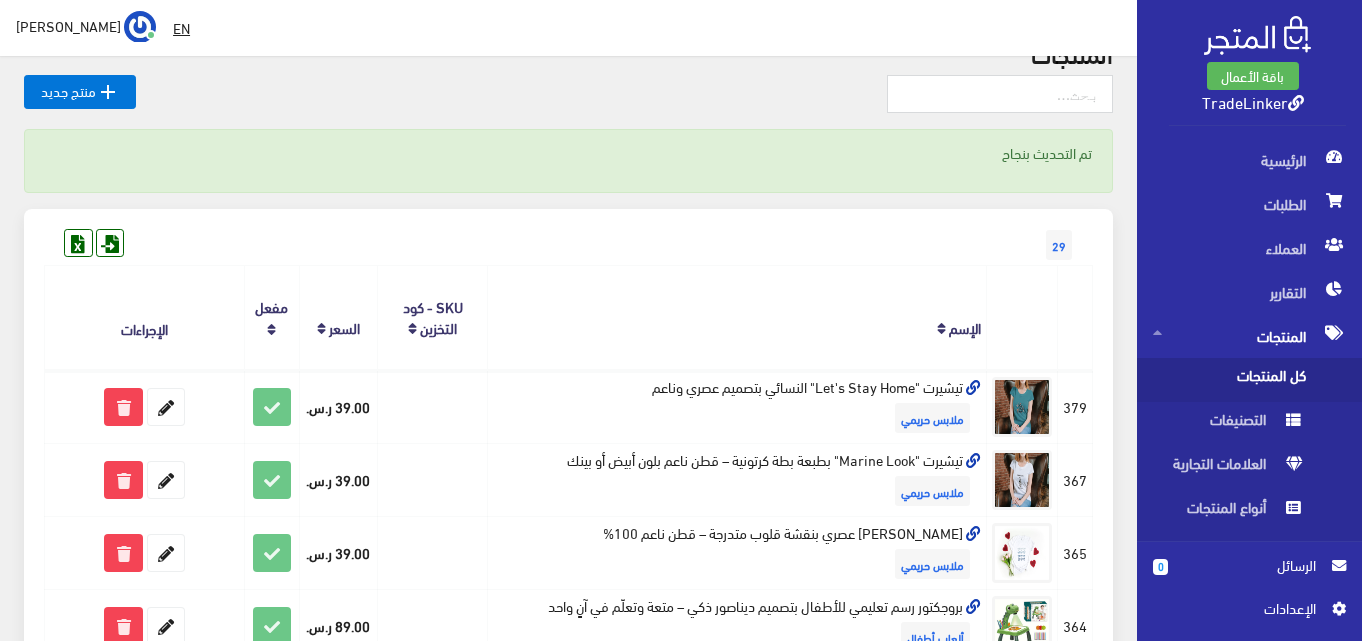 click at bounding box center [1296, 103] 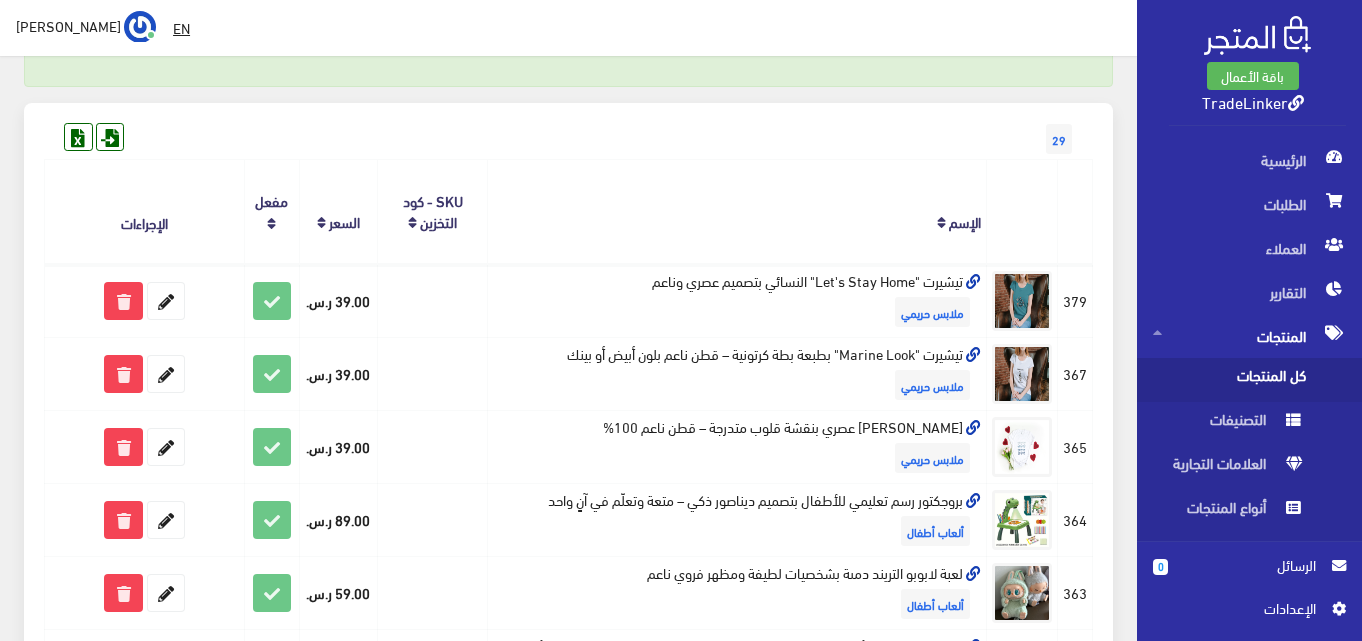 scroll, scrollTop: 400, scrollLeft: 0, axis: vertical 